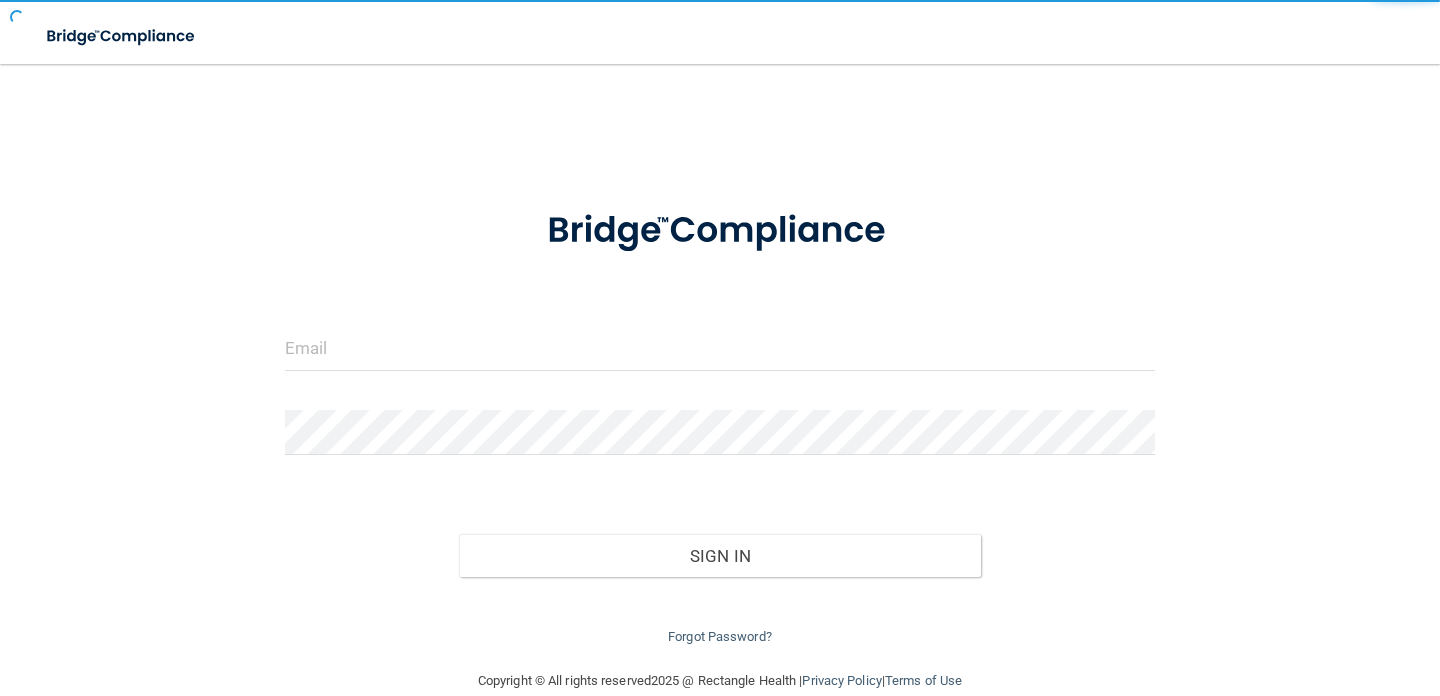 scroll, scrollTop: 0, scrollLeft: 0, axis: both 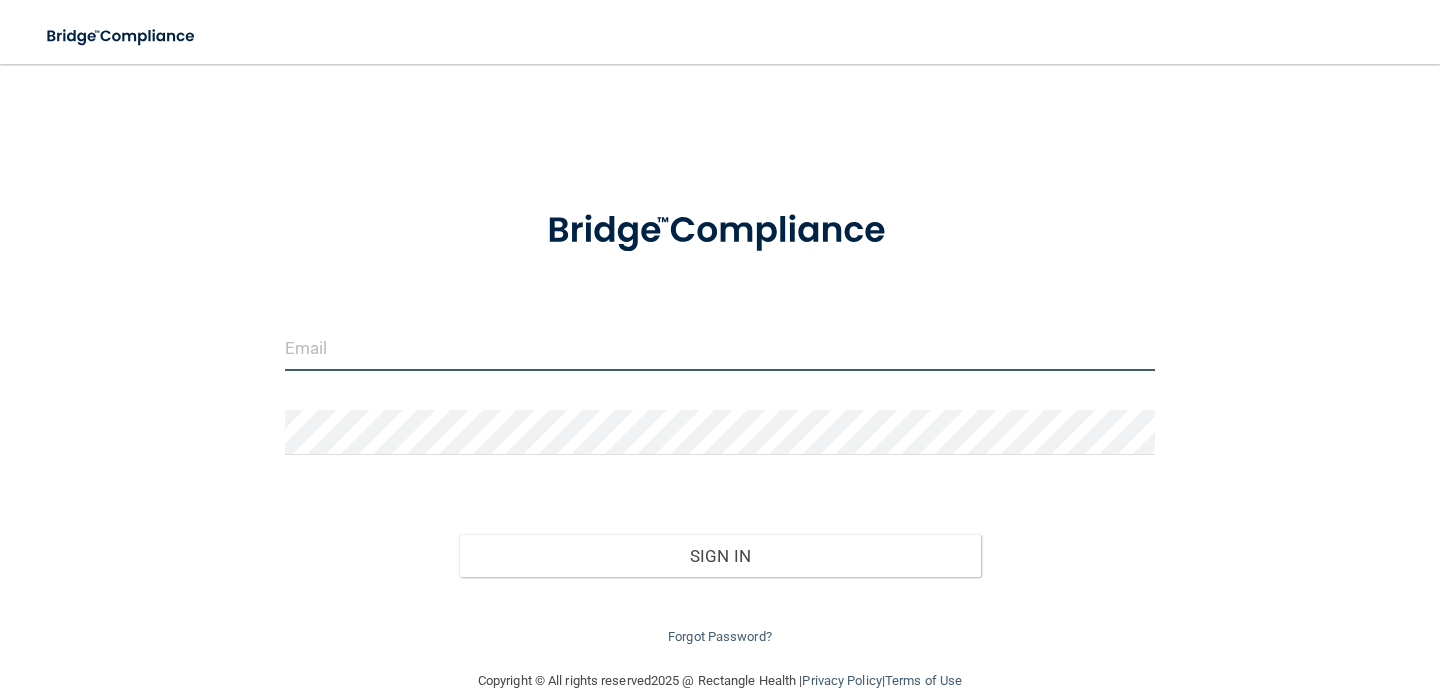 click at bounding box center (720, 348) 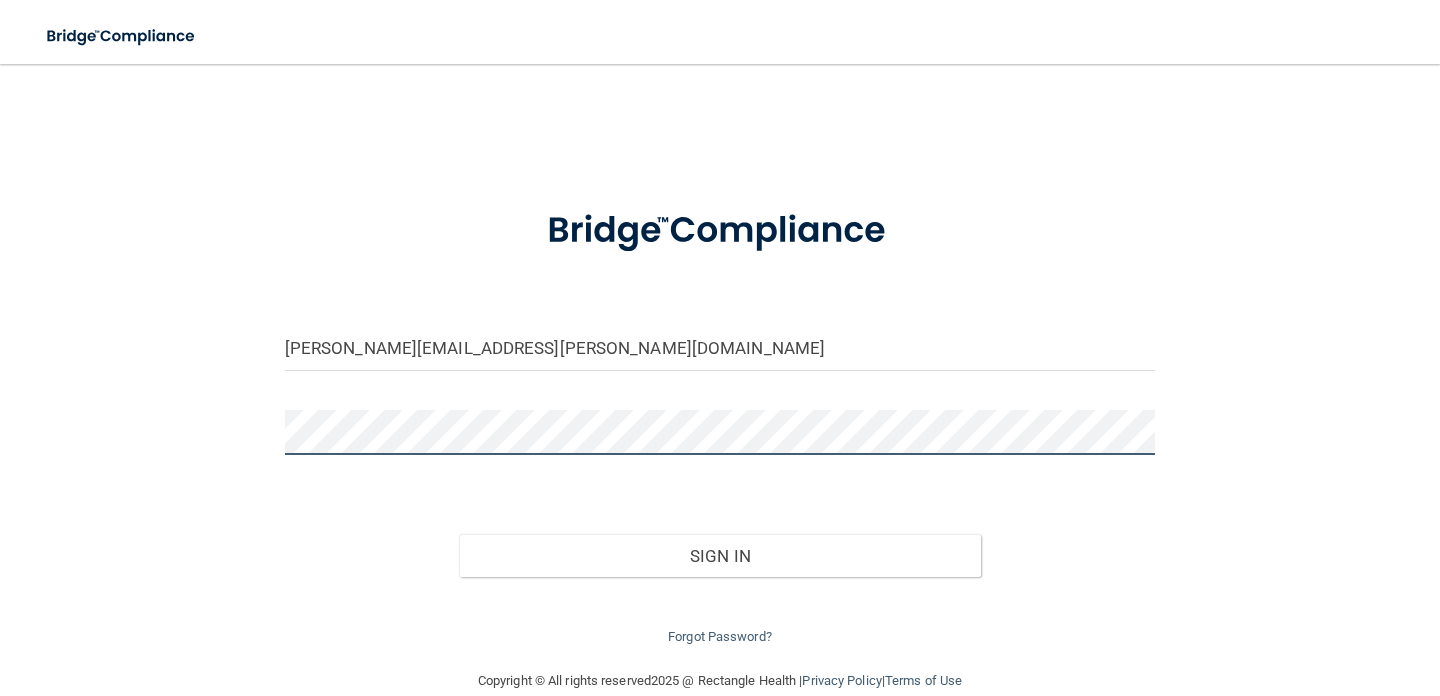 click on "Sign In" at bounding box center [720, 556] 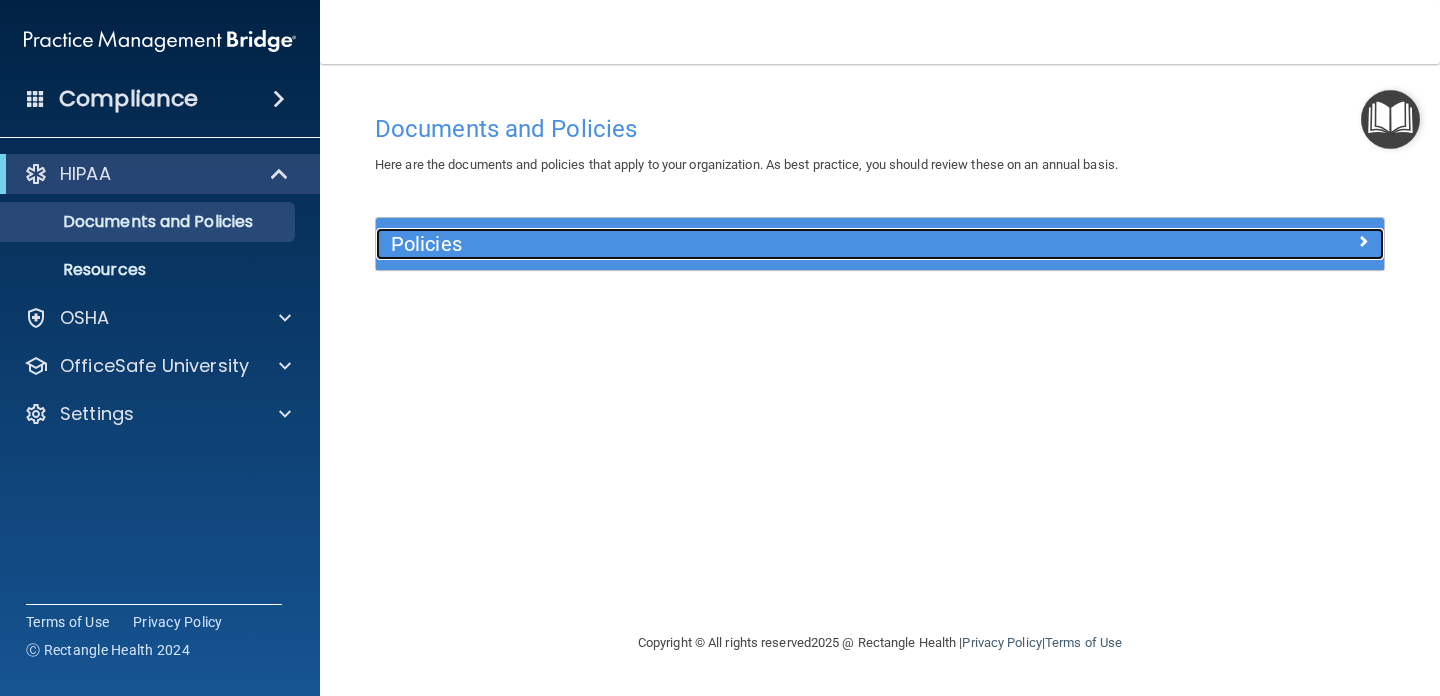 click on "Policies" at bounding box center (754, 244) 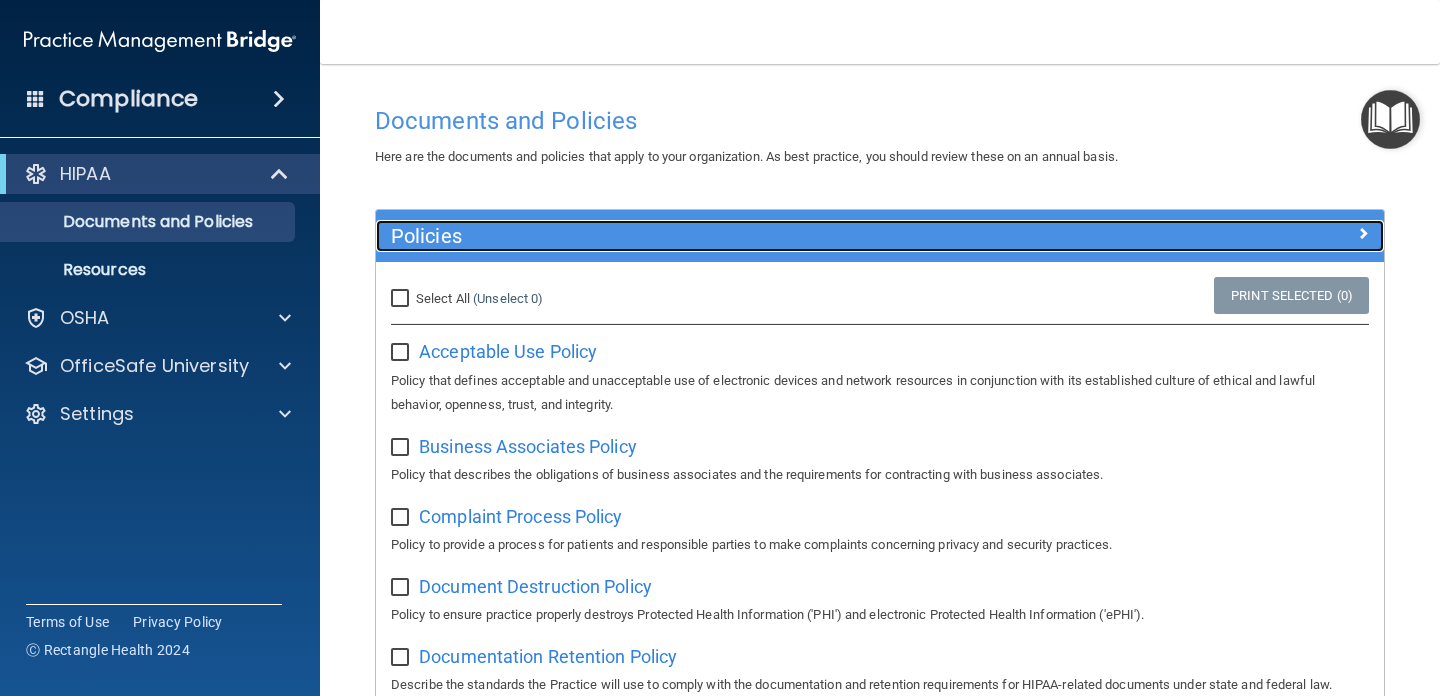 scroll, scrollTop: 0, scrollLeft: 0, axis: both 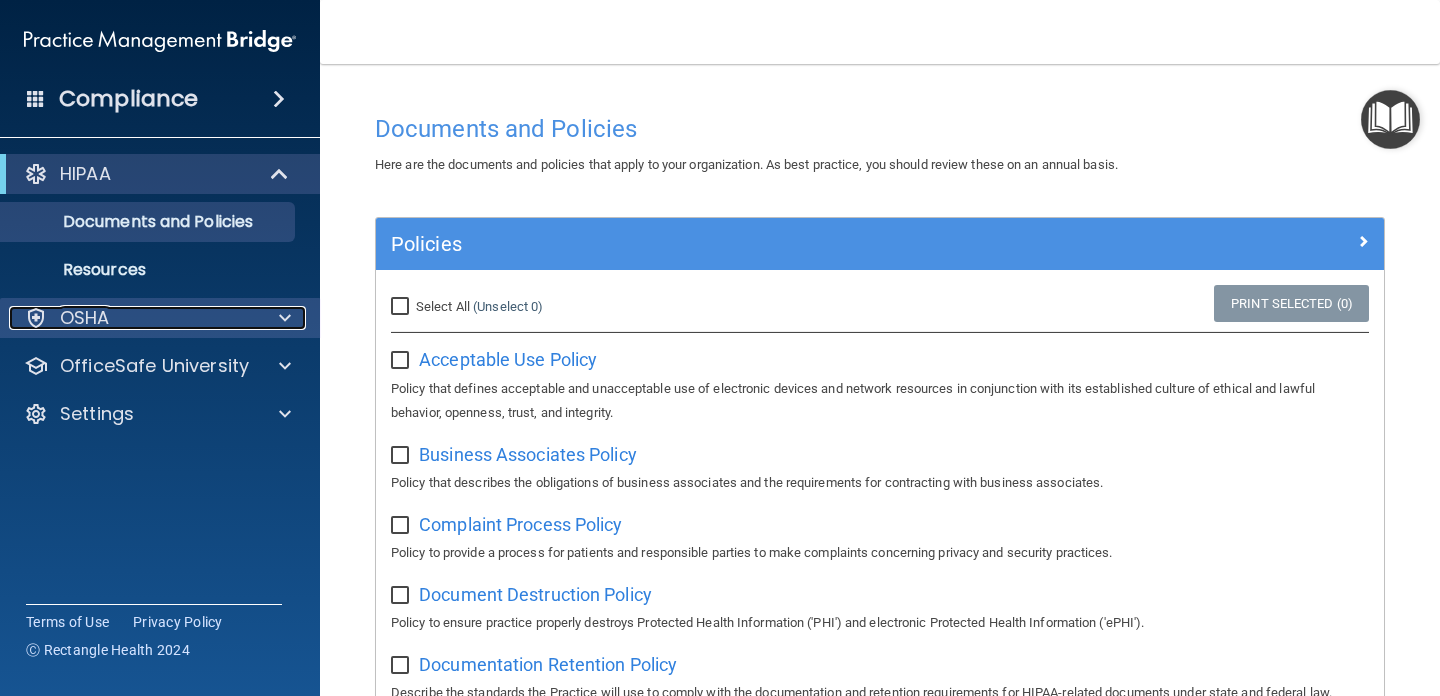 click on "OSHA" at bounding box center (133, 318) 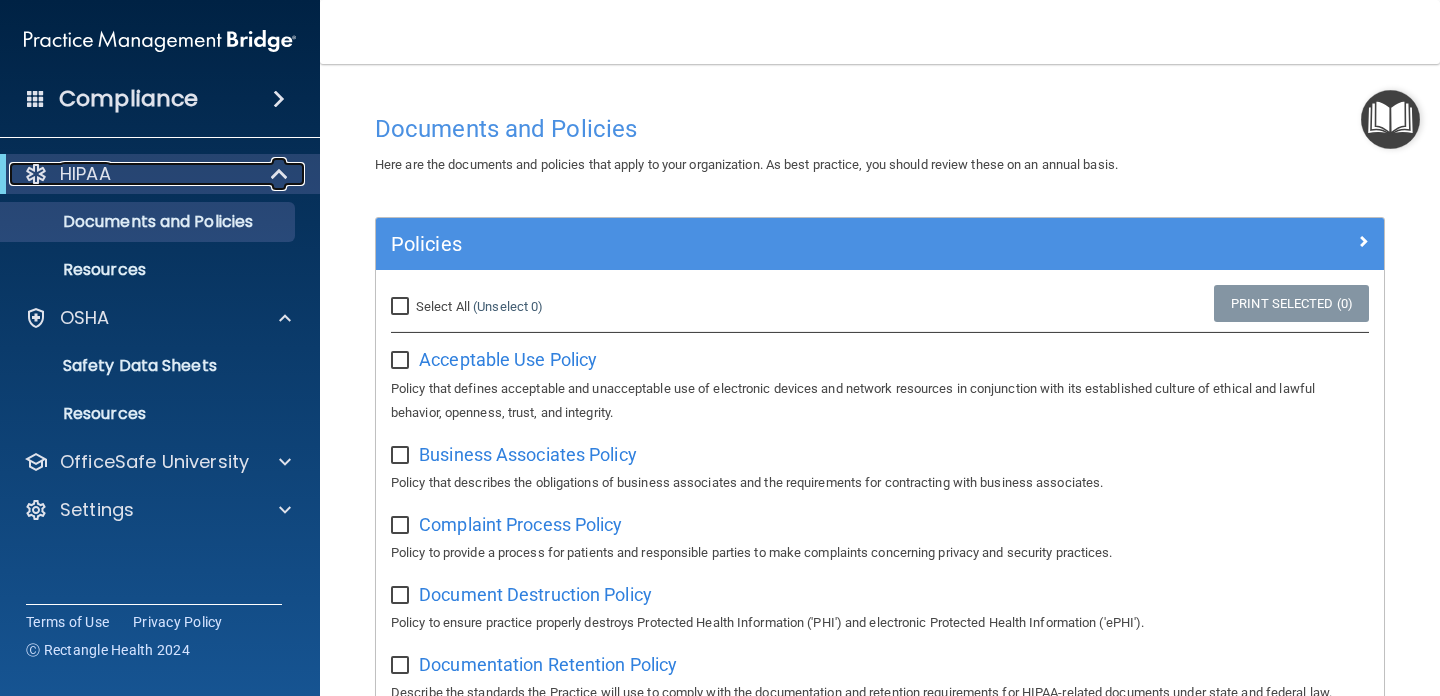 click on "HIPAA" at bounding box center [132, 174] 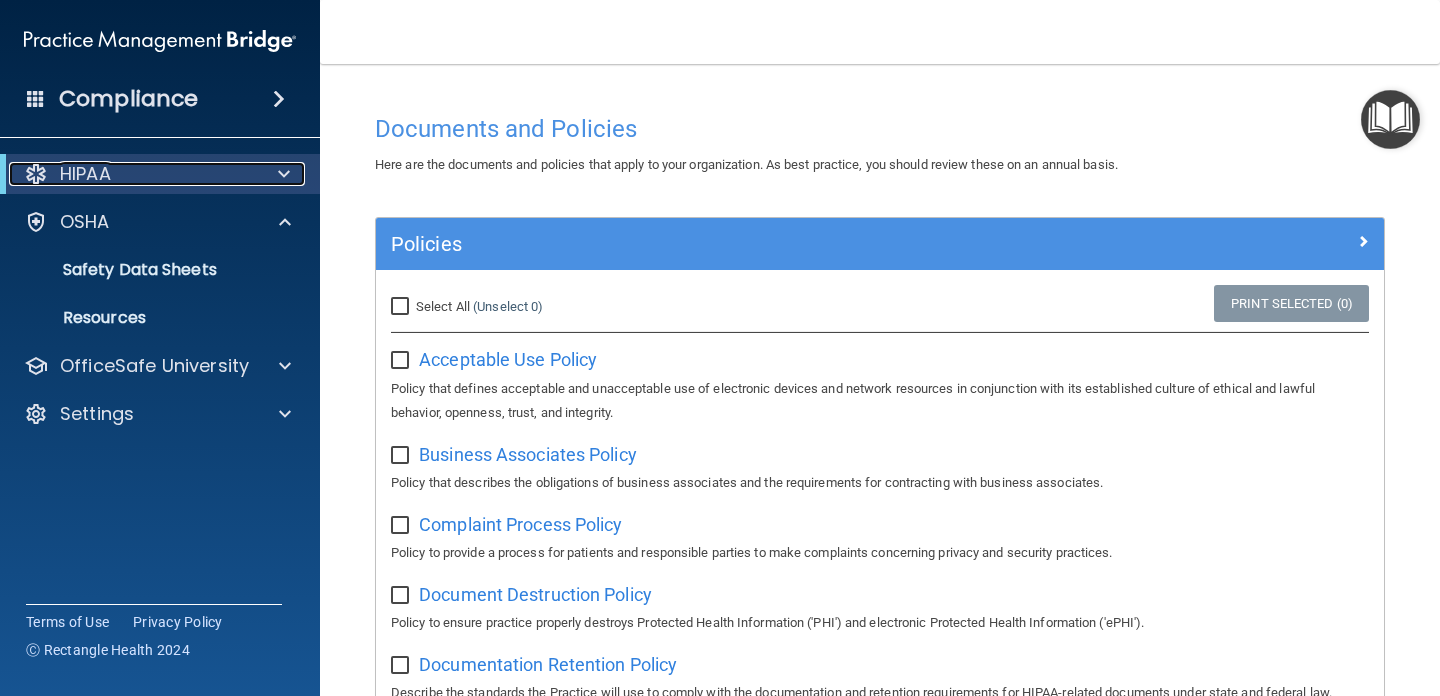 click on "HIPAA" at bounding box center [132, 174] 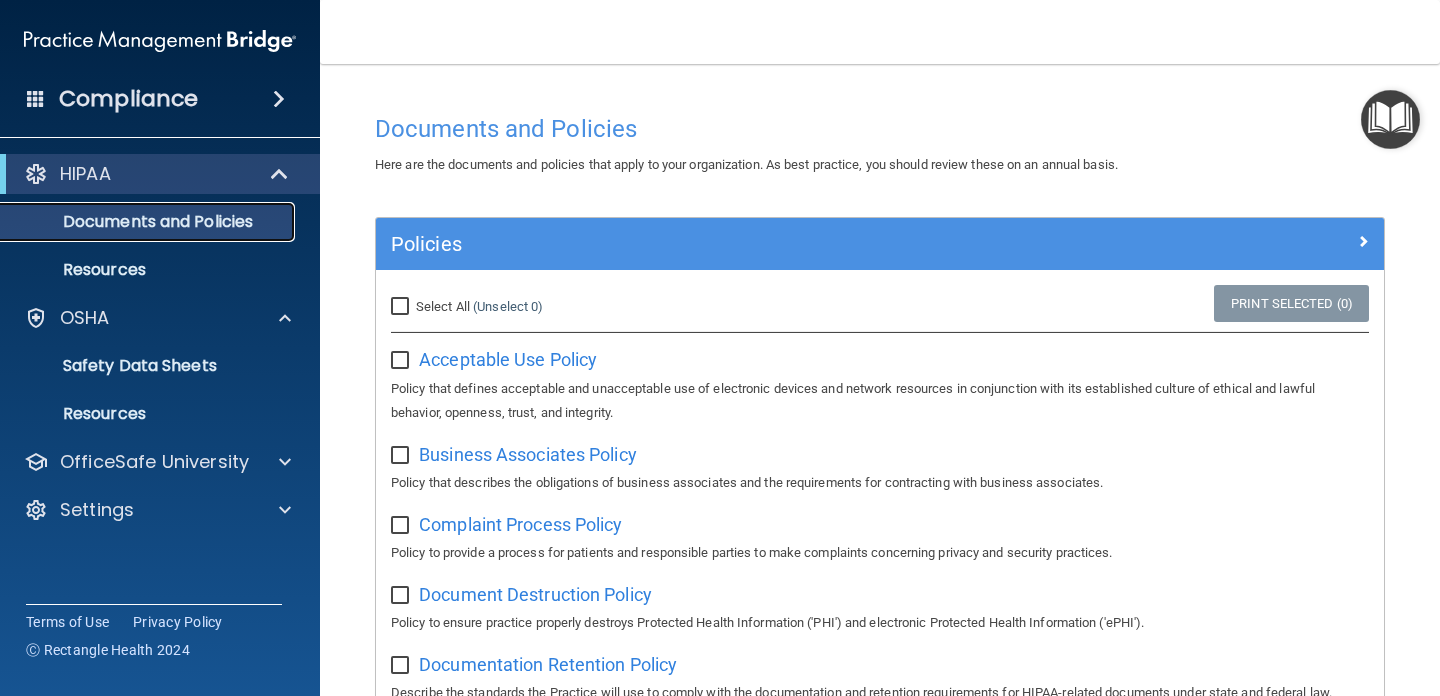 click on "Documents and Policies" at bounding box center [149, 222] 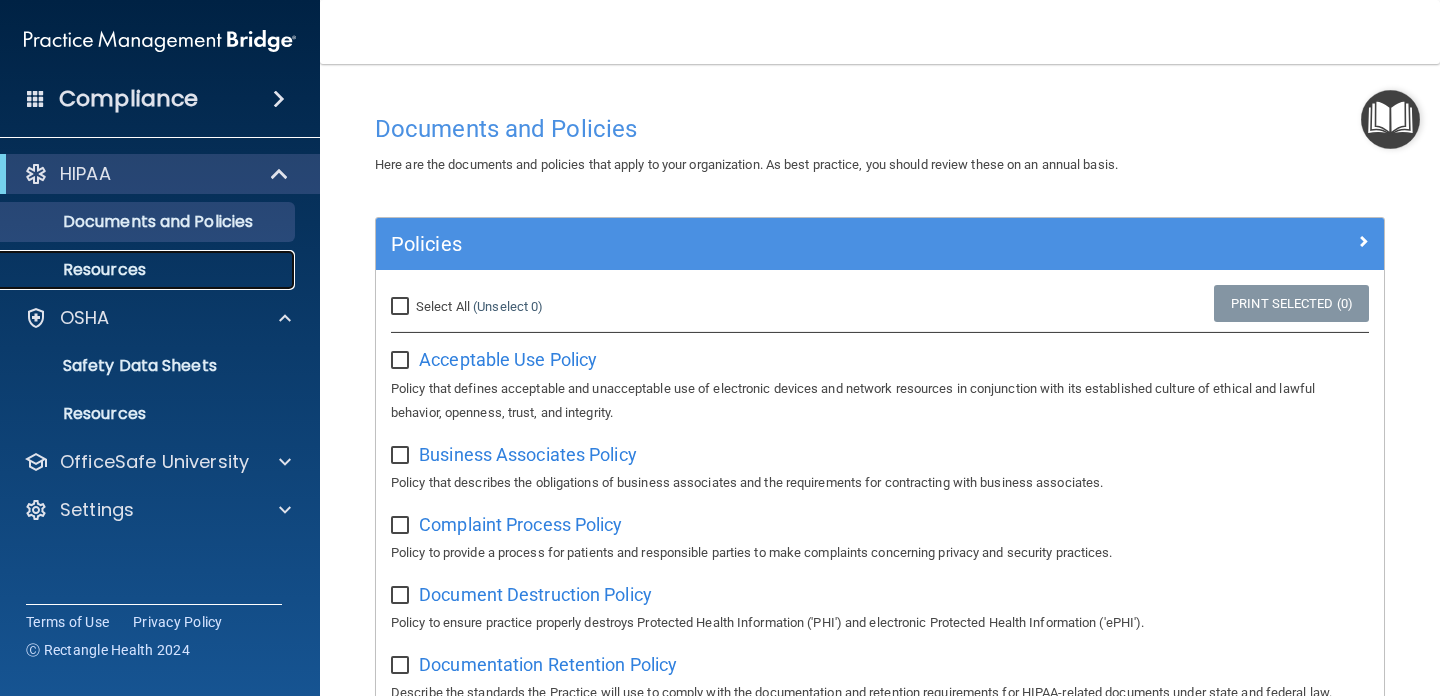 click on "Resources" at bounding box center (149, 270) 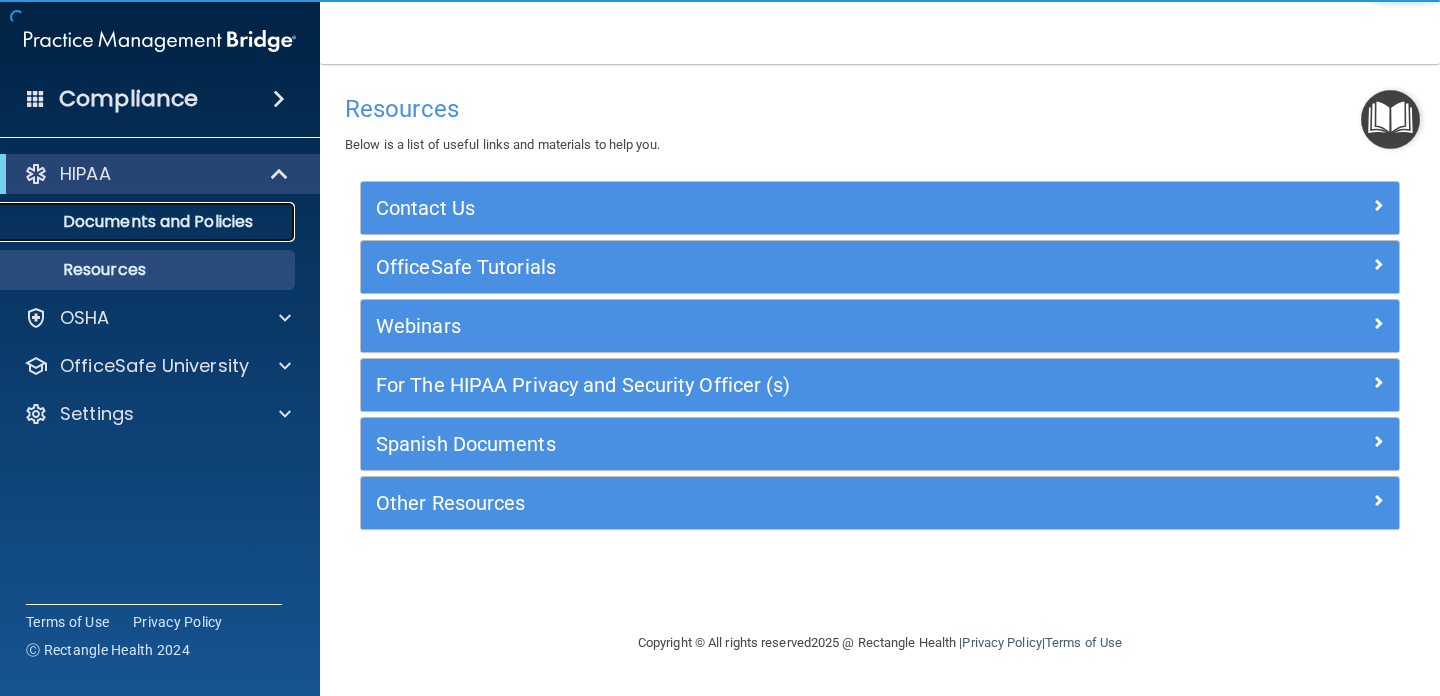 click on "Documents and Policies" at bounding box center [149, 222] 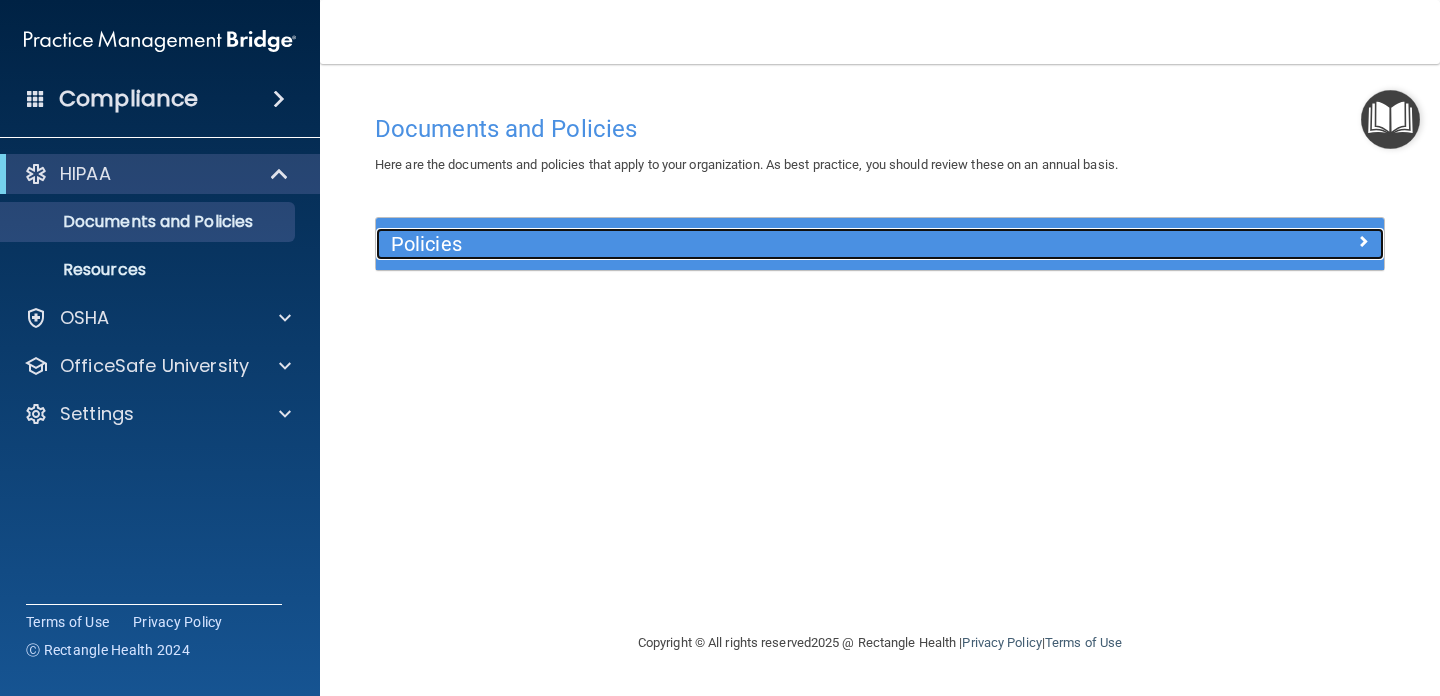 click on "Policies" at bounding box center [754, 244] 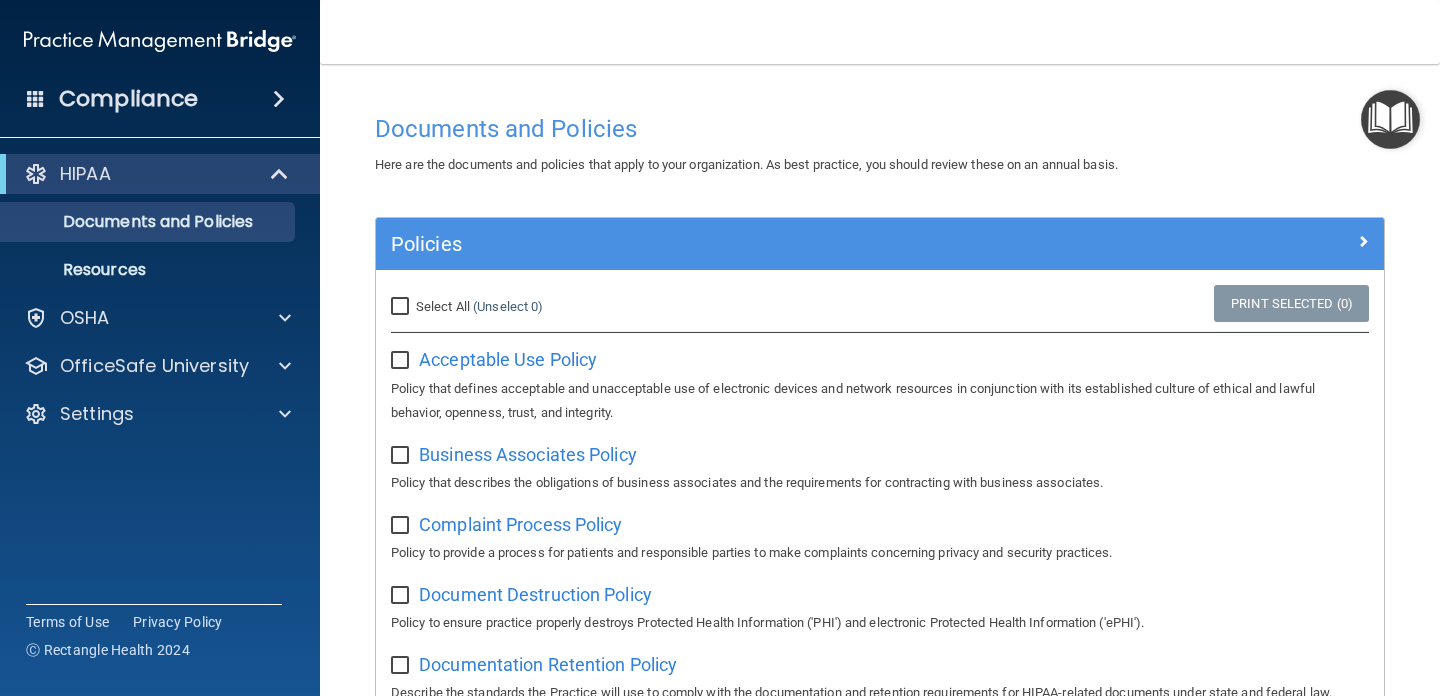 click on "Select All   (Unselect 0)    Unselect All" at bounding box center [402, 307] 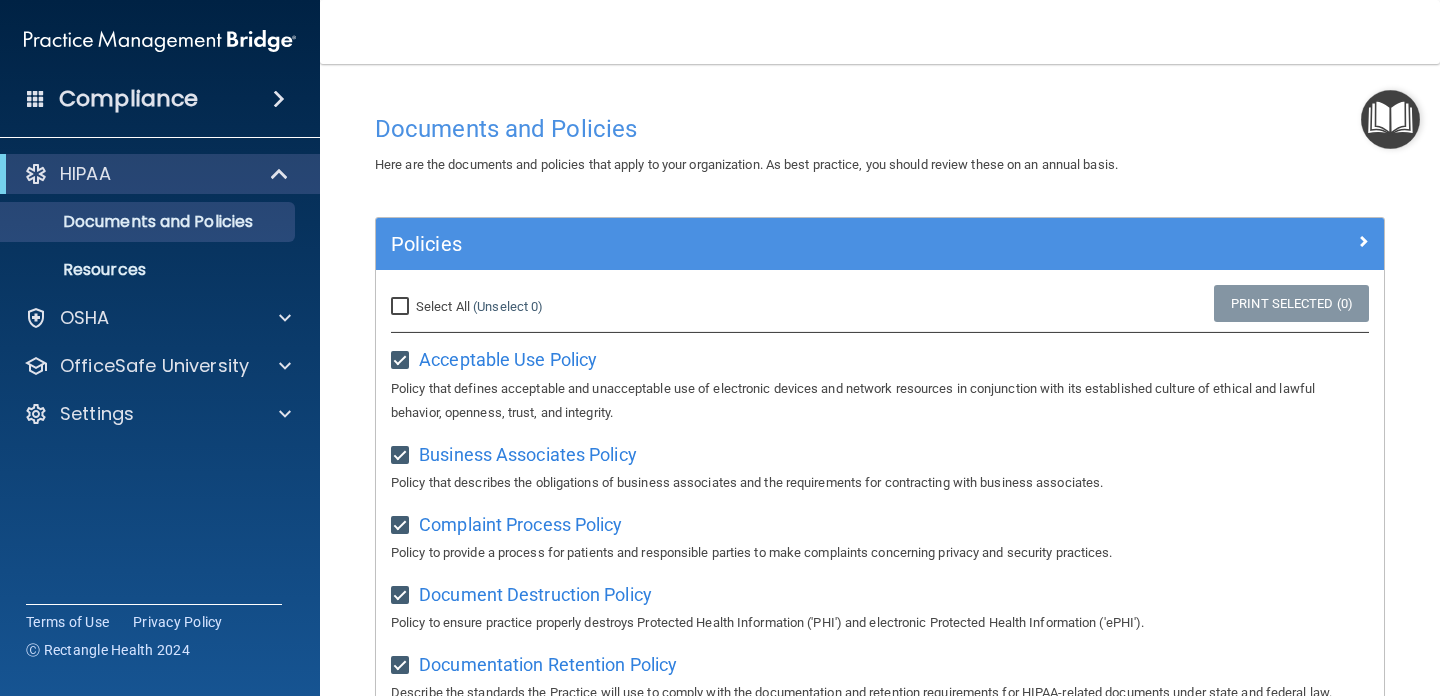 checkbox on "true" 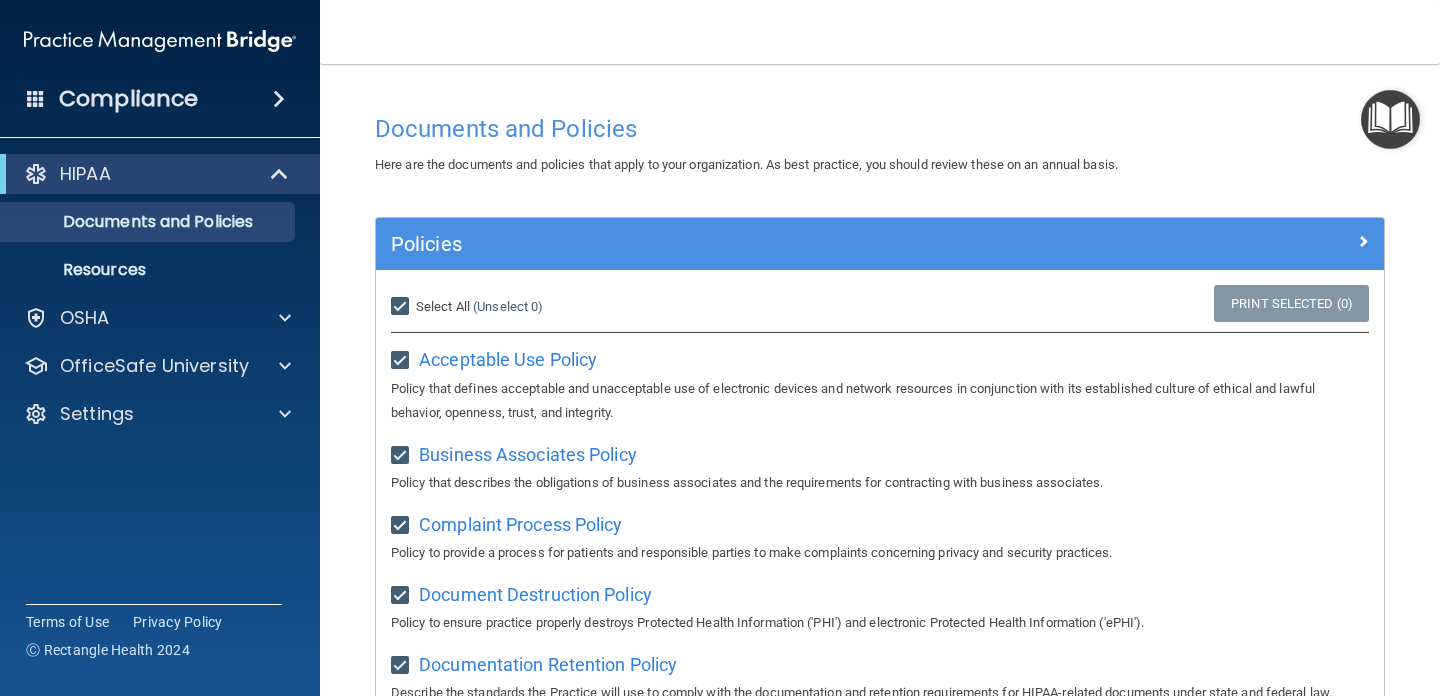 checkbox on "true" 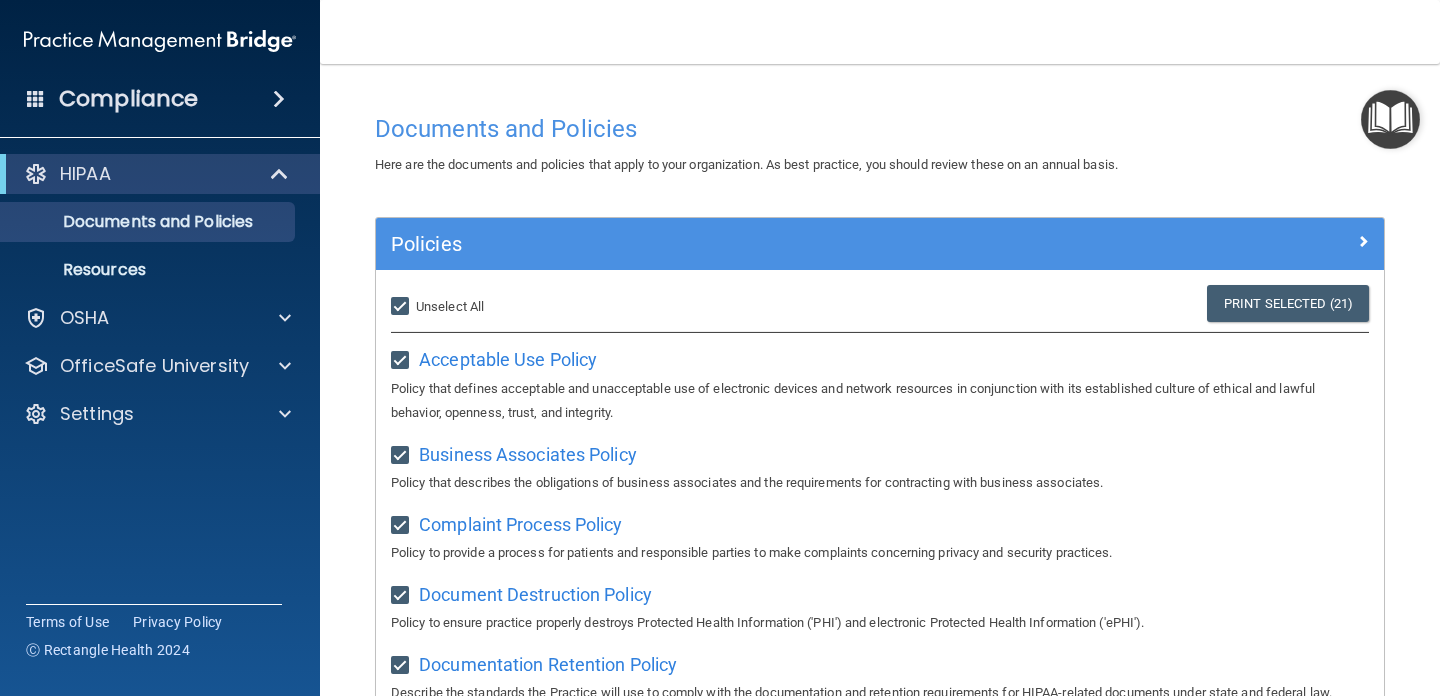 click on "Select All   (Unselect 21)    Unselect All" at bounding box center [402, 307] 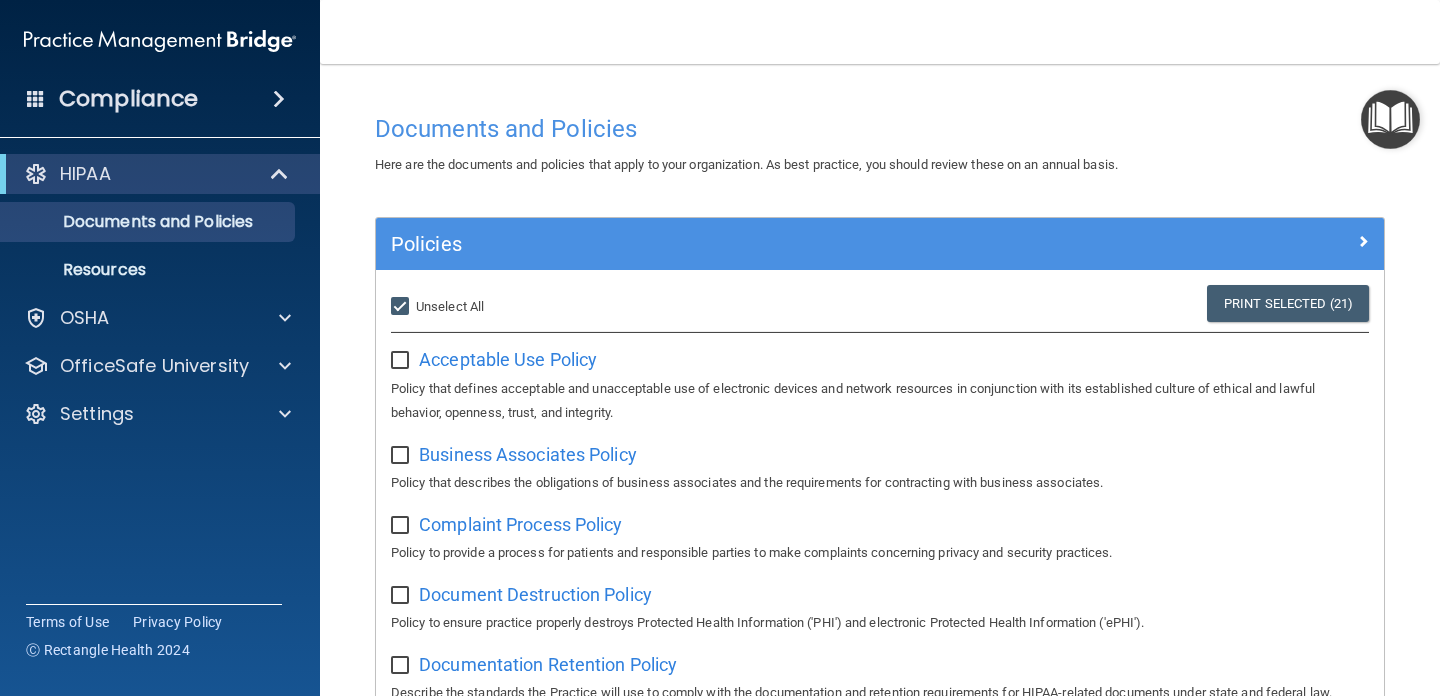 checkbox on "false" 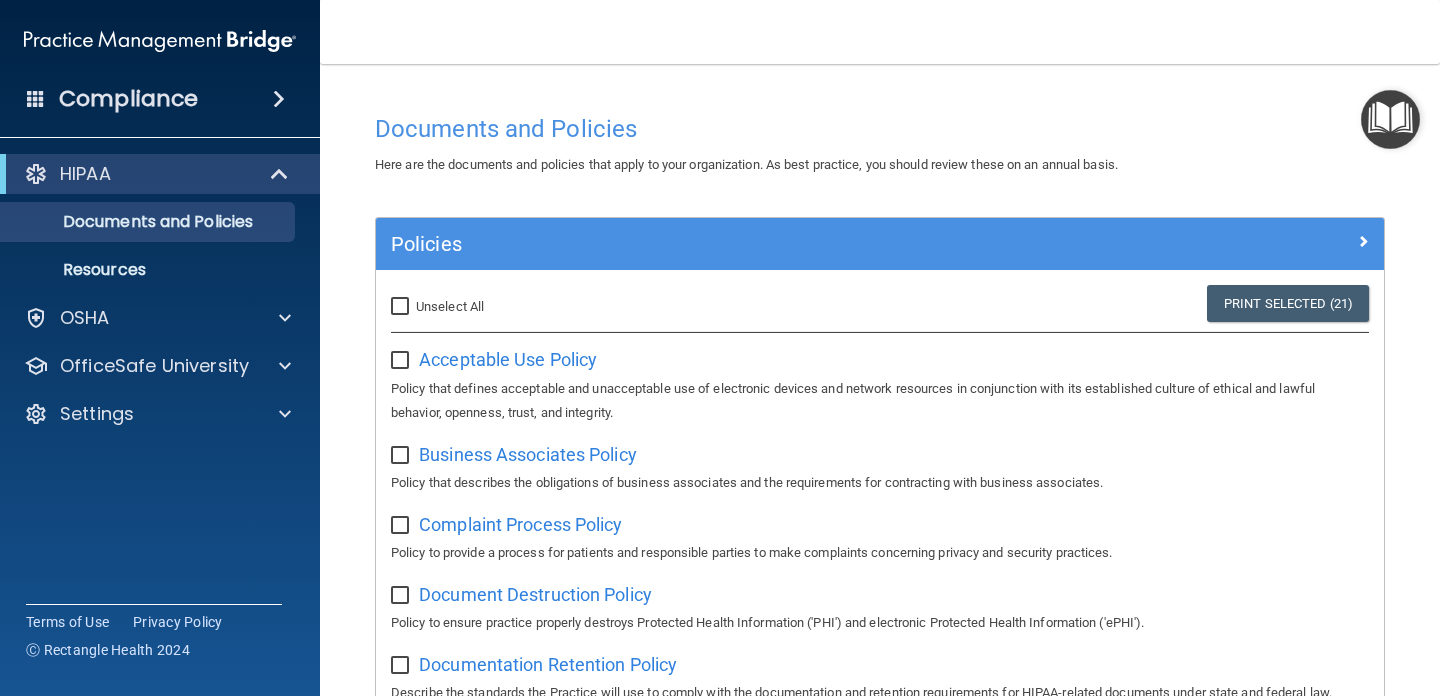 checkbox on "false" 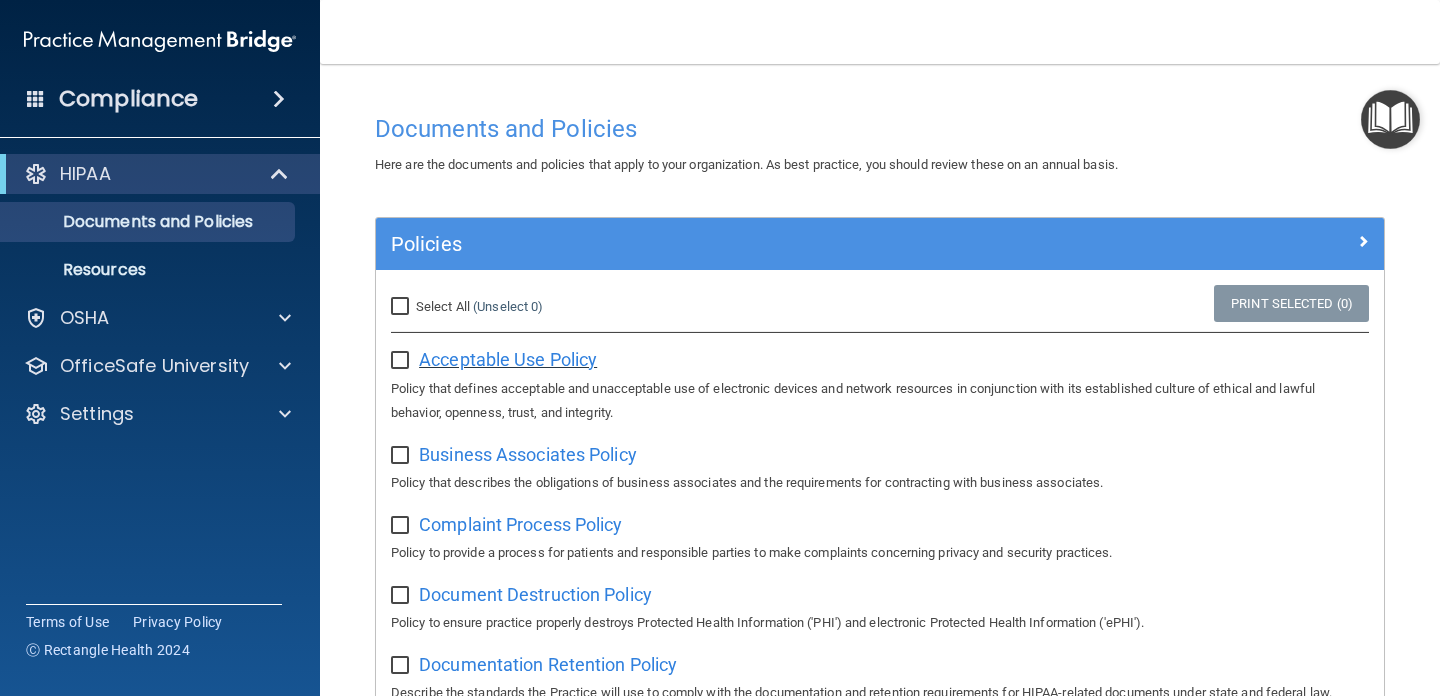 click on "Acceptable Use Policy" at bounding box center [508, 359] 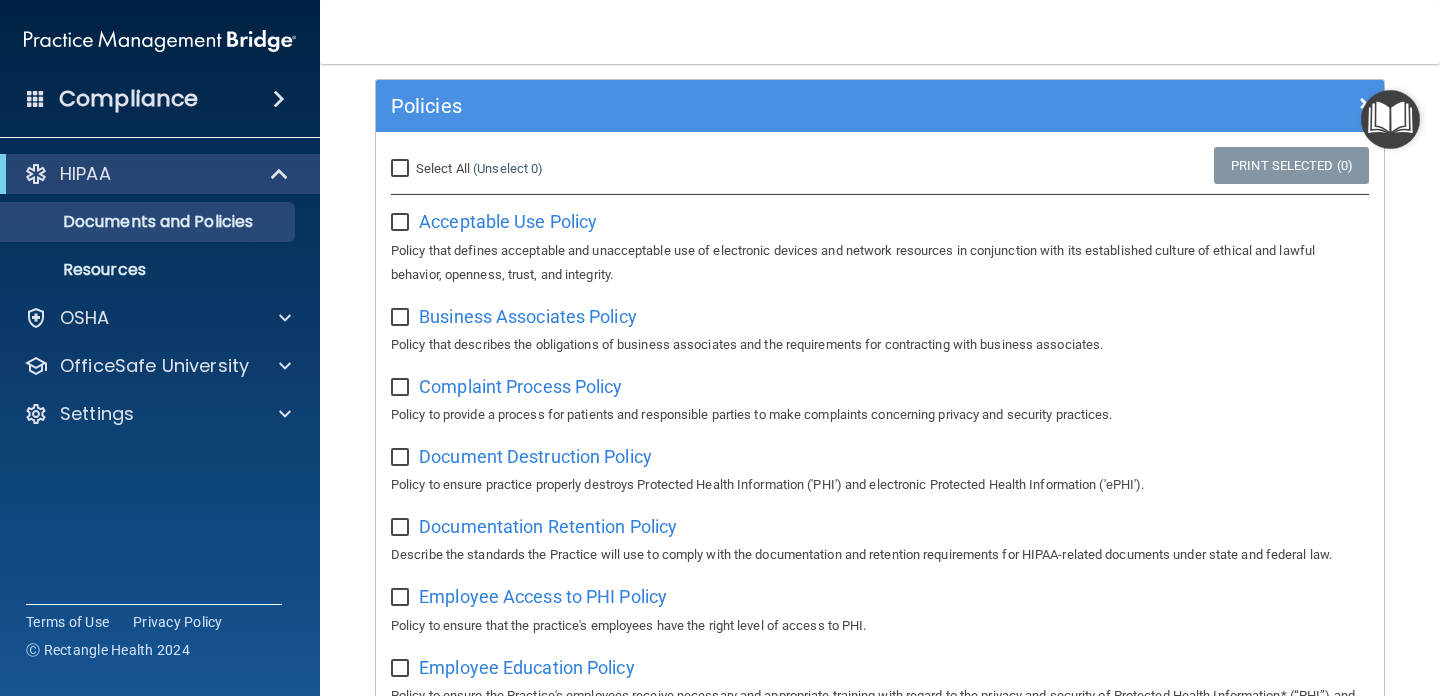 scroll, scrollTop: 0, scrollLeft: 0, axis: both 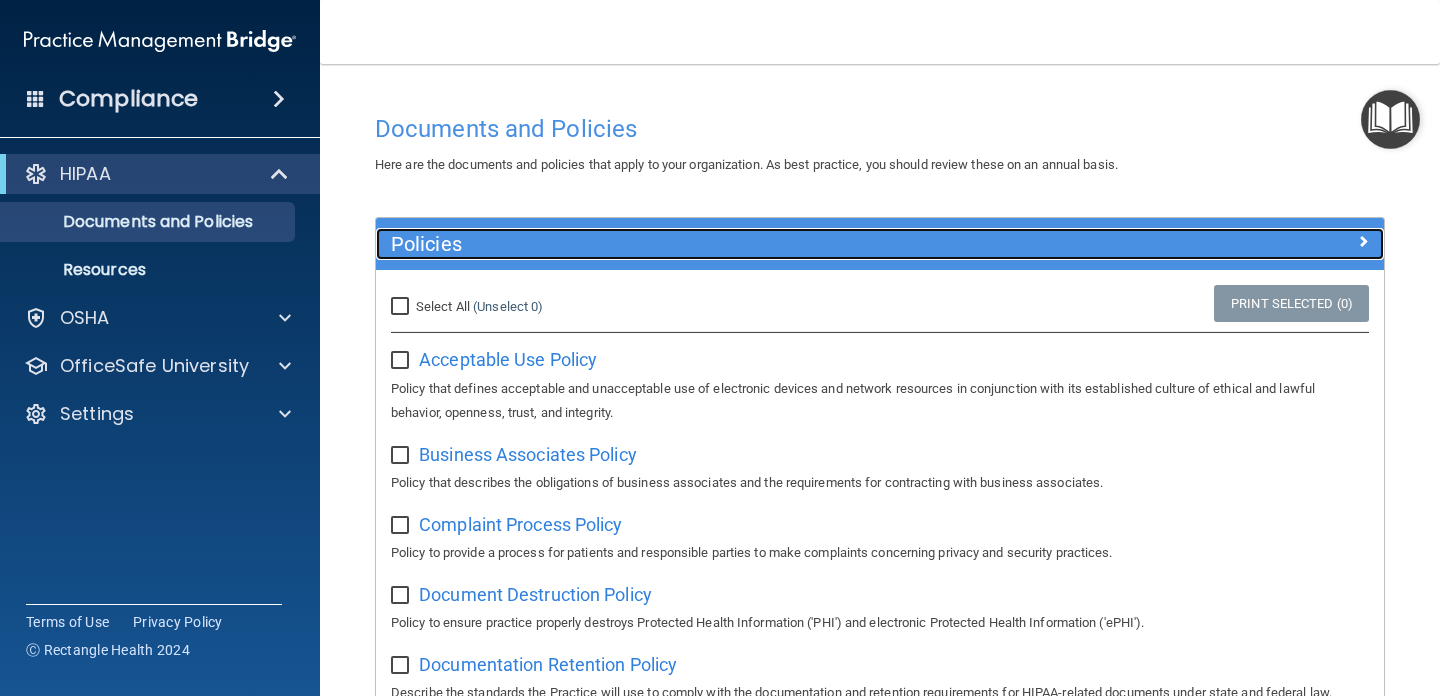 click on "Policies" at bounding box center (754, 244) 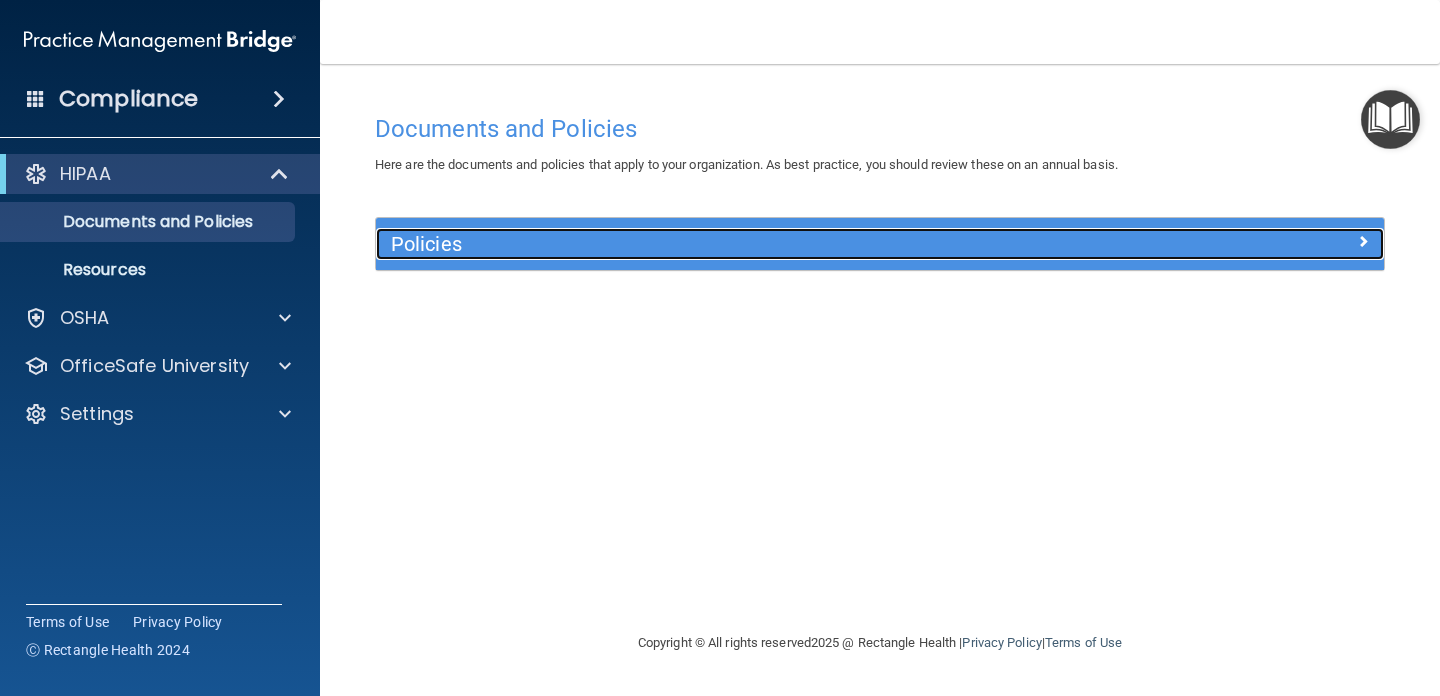 click on "Policies" at bounding box center (754, 244) 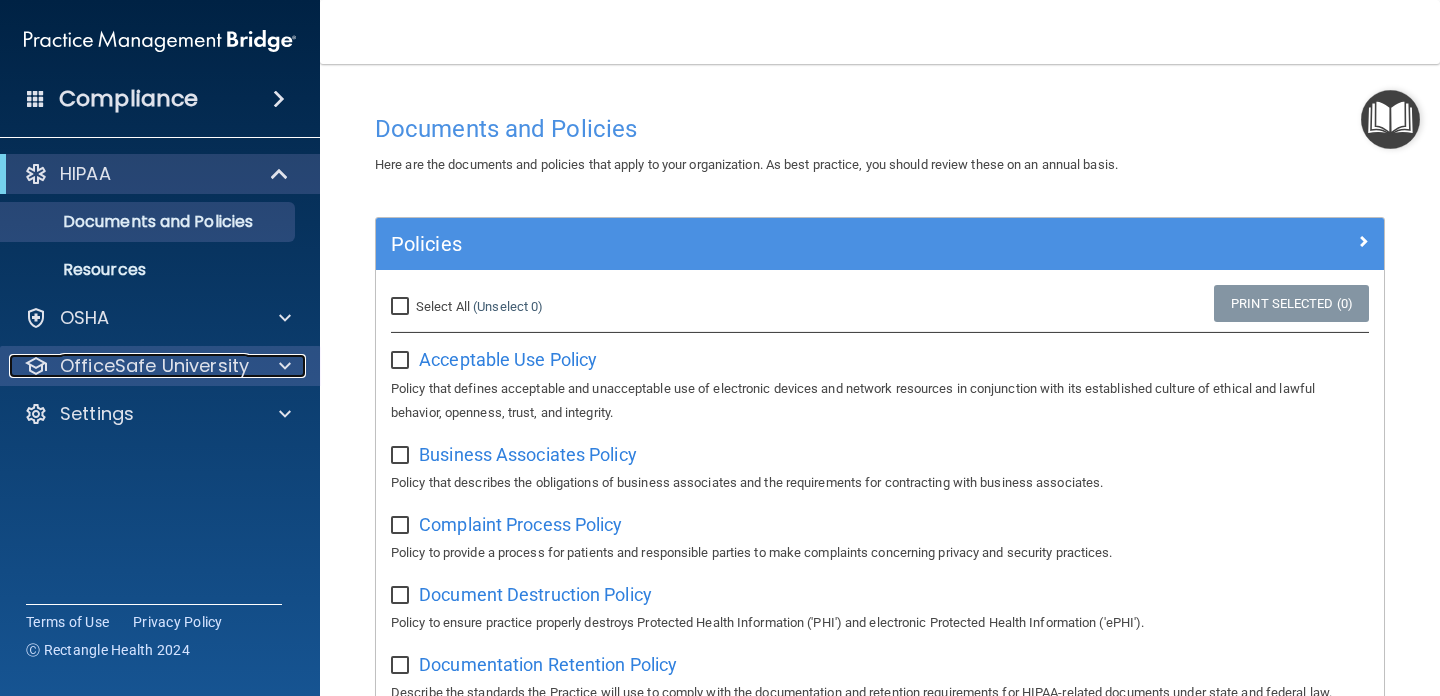 click on "OfficeSafe University" at bounding box center [154, 366] 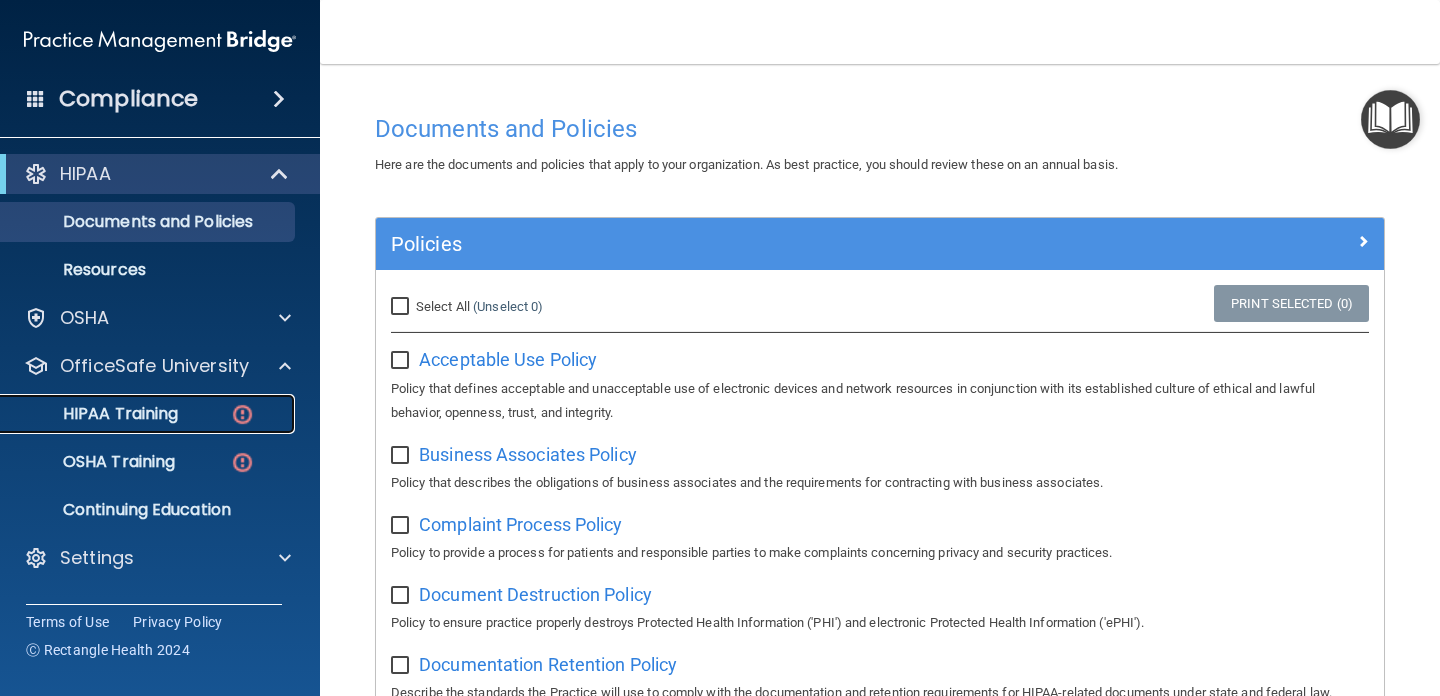 click on "HIPAA Training" at bounding box center (95, 414) 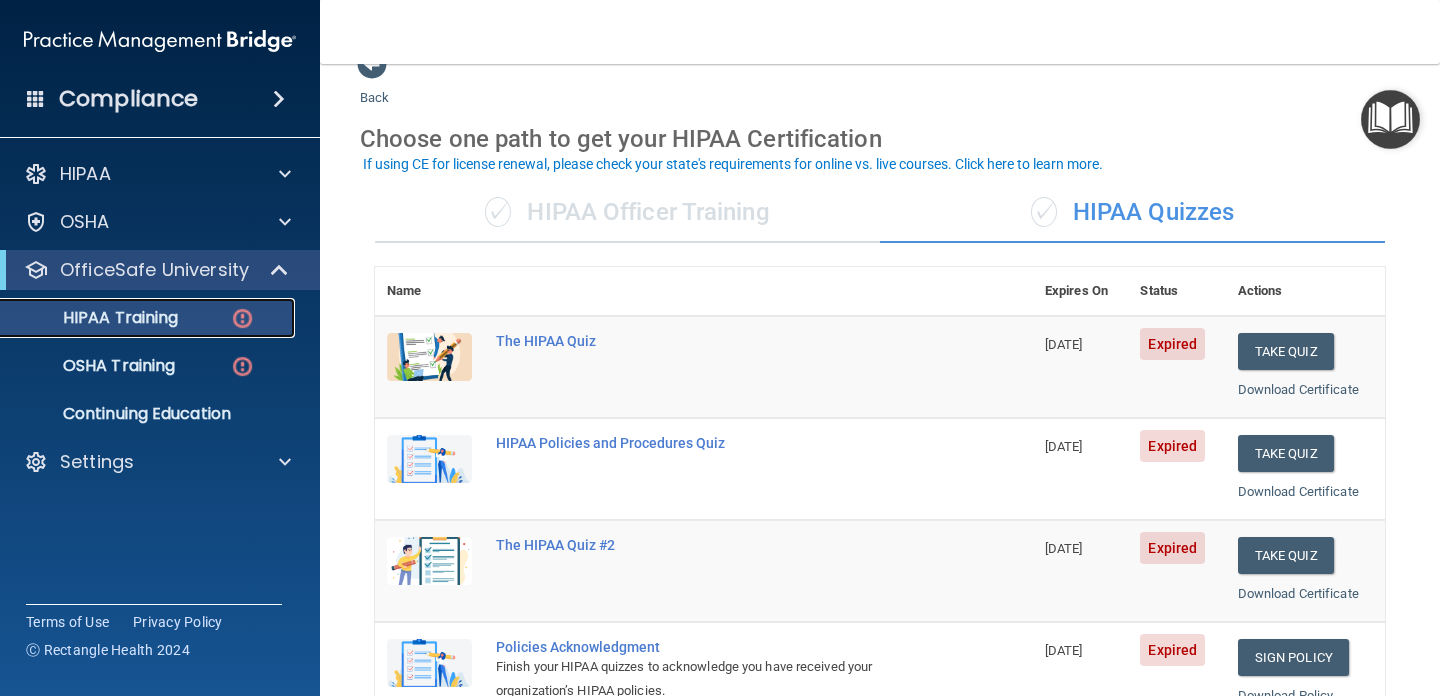 scroll, scrollTop: 41, scrollLeft: 0, axis: vertical 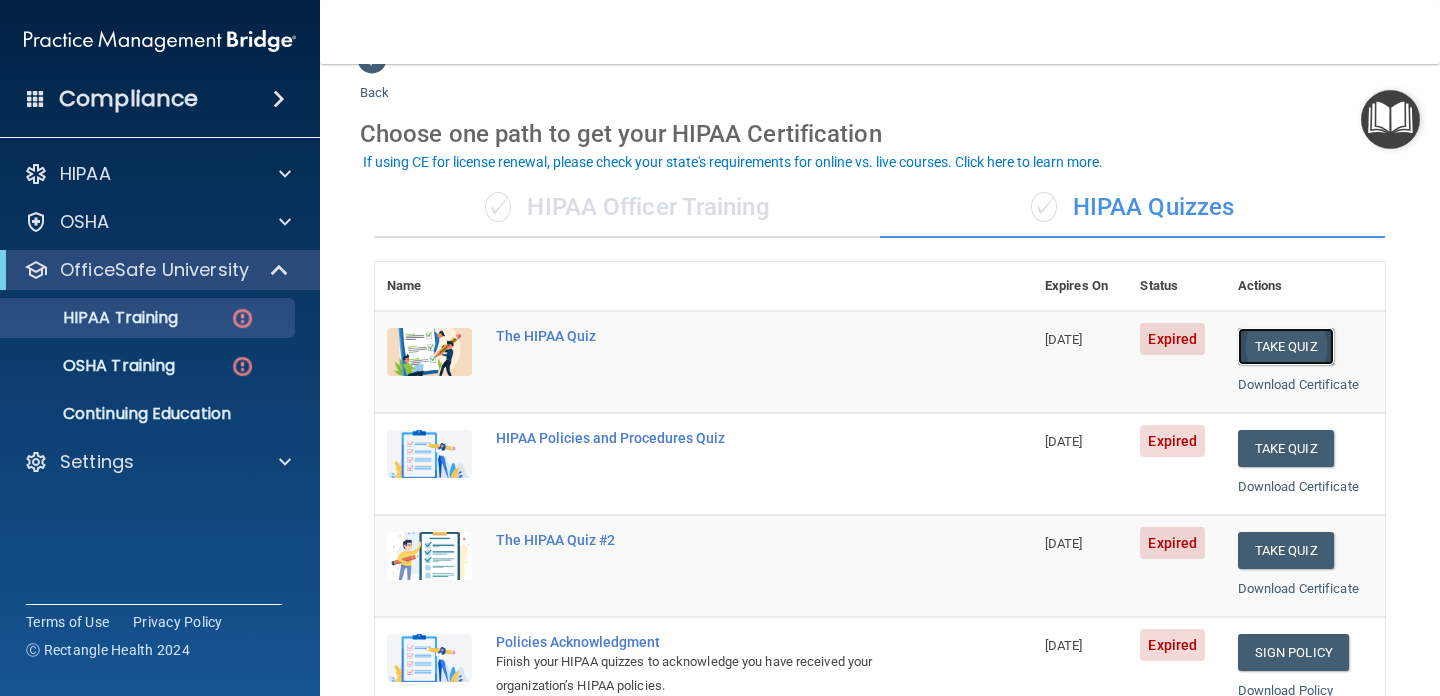 click on "Take Quiz" at bounding box center [1286, 346] 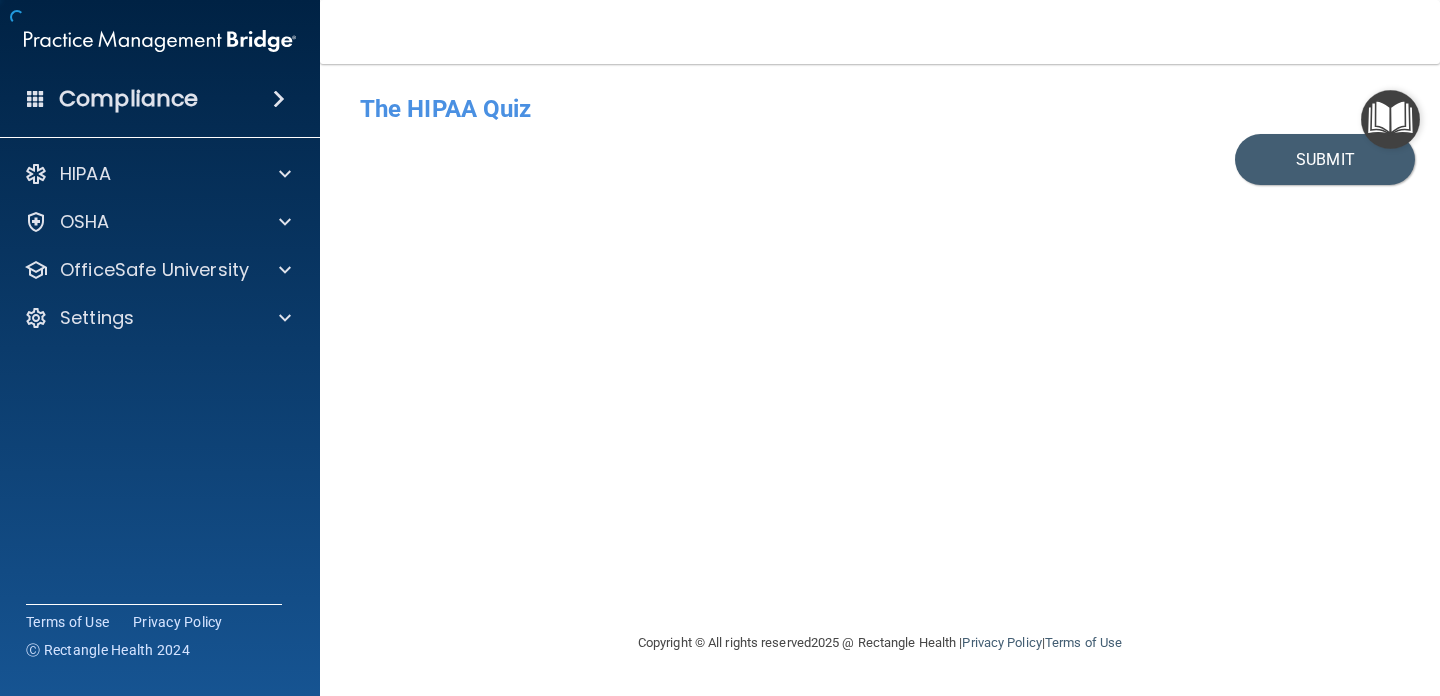 scroll, scrollTop: 0, scrollLeft: 0, axis: both 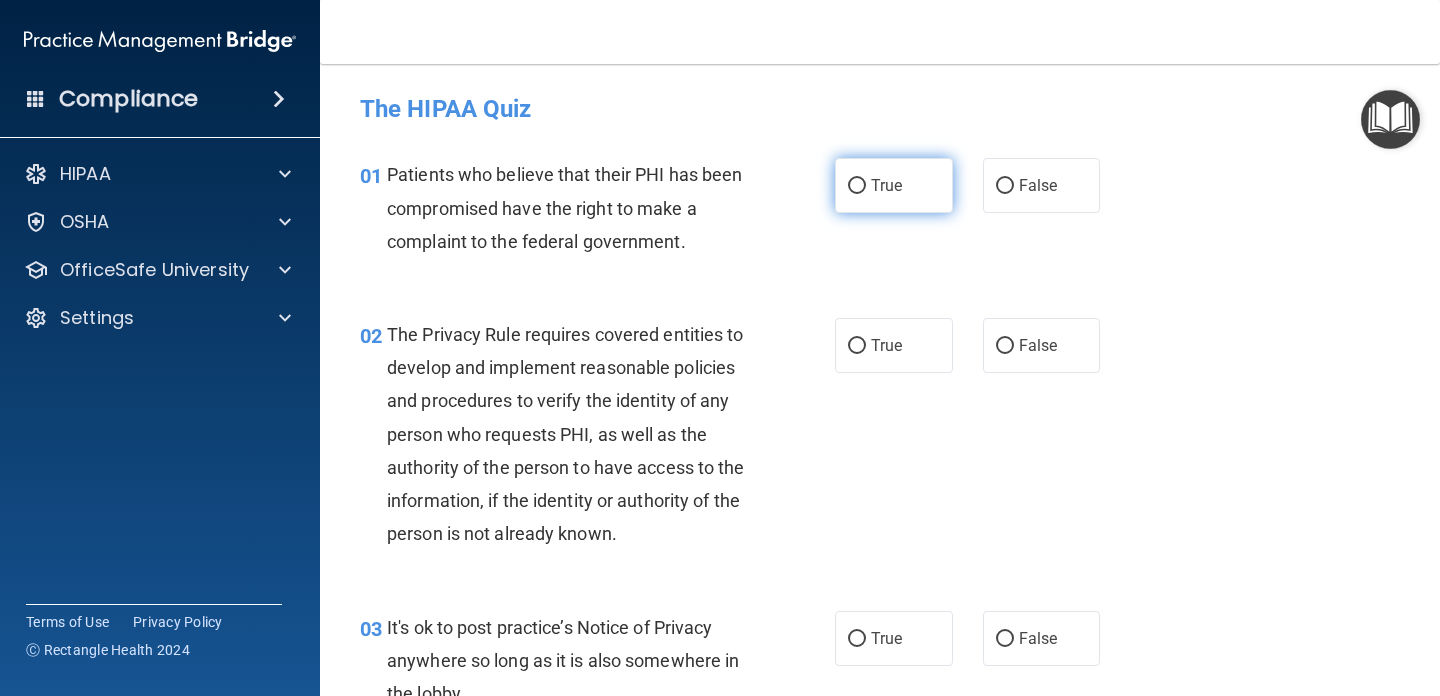 click on "True" at bounding box center [886, 185] 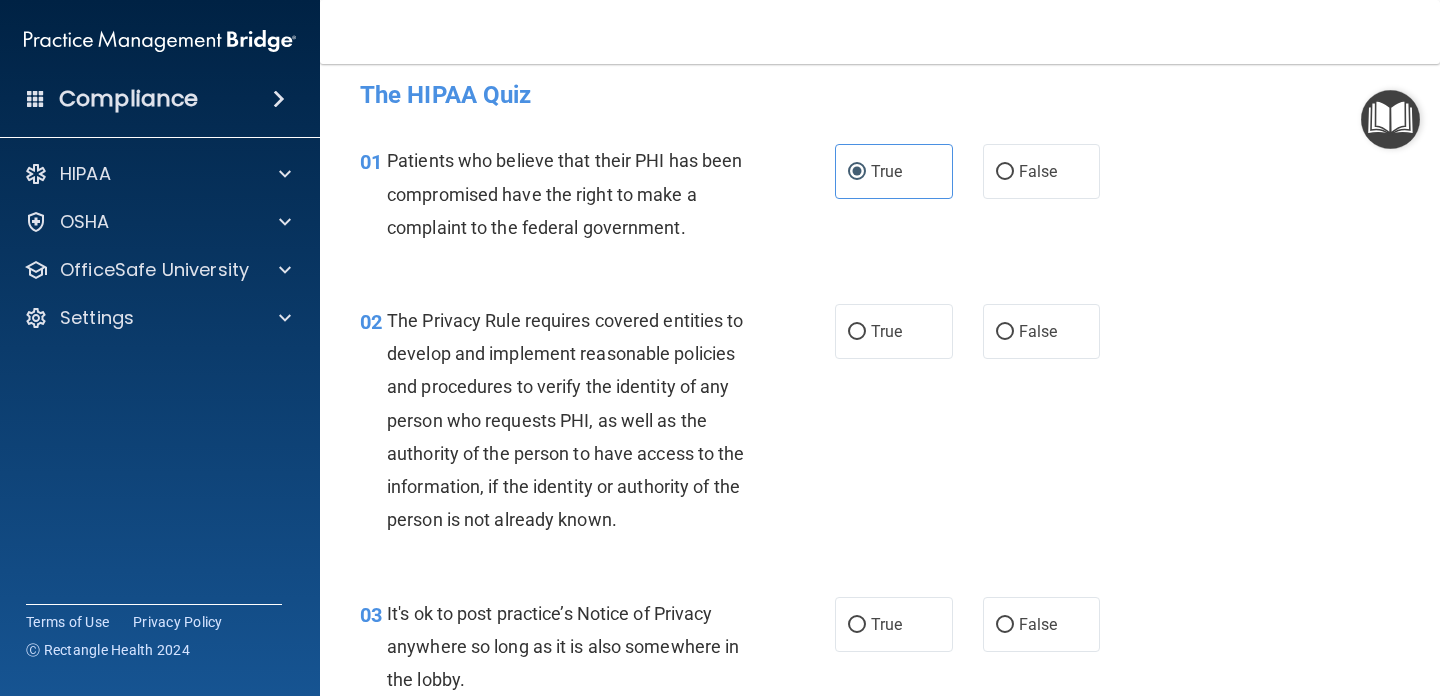 scroll, scrollTop: 19, scrollLeft: 0, axis: vertical 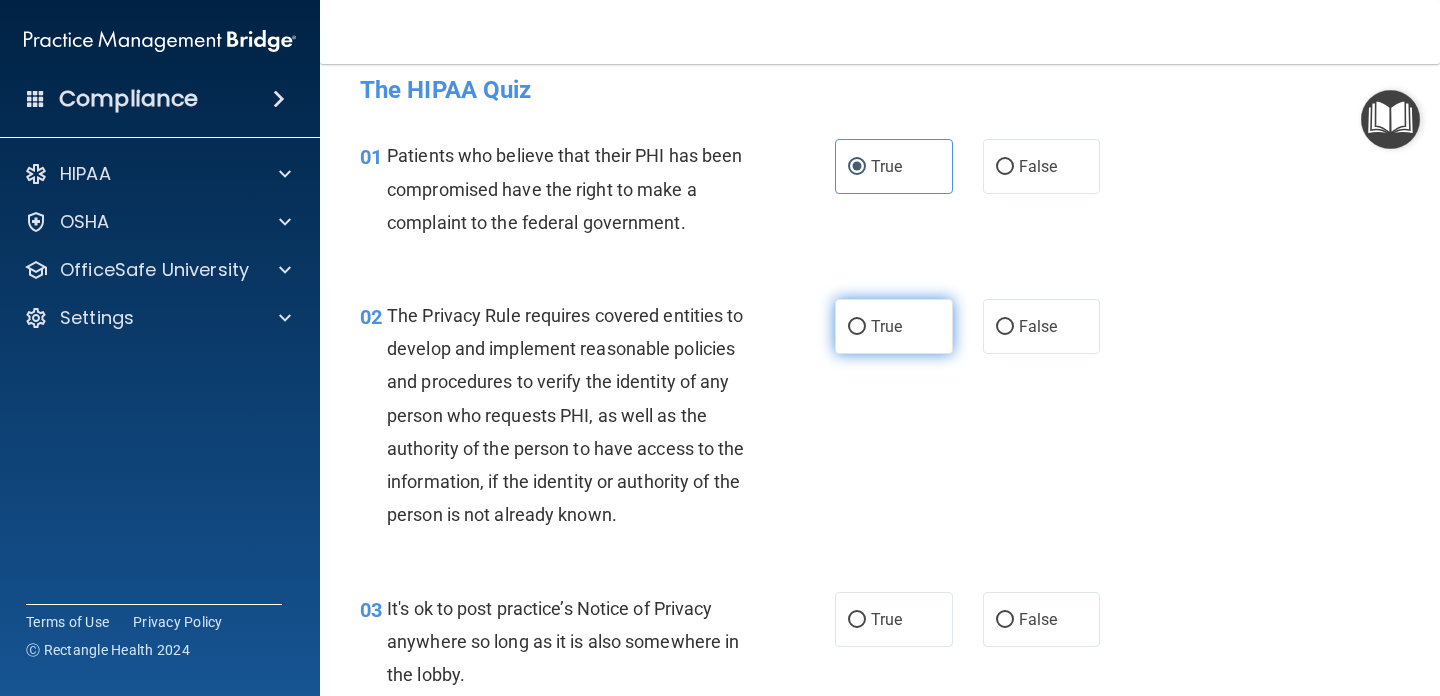 click on "True" at bounding box center (857, 327) 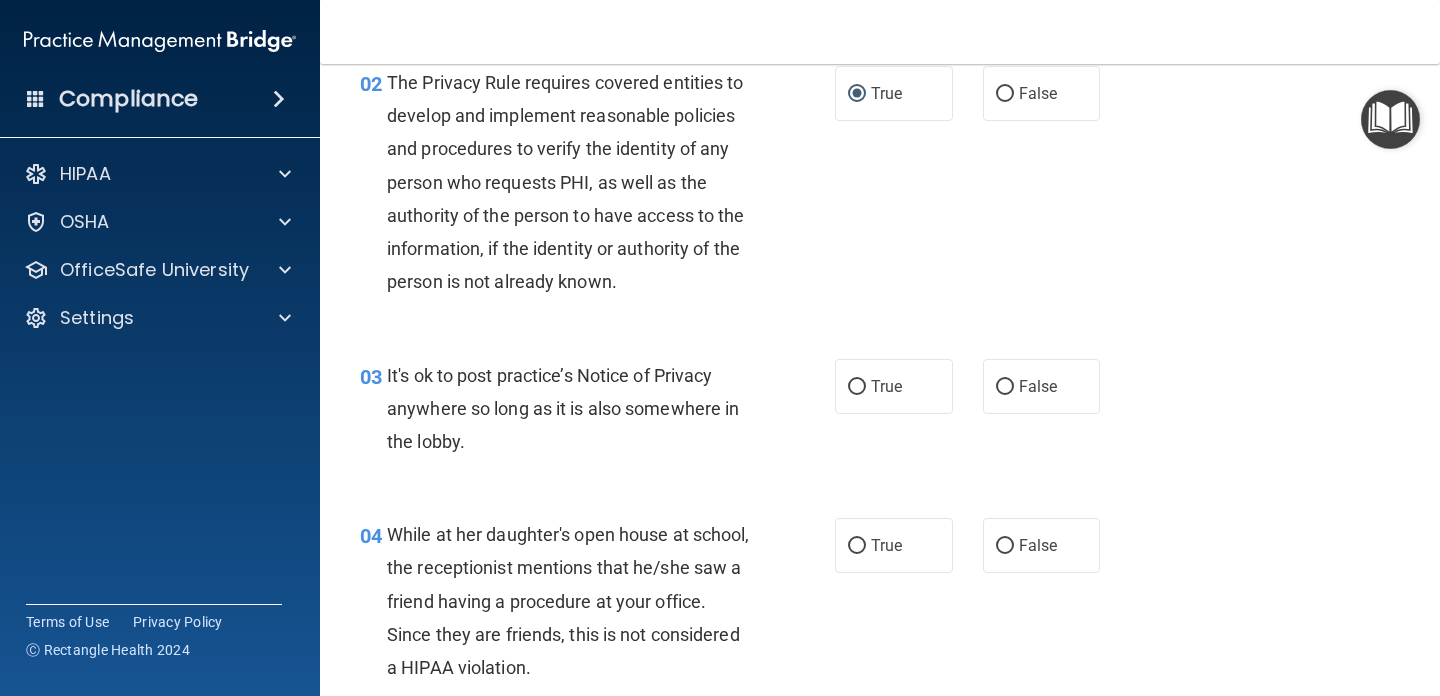 scroll, scrollTop: 252, scrollLeft: 0, axis: vertical 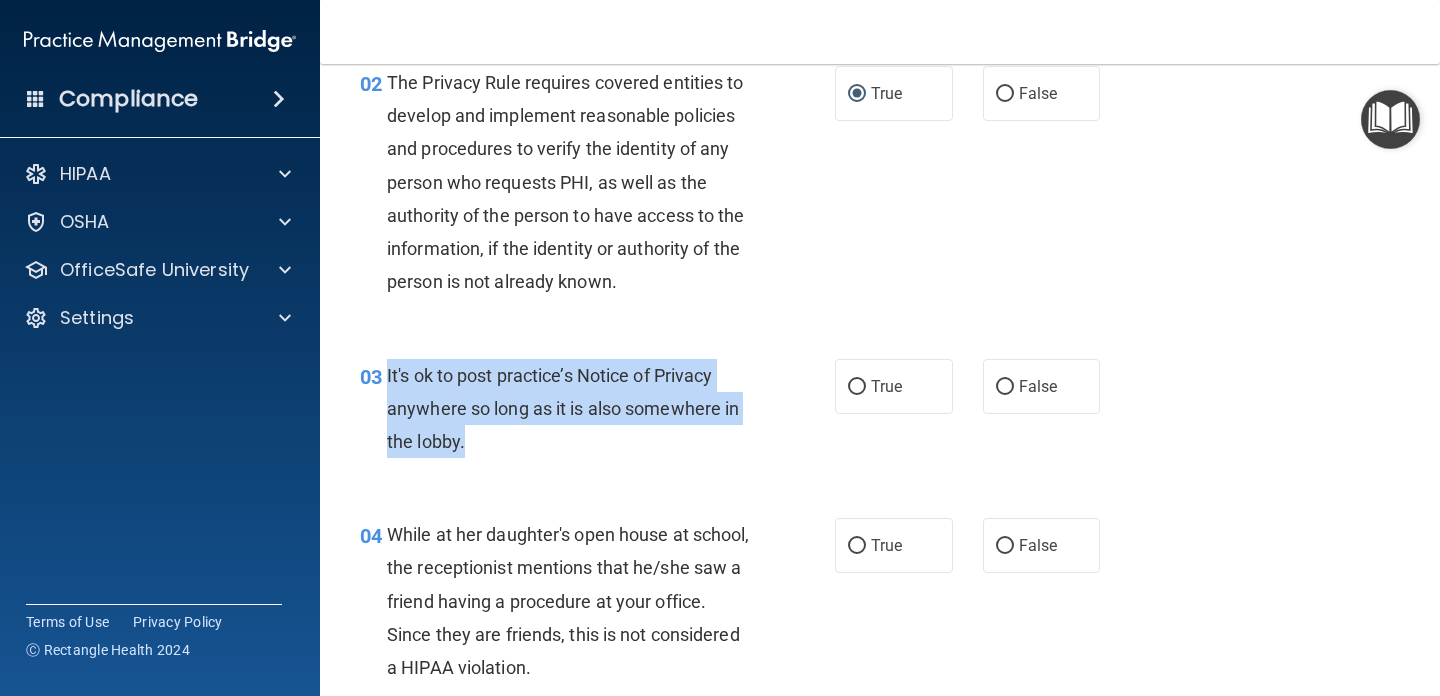 drag, startPoint x: 389, startPoint y: 374, endPoint x: 525, endPoint y: 450, distance: 155.79474 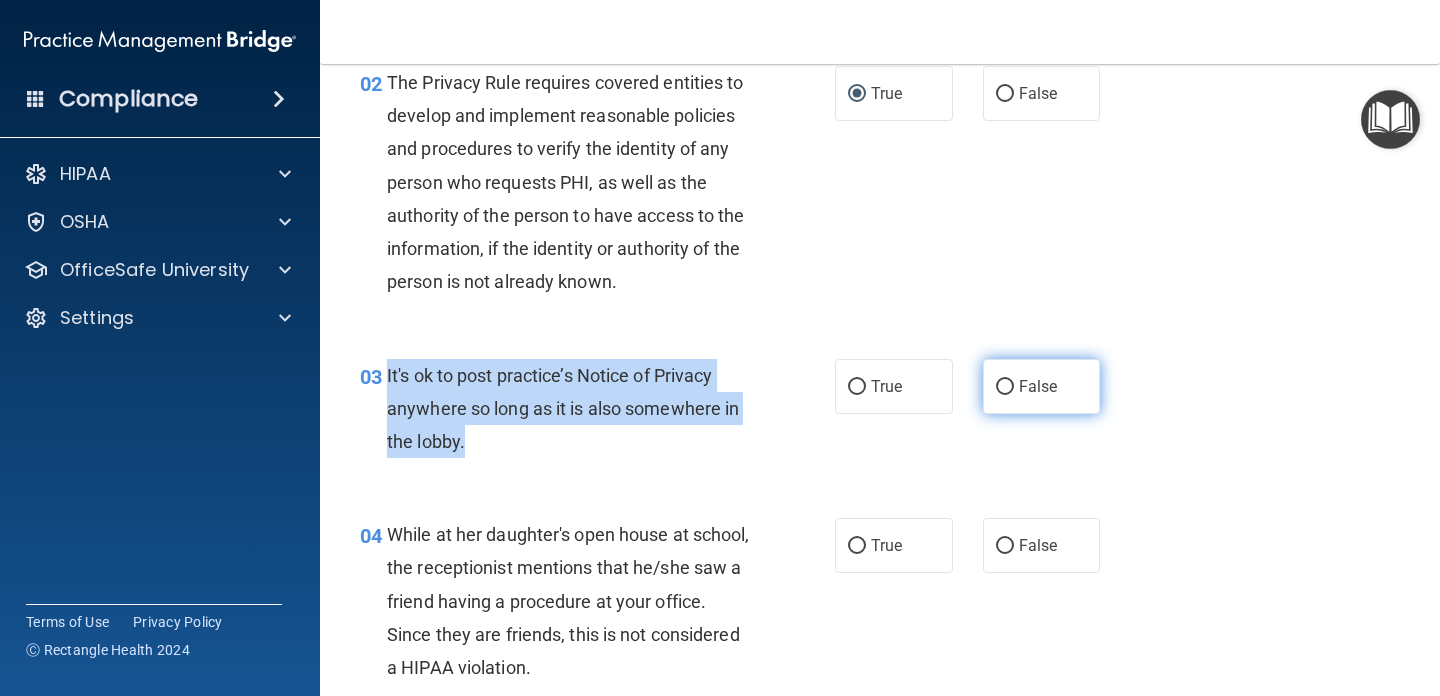 click on "False" at bounding box center (1005, 387) 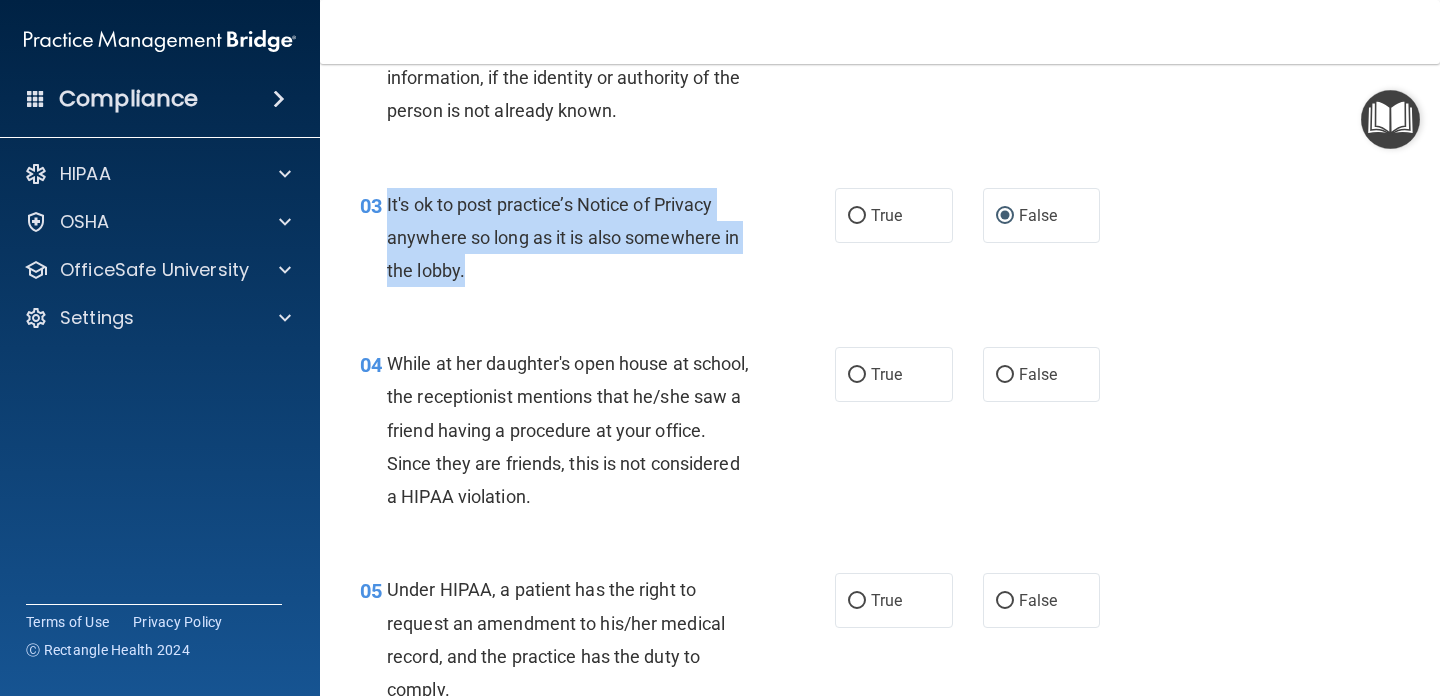 scroll, scrollTop: 425, scrollLeft: 0, axis: vertical 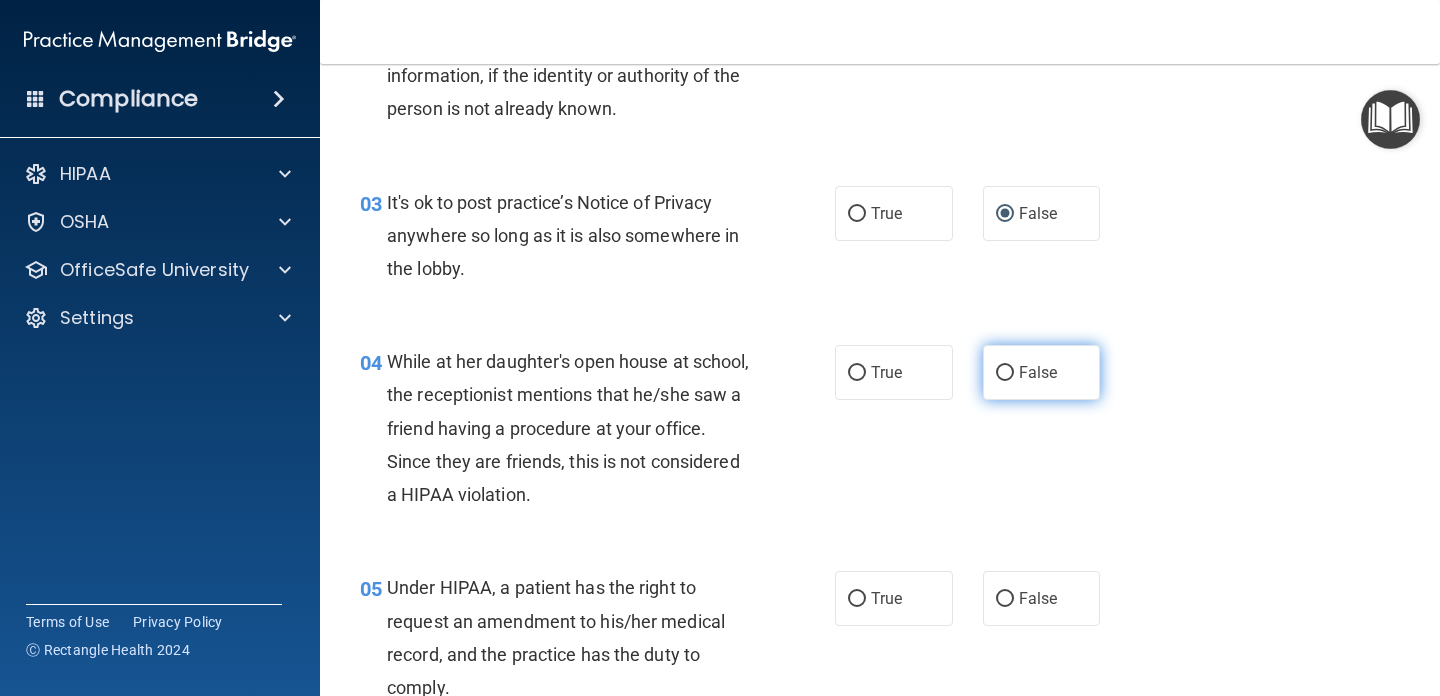 click on "False" at bounding box center (1042, 372) 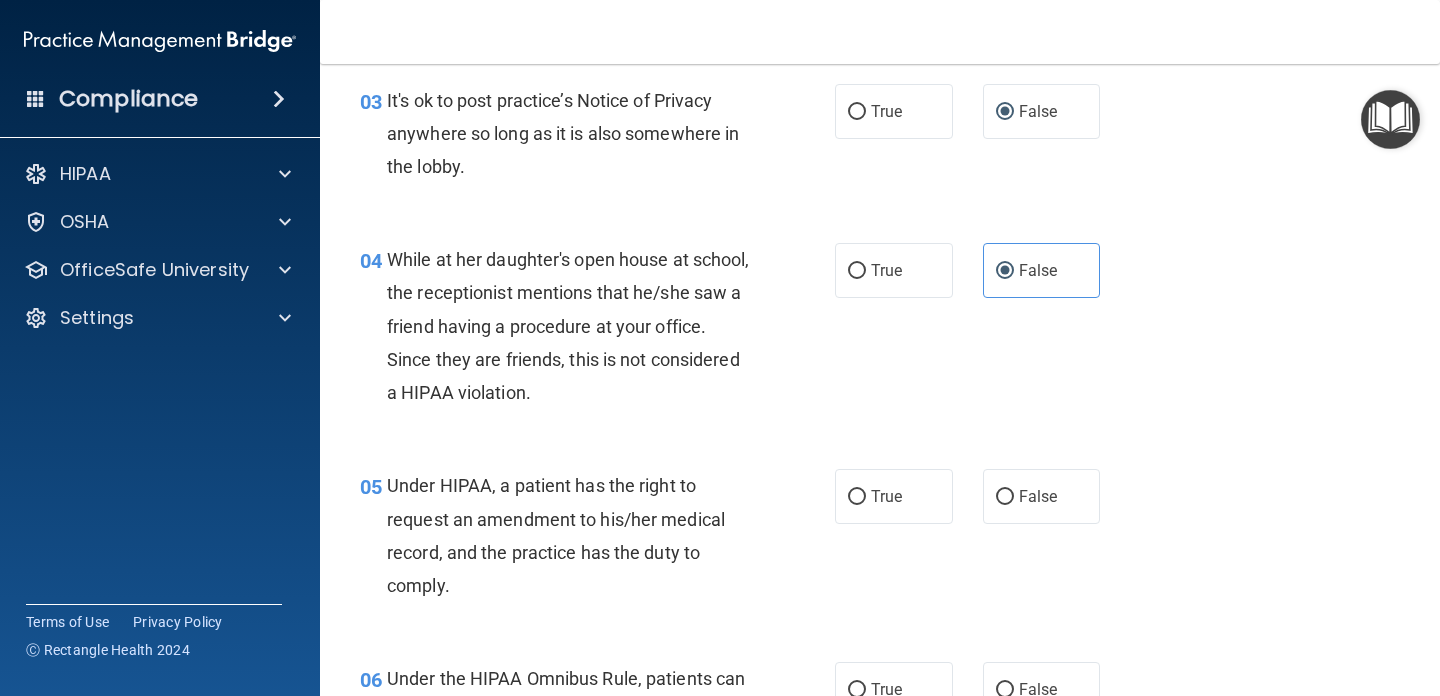 scroll, scrollTop: 601, scrollLeft: 0, axis: vertical 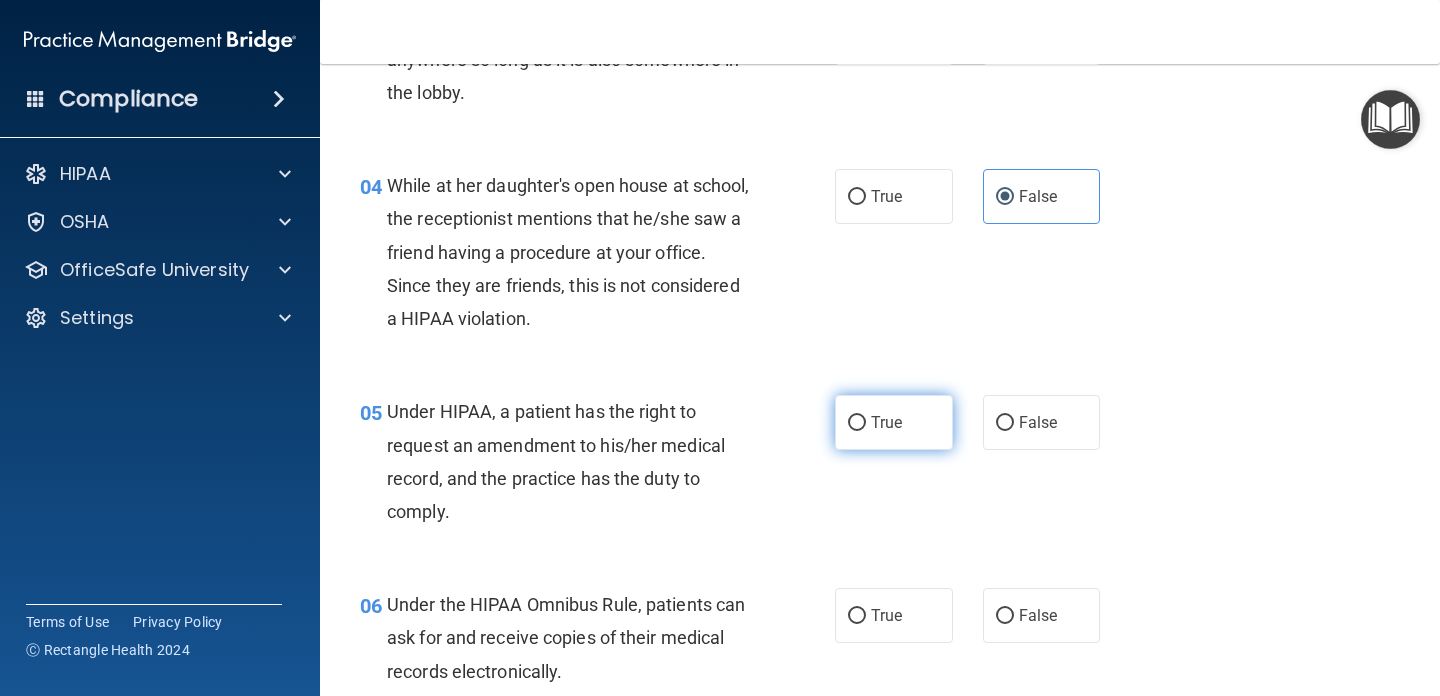 click on "True" at bounding box center (886, 422) 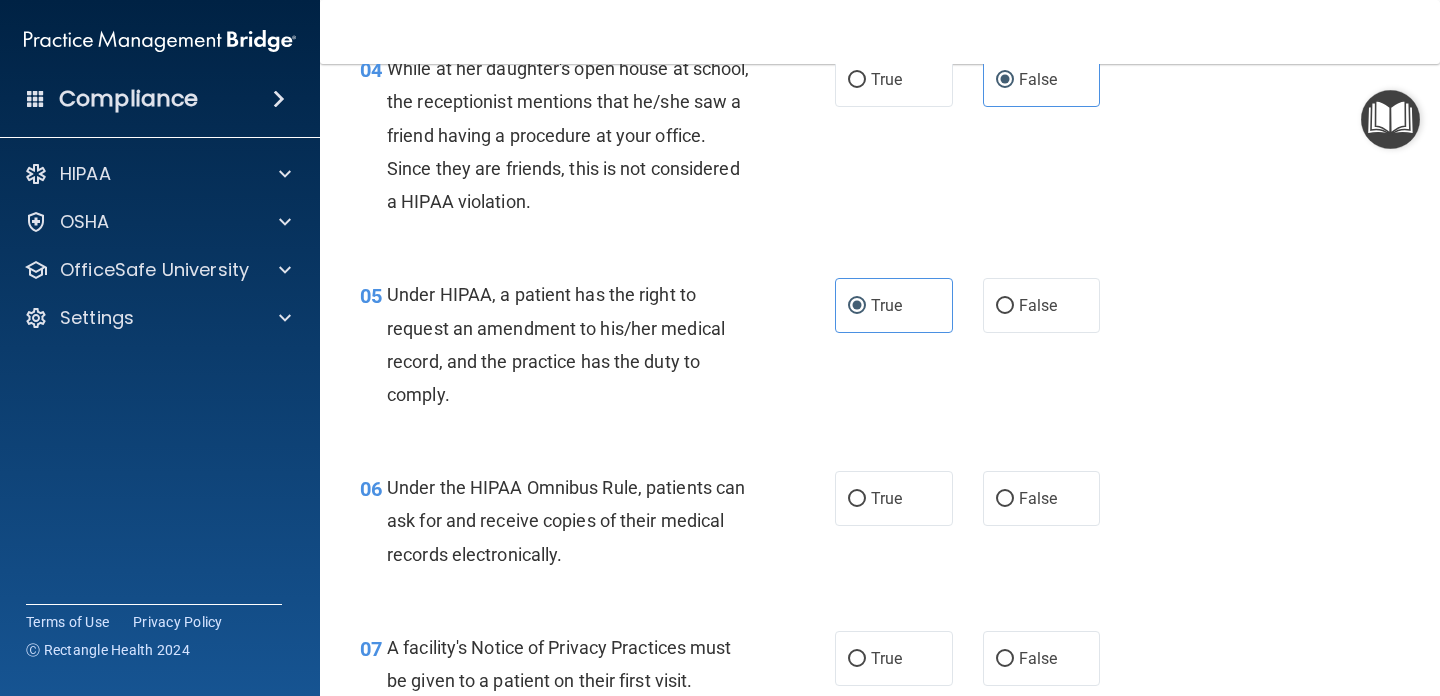 scroll, scrollTop: 748, scrollLeft: 0, axis: vertical 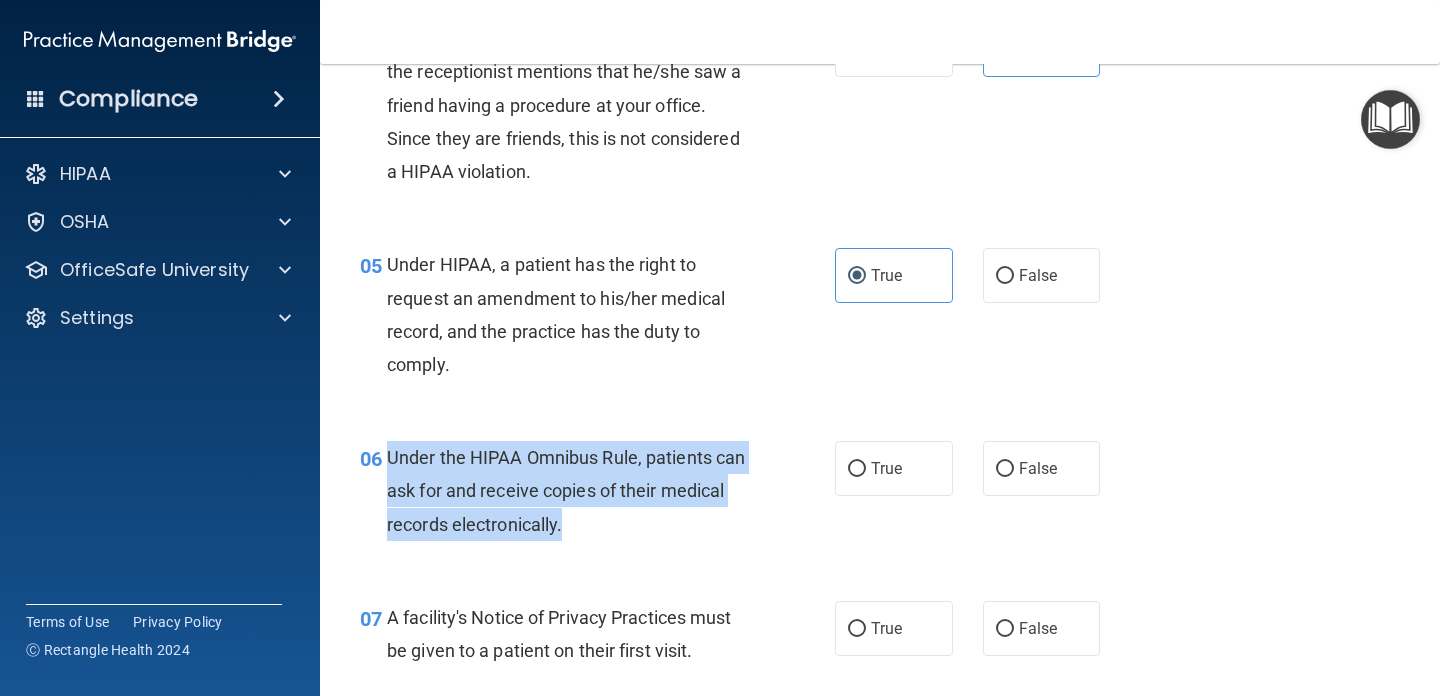 drag, startPoint x: 389, startPoint y: 456, endPoint x: 571, endPoint y: 520, distance: 192.92485 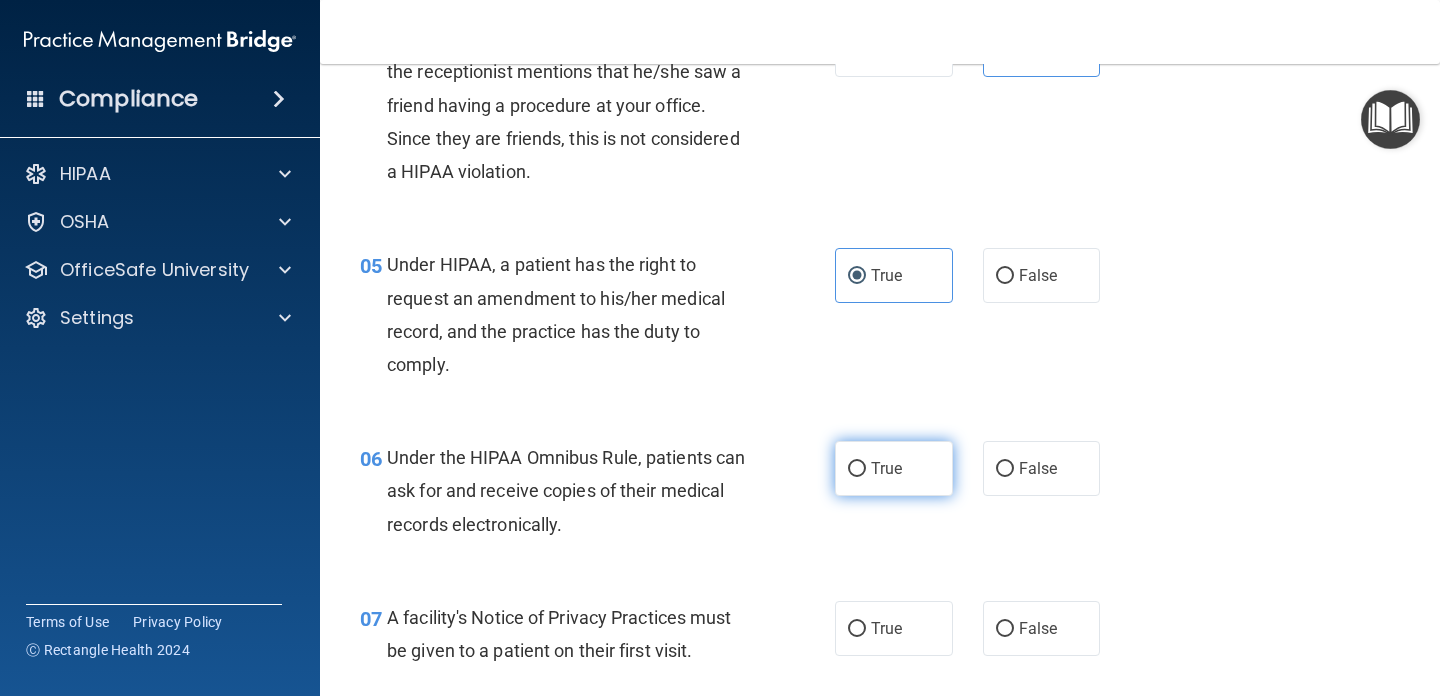 click on "True" at bounding box center [894, 468] 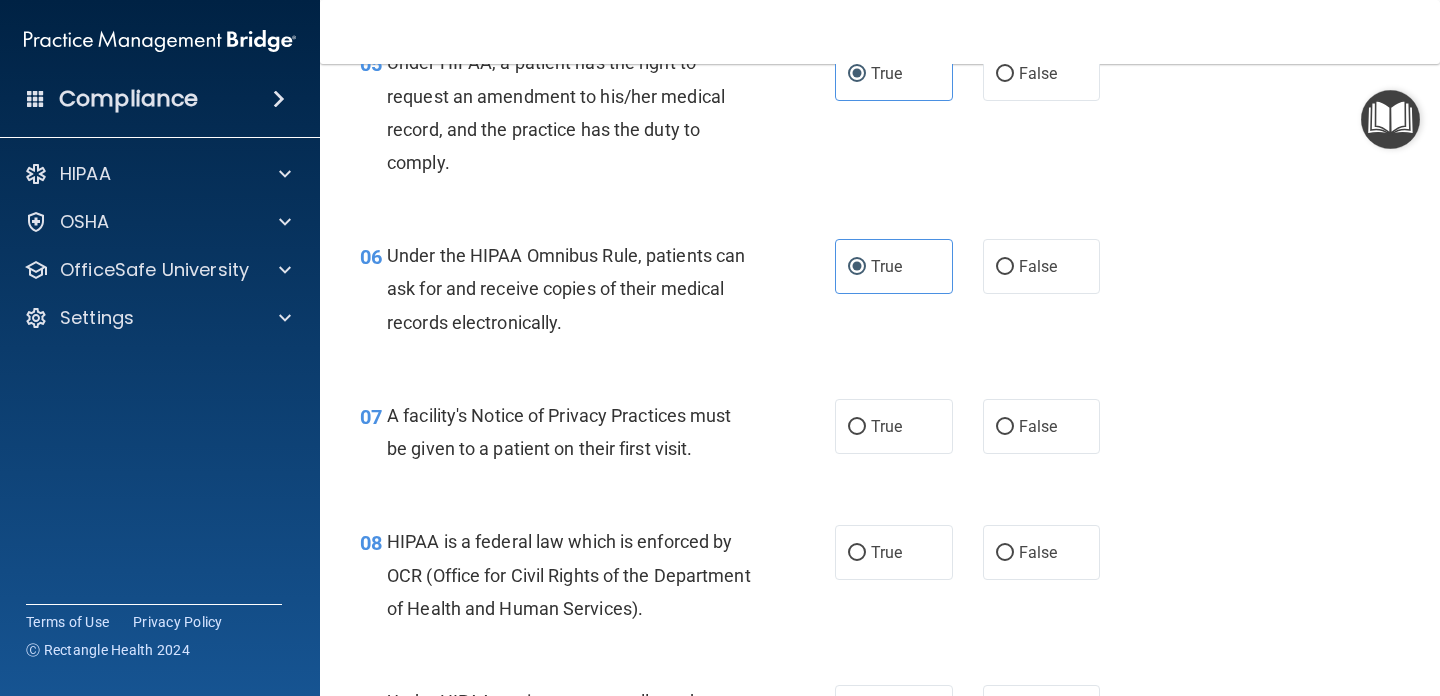 scroll, scrollTop: 951, scrollLeft: 0, axis: vertical 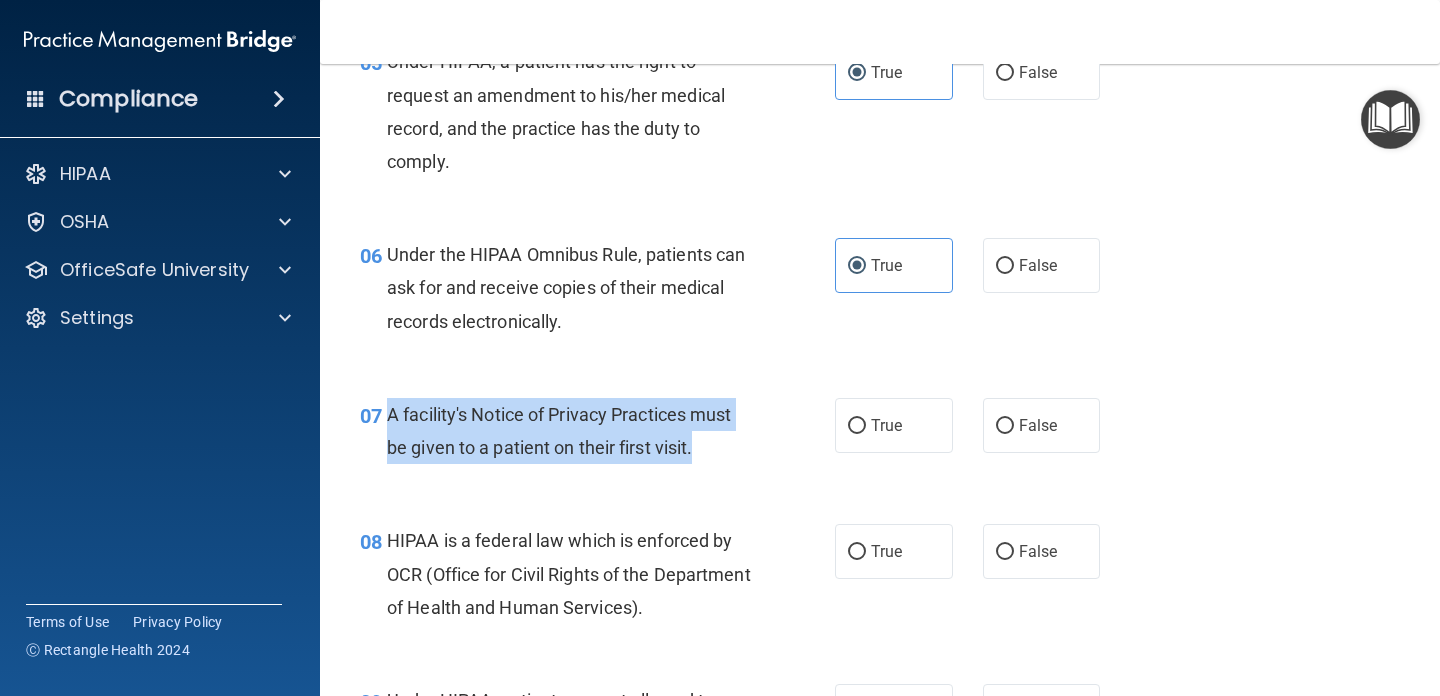 drag, startPoint x: 390, startPoint y: 414, endPoint x: 653, endPoint y: 465, distance: 267.89923 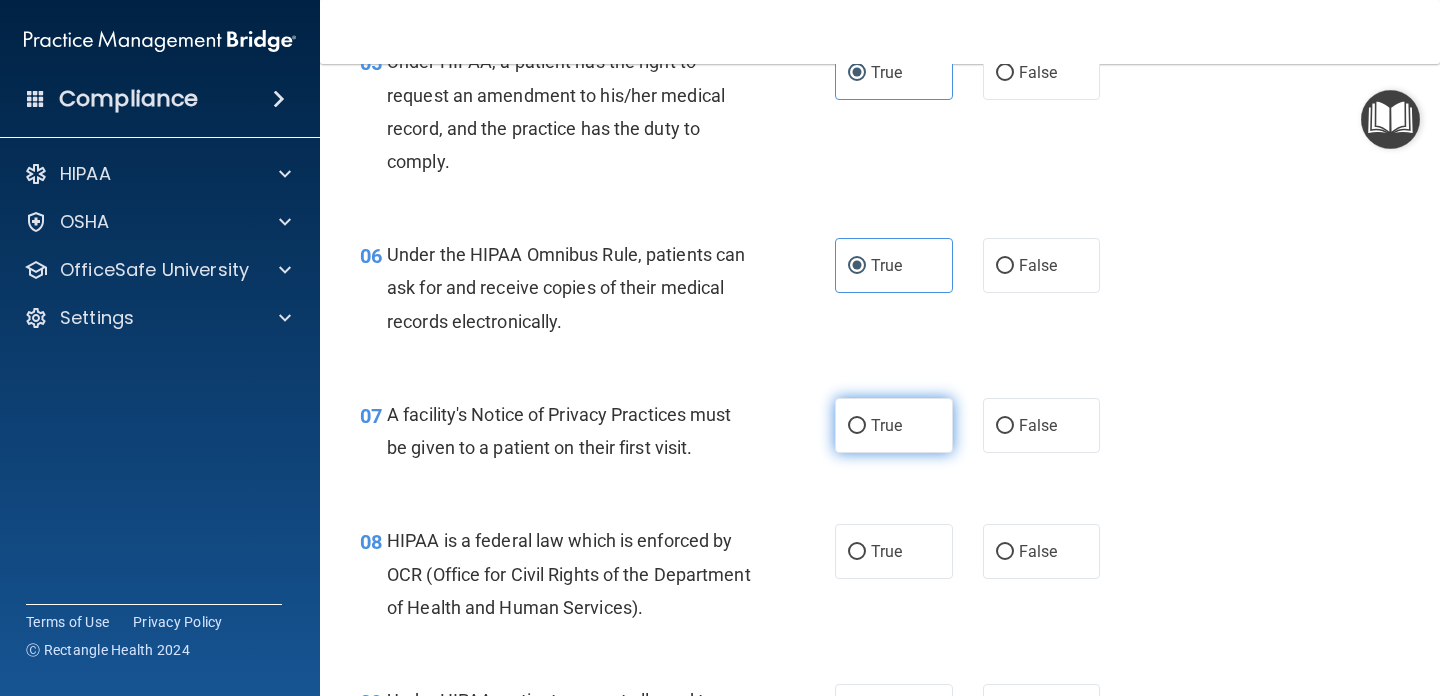 click on "True" at bounding box center [886, 425] 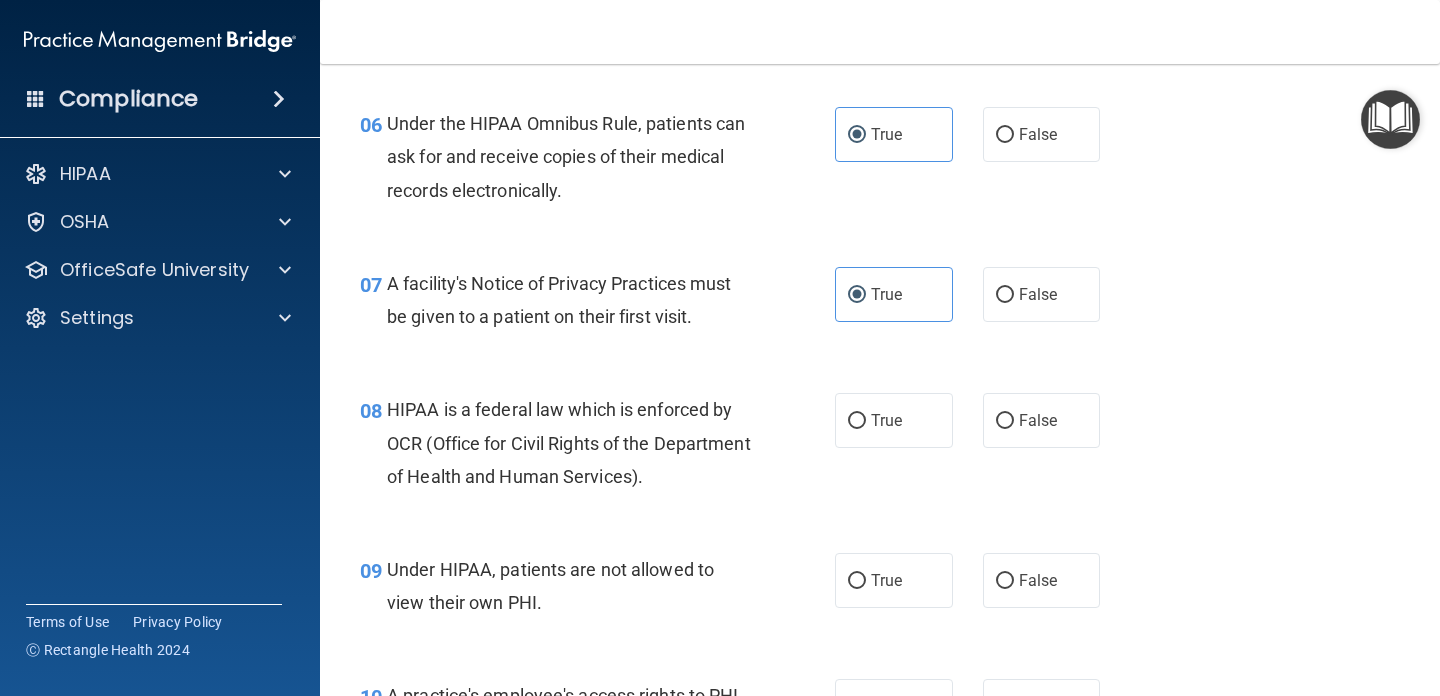 scroll, scrollTop: 1084, scrollLeft: 0, axis: vertical 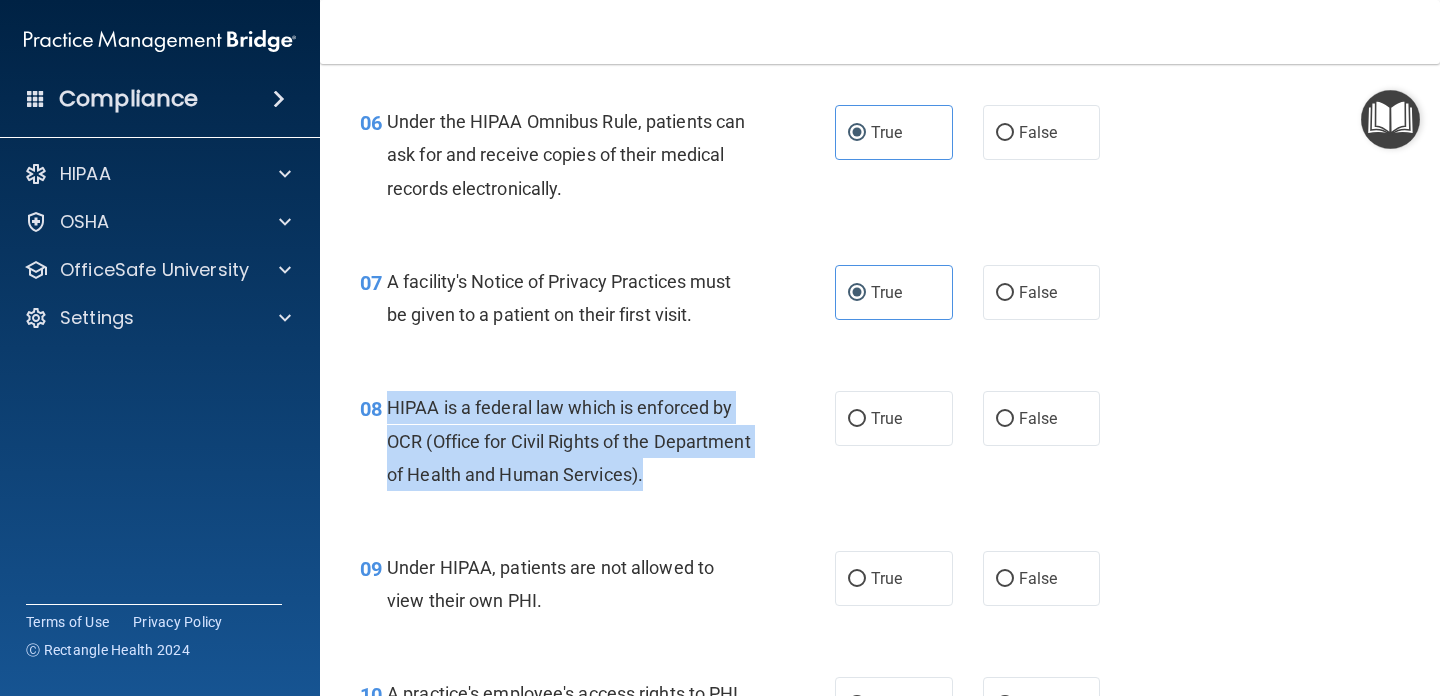 drag, startPoint x: 388, startPoint y: 403, endPoint x: 775, endPoint y: 476, distance: 393.82483 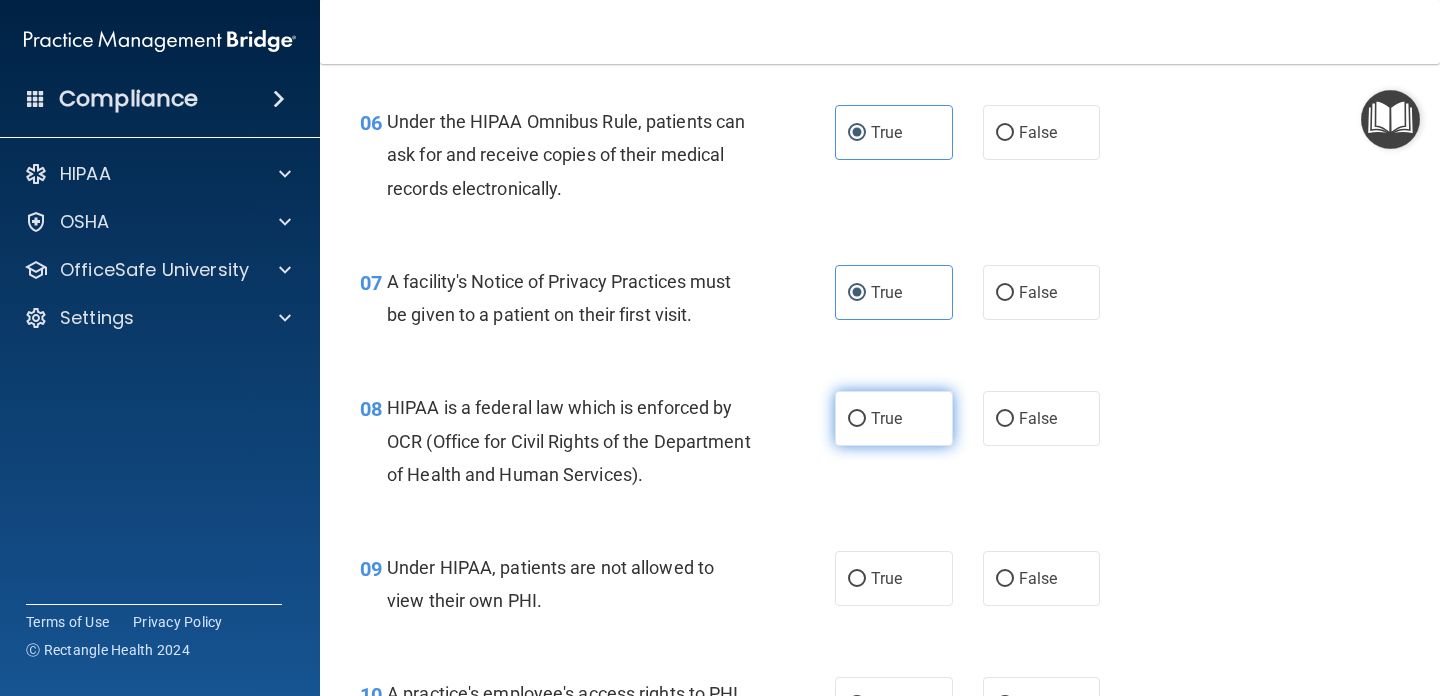 click on "True" at bounding box center (894, 418) 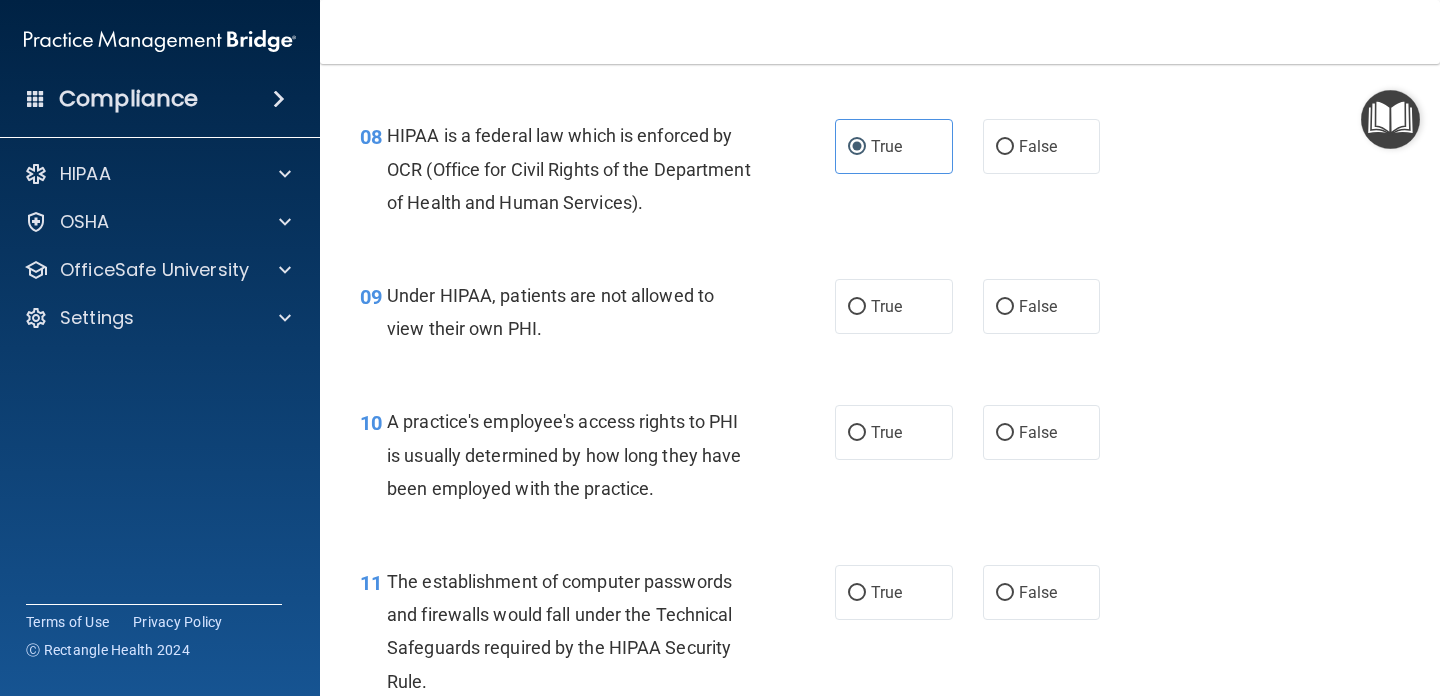 scroll, scrollTop: 1357, scrollLeft: 0, axis: vertical 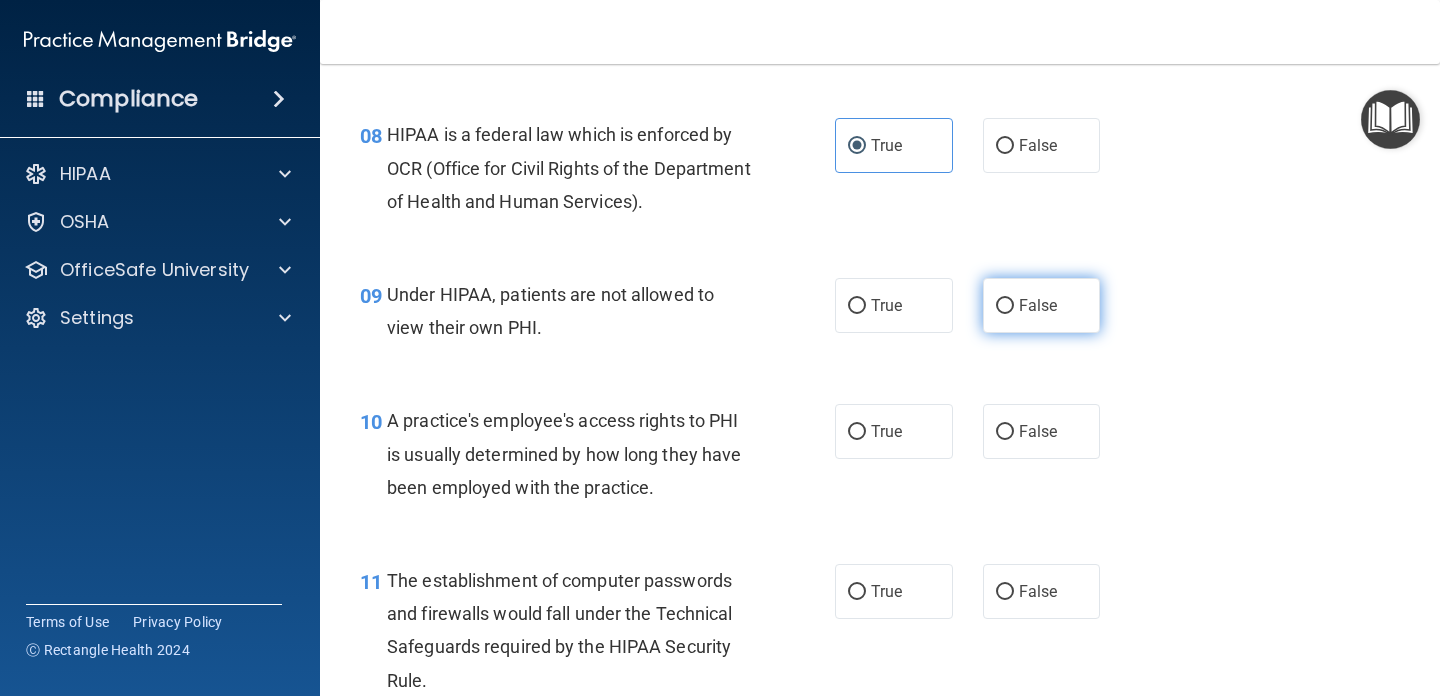 click on "False" at bounding box center (1042, 305) 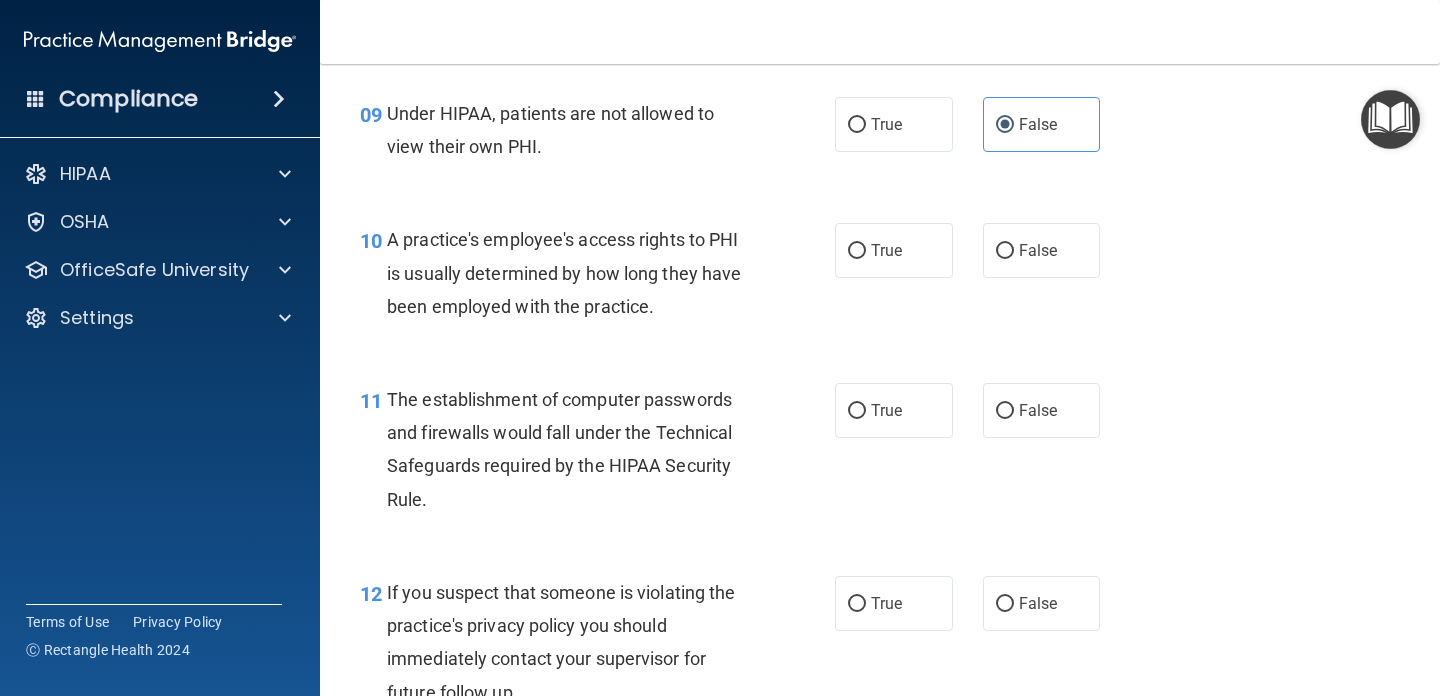 scroll, scrollTop: 1544, scrollLeft: 0, axis: vertical 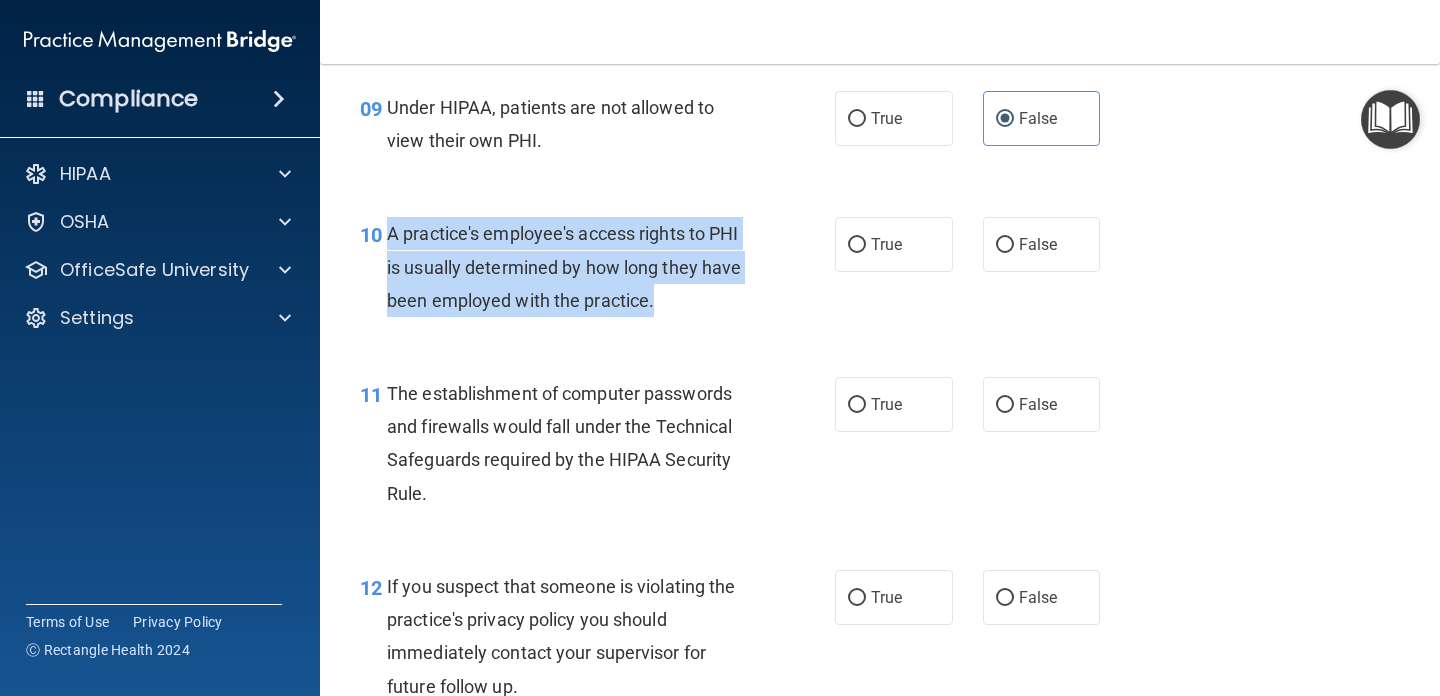 drag, startPoint x: 387, startPoint y: 234, endPoint x: 658, endPoint y: 310, distance: 281.45514 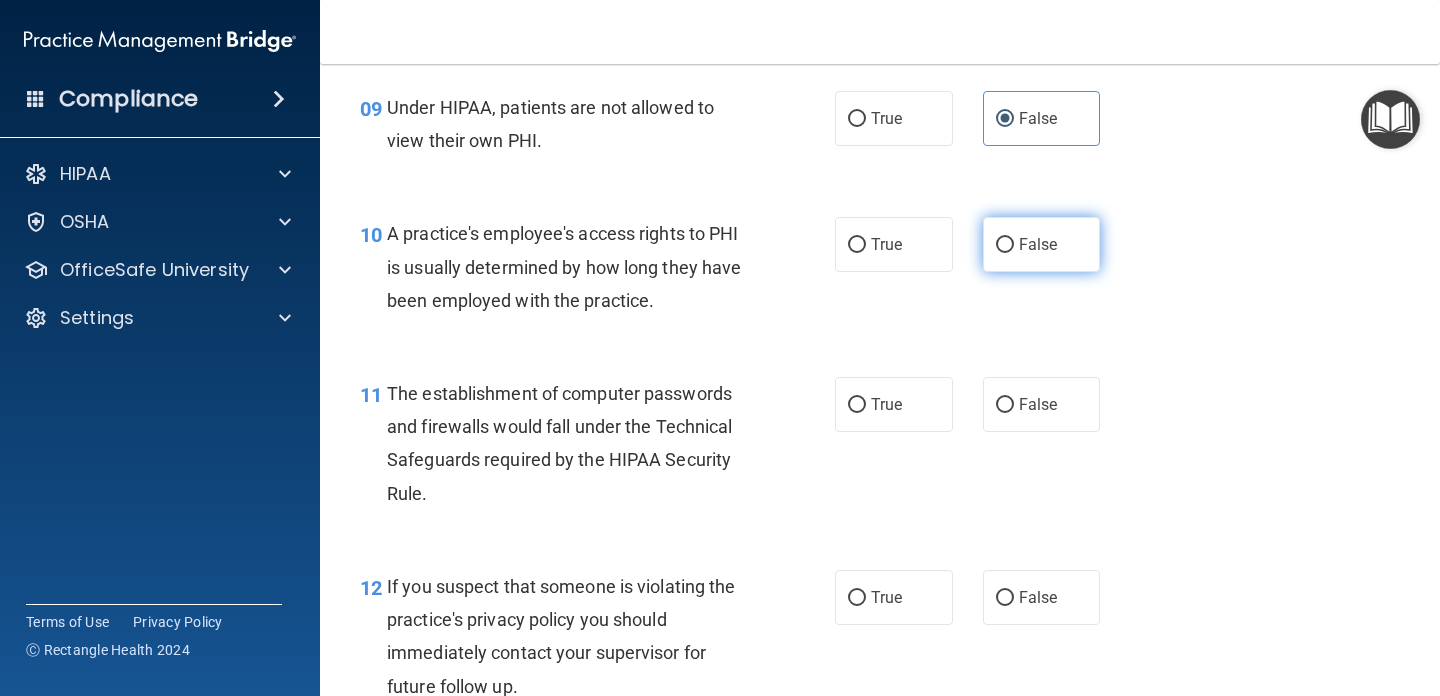 click on "False" at bounding box center [1042, 244] 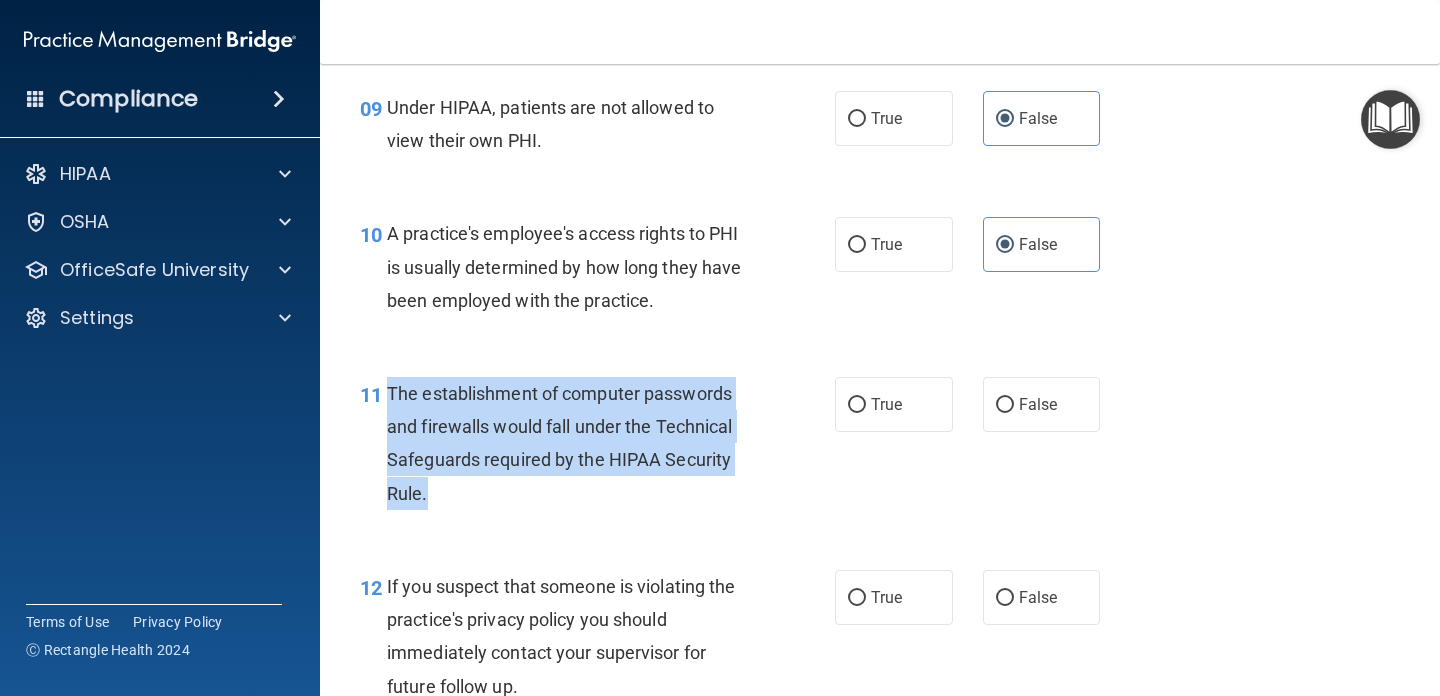 drag, startPoint x: 388, startPoint y: 393, endPoint x: 476, endPoint y: 494, distance: 133.95895 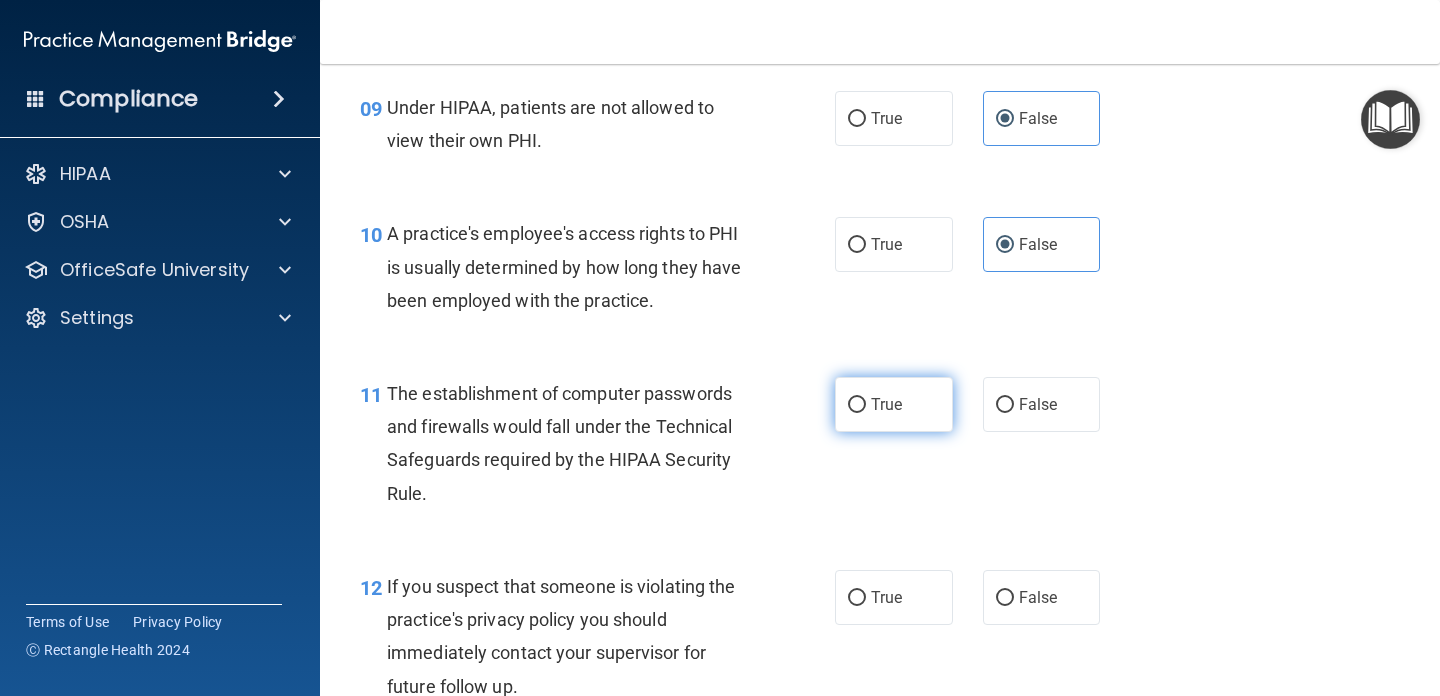 click on "True" at bounding box center [894, 404] 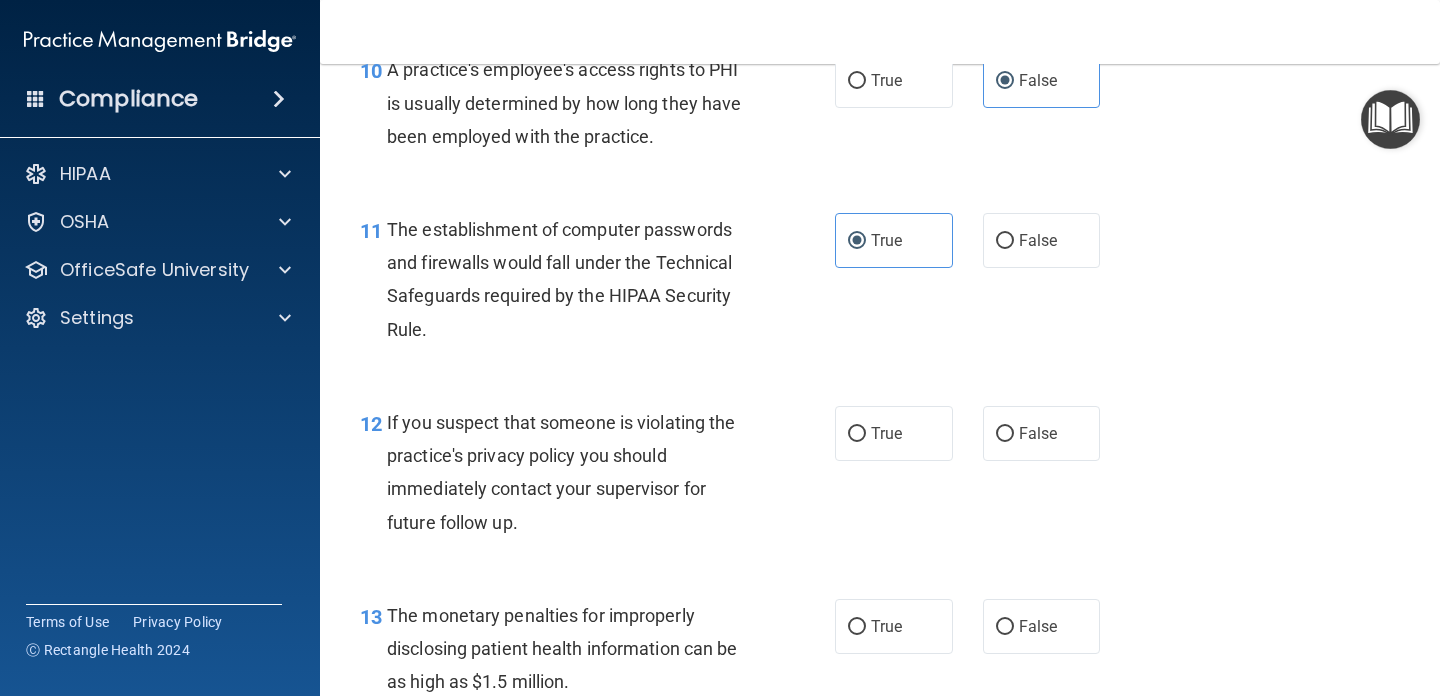 scroll, scrollTop: 1714, scrollLeft: 0, axis: vertical 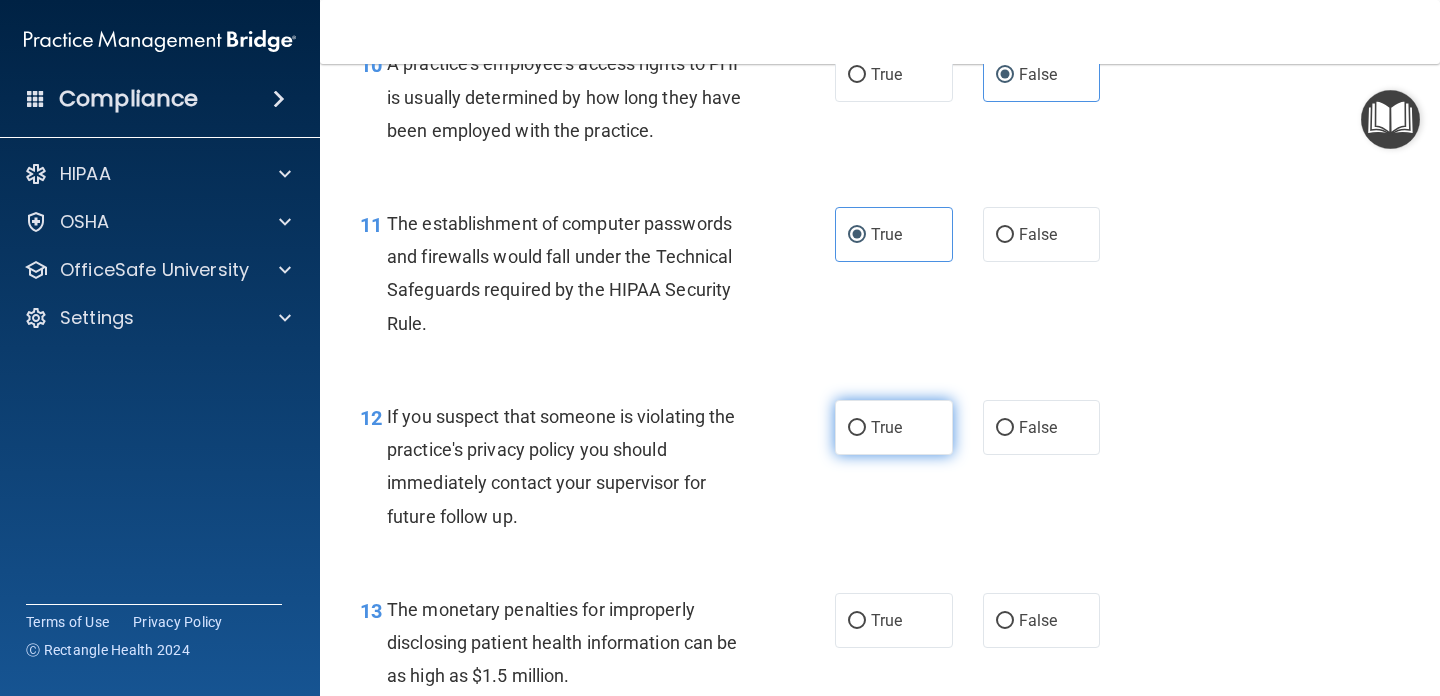 click on "True" at bounding box center (894, 427) 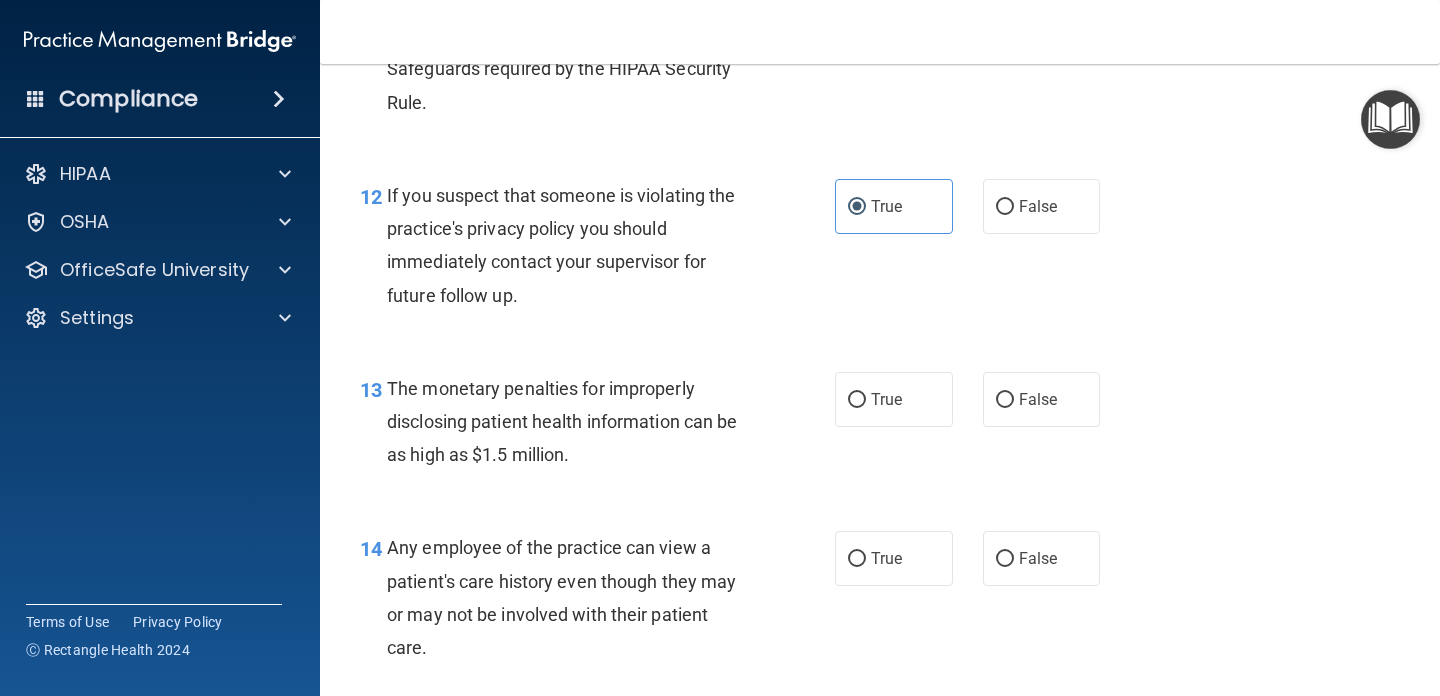 scroll, scrollTop: 1946, scrollLeft: 0, axis: vertical 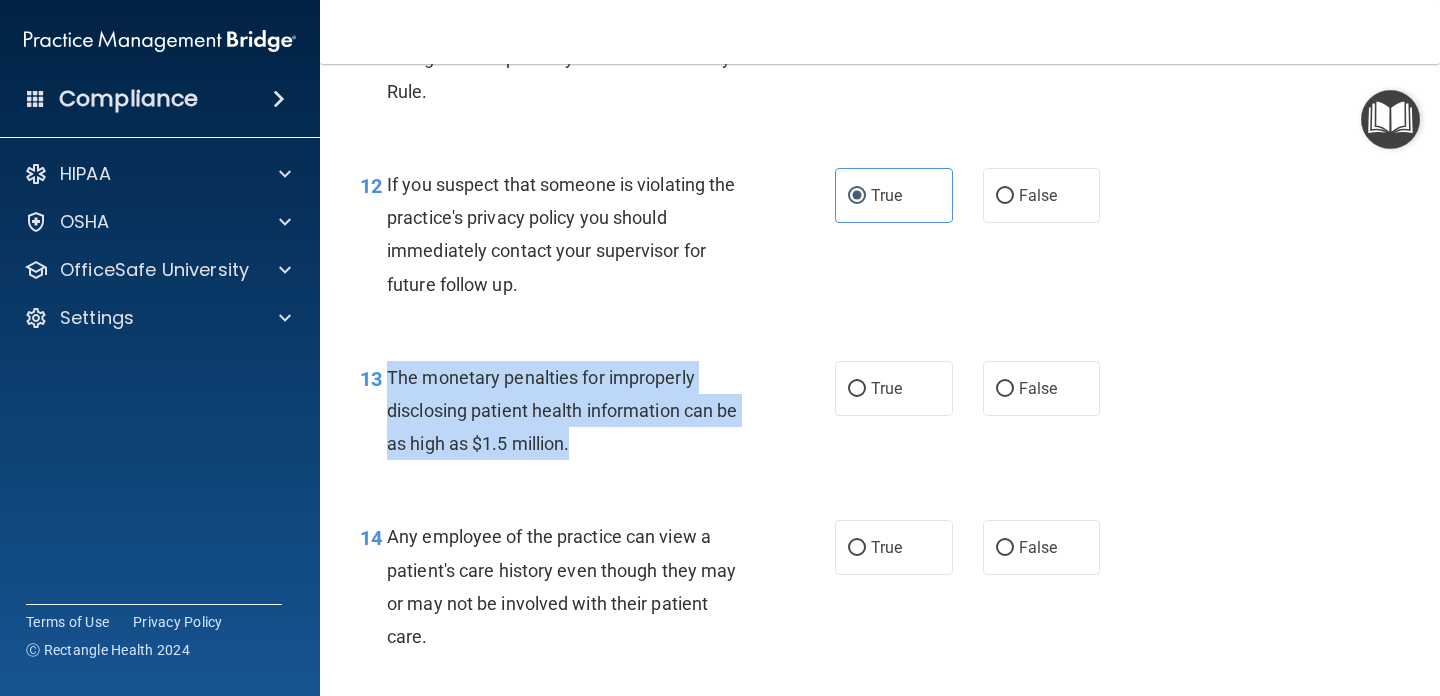 drag, startPoint x: 390, startPoint y: 375, endPoint x: 542, endPoint y: 471, distance: 179.77763 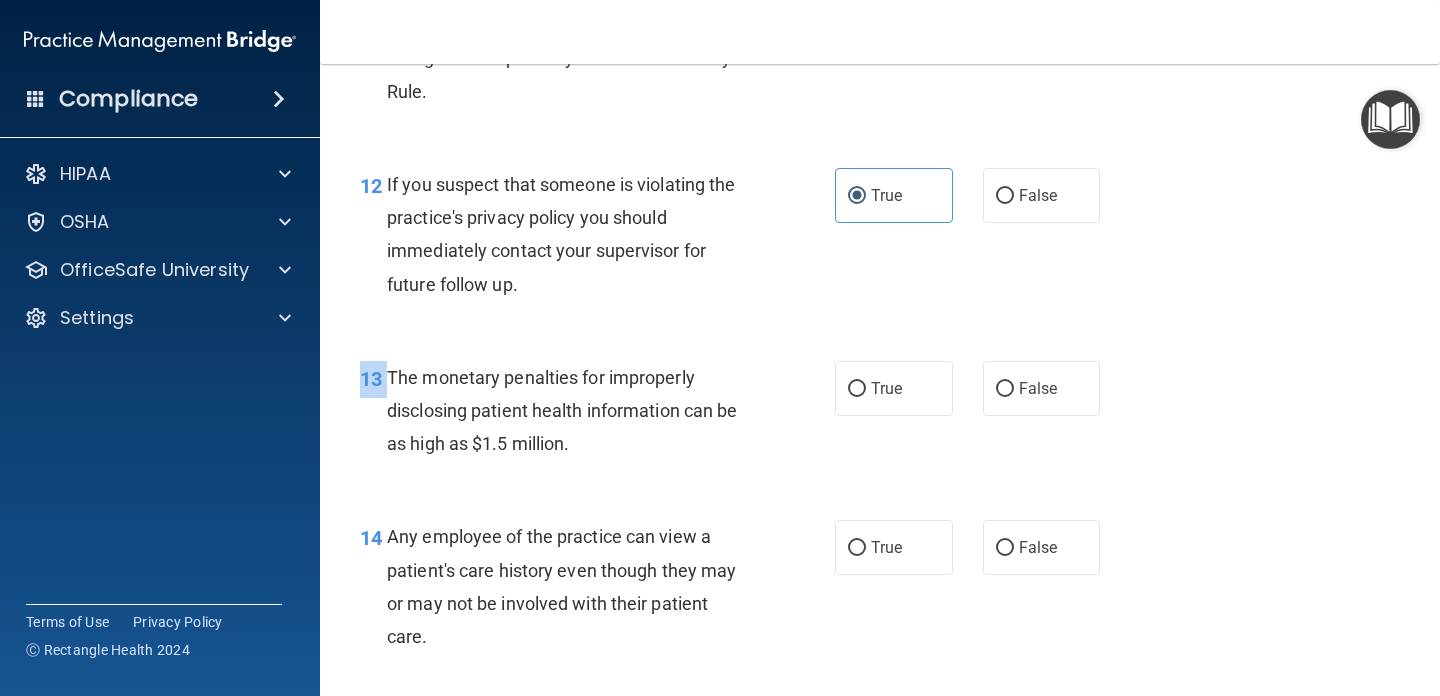 copy on "13" 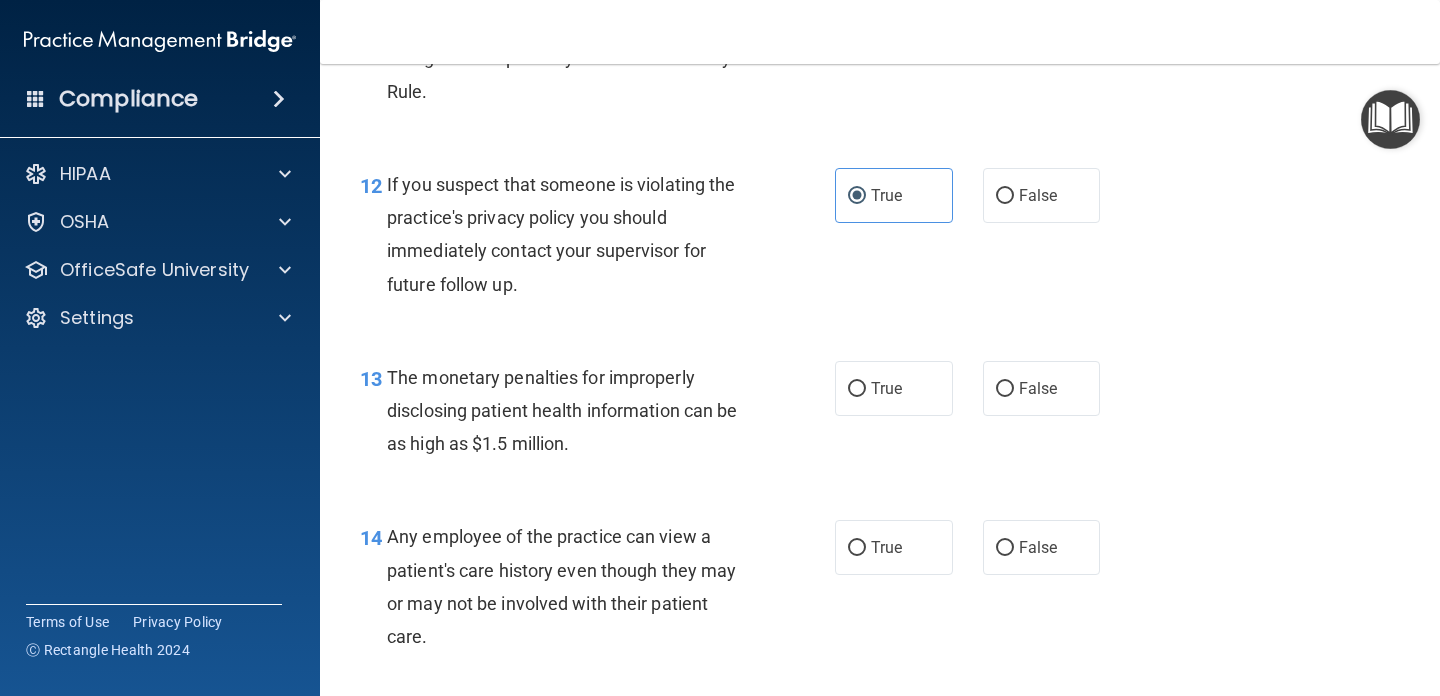 click on "The monetary penalties for improperly disclosing patient health information can be as high as $1.5 million." at bounding box center [562, 410] 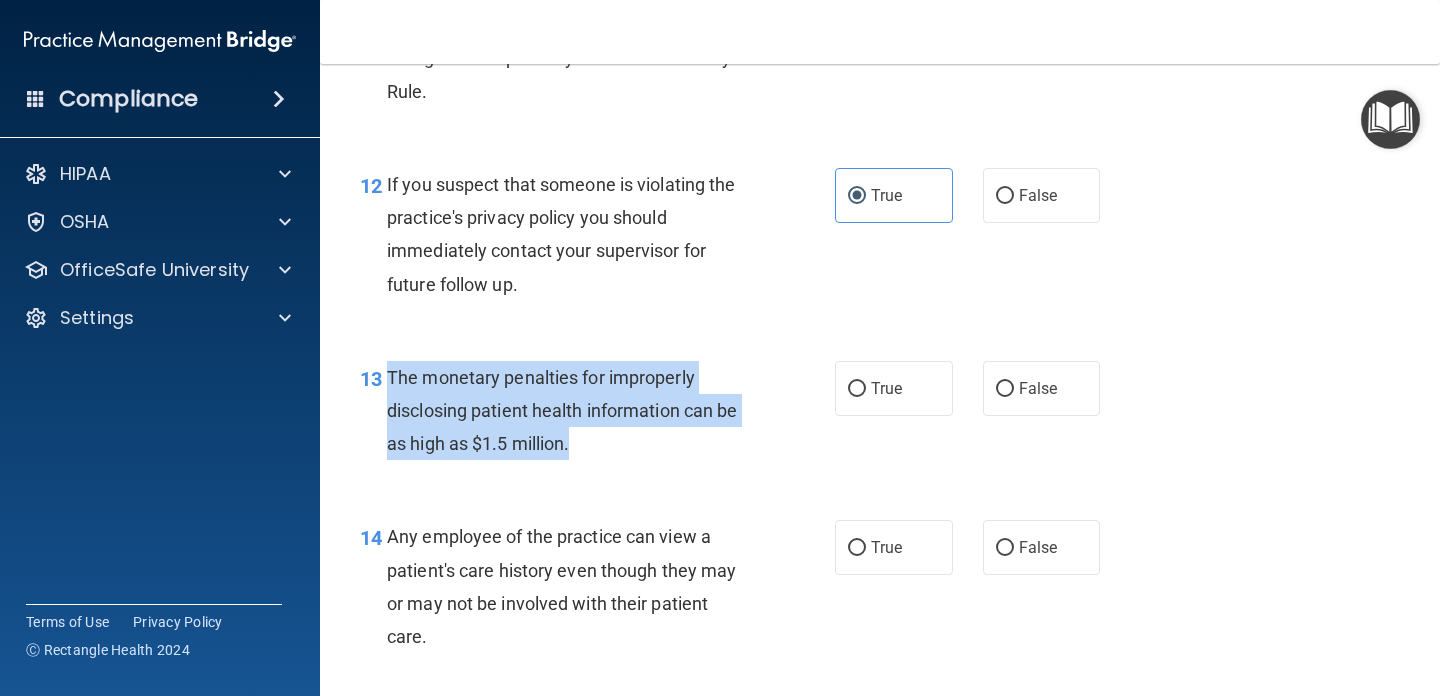 drag, startPoint x: 387, startPoint y: 374, endPoint x: 572, endPoint y: 462, distance: 204.86337 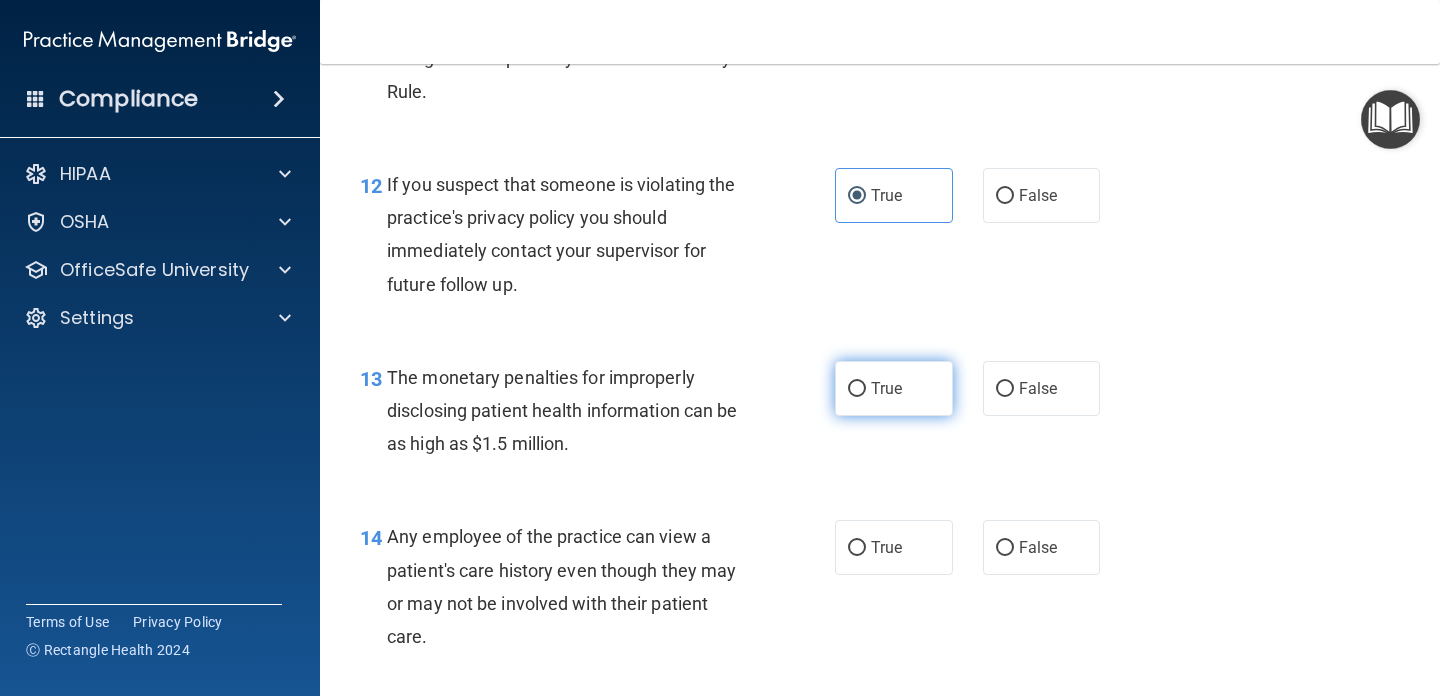 click on "True" at bounding box center [894, 388] 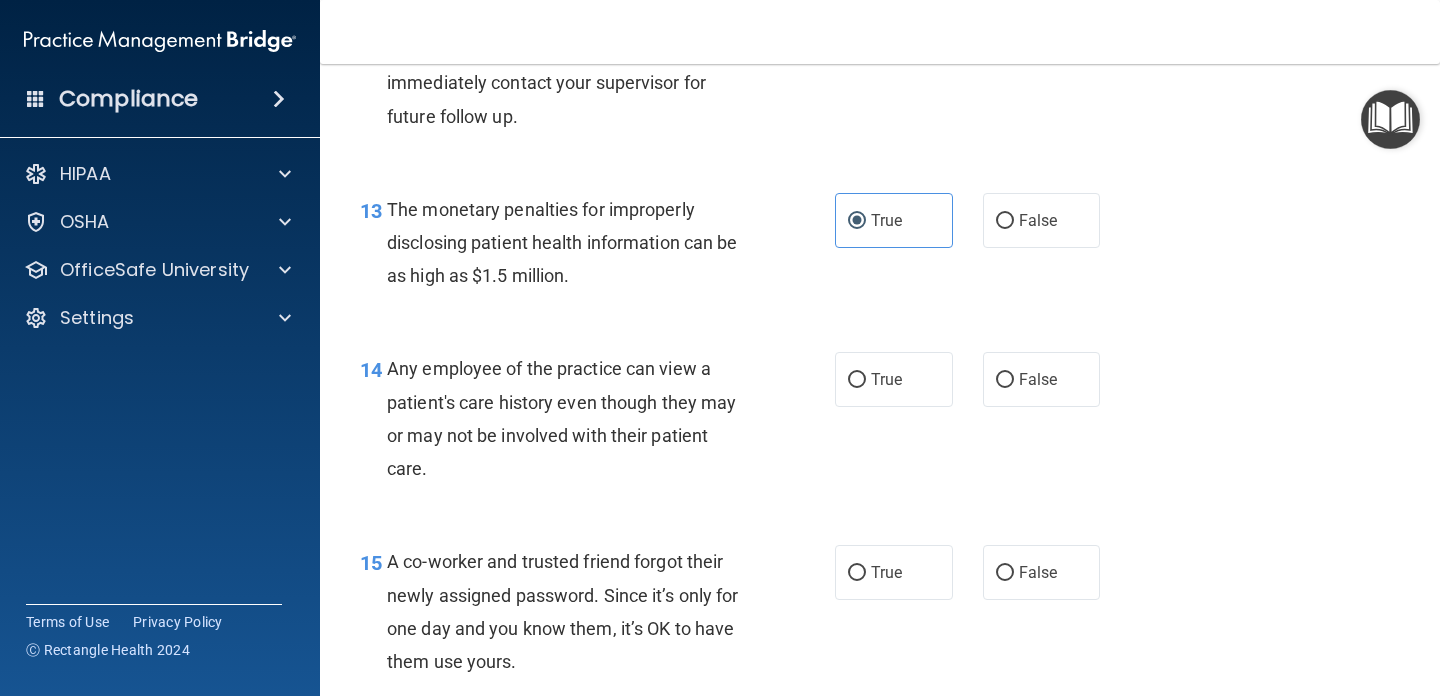 scroll, scrollTop: 2115, scrollLeft: 0, axis: vertical 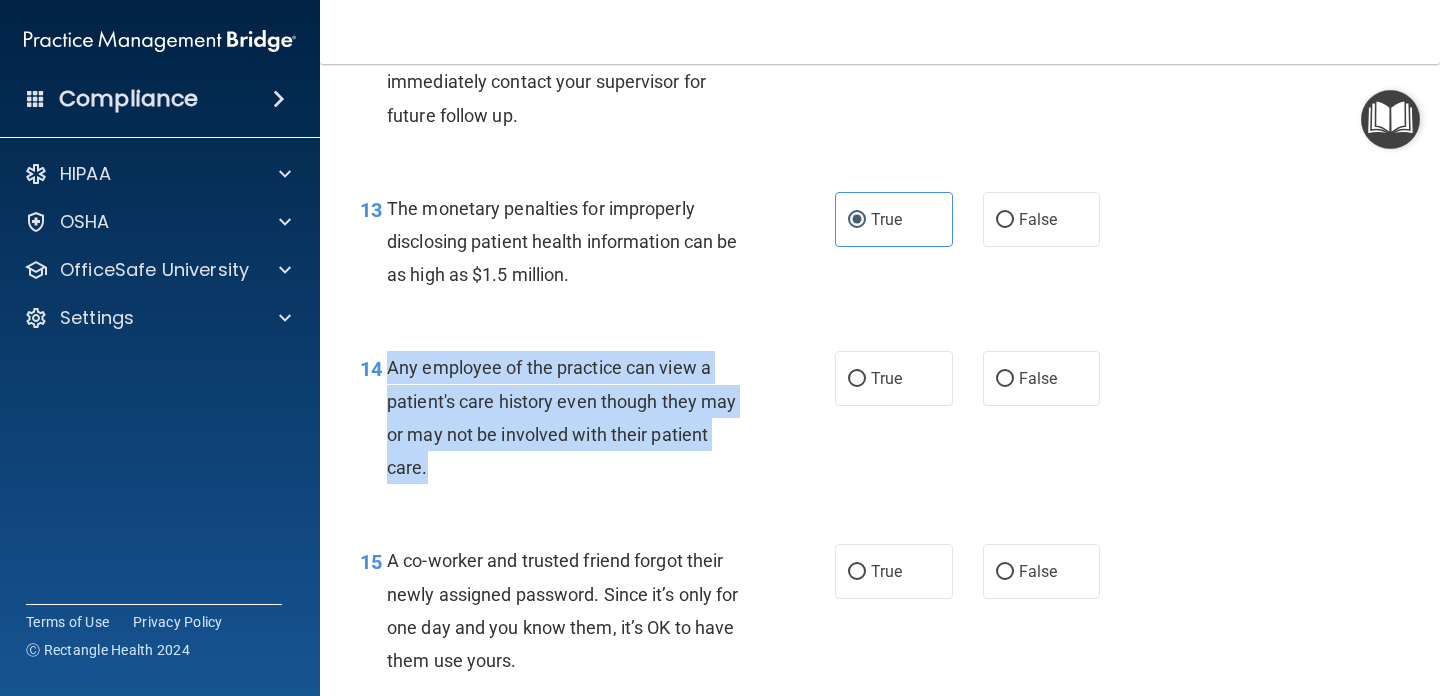 drag, startPoint x: 389, startPoint y: 369, endPoint x: 506, endPoint y: 458, distance: 147.0034 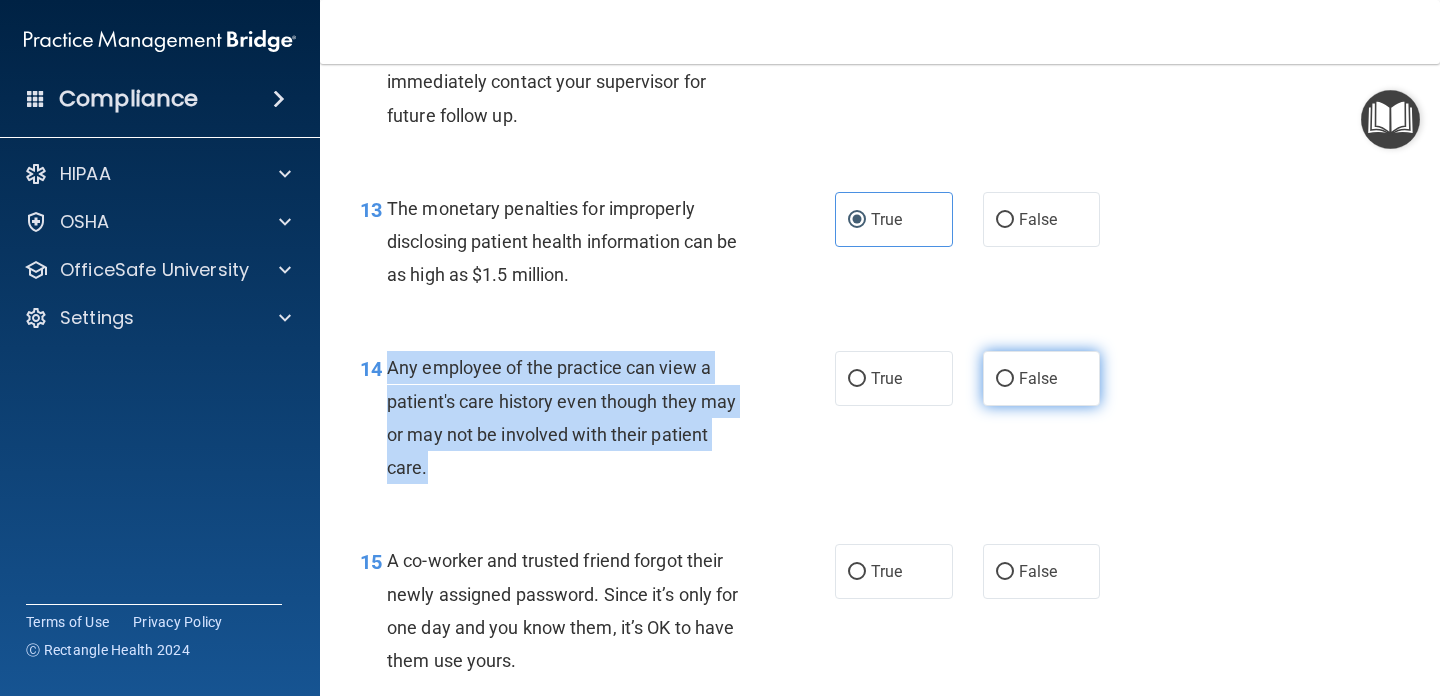 click on "False" at bounding box center [1005, 379] 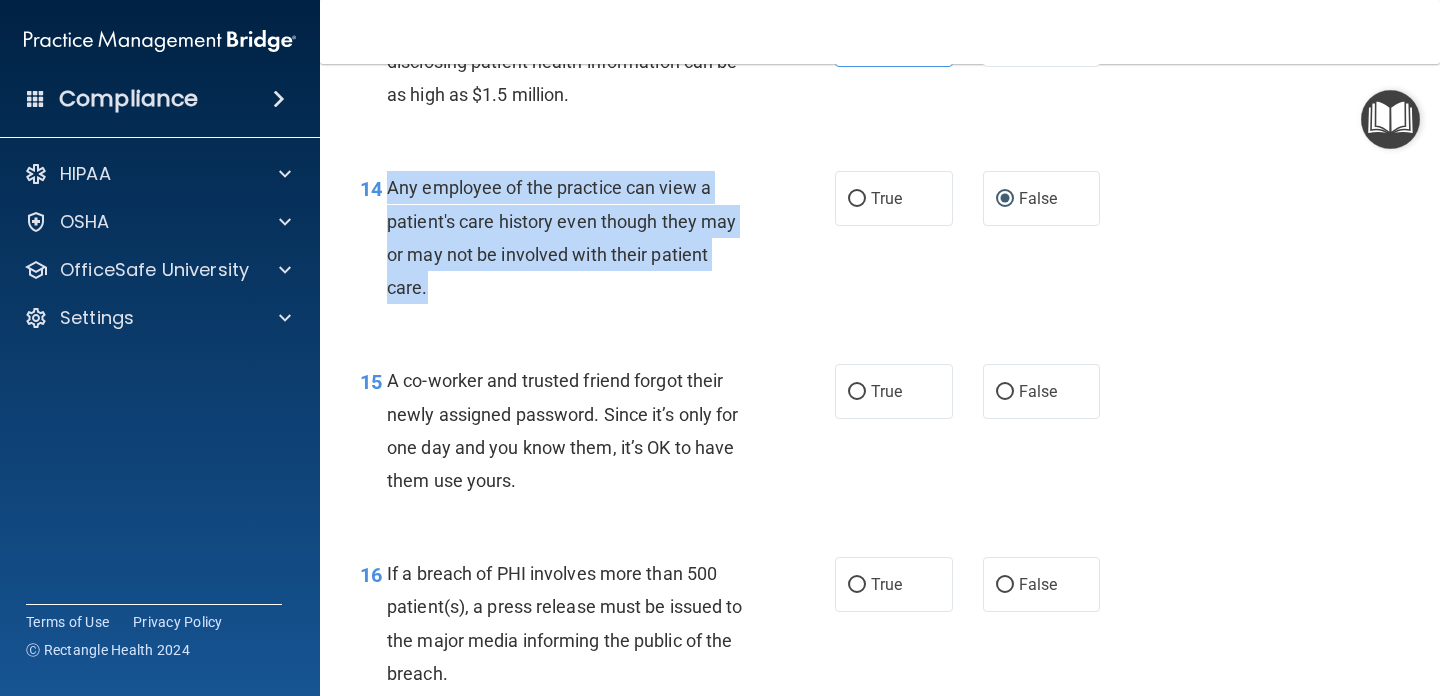 scroll, scrollTop: 2303, scrollLeft: 0, axis: vertical 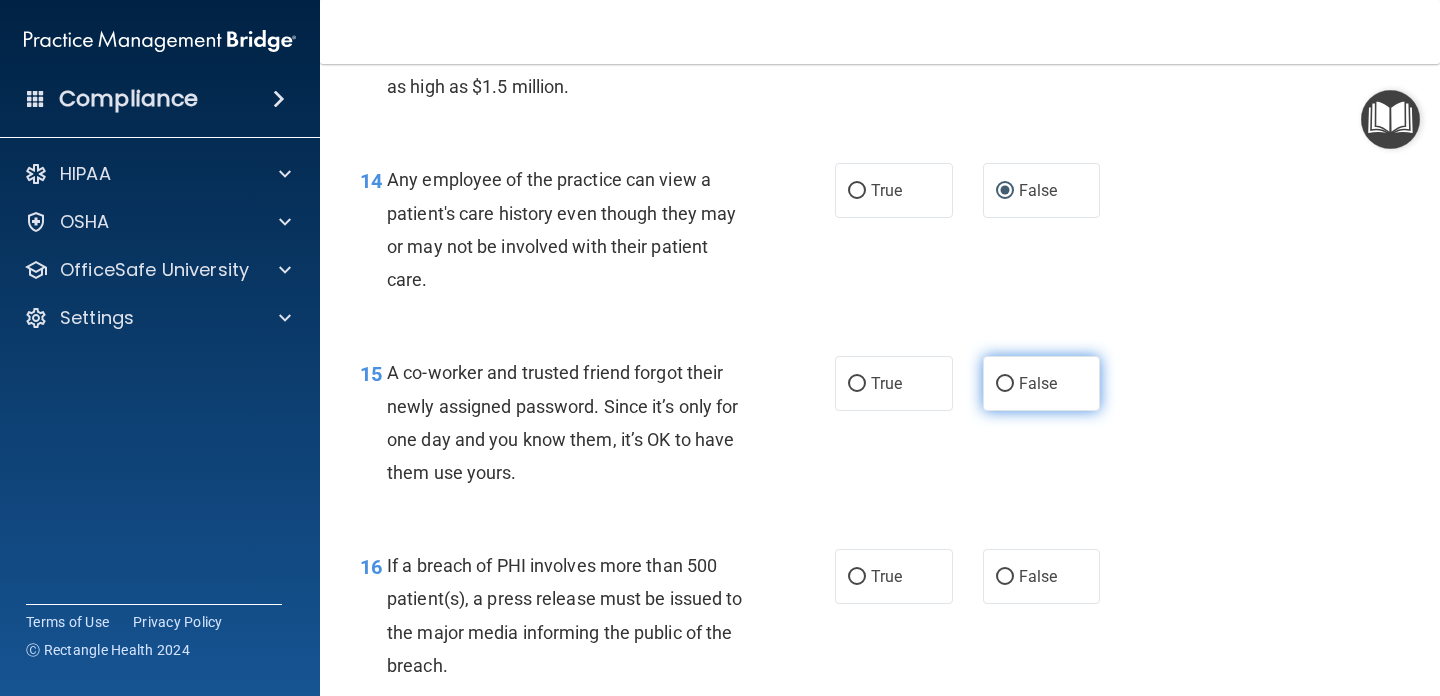 click on "False" at bounding box center [1038, 383] 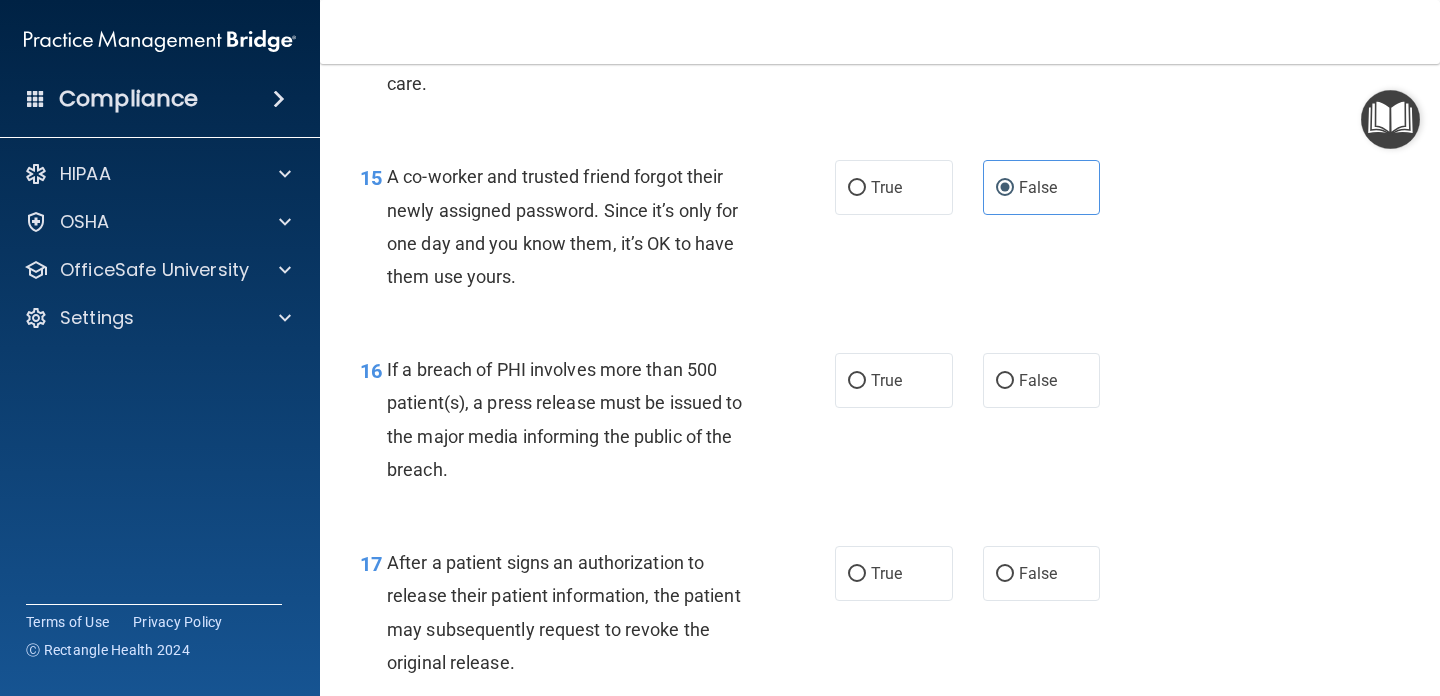 scroll, scrollTop: 2500, scrollLeft: 0, axis: vertical 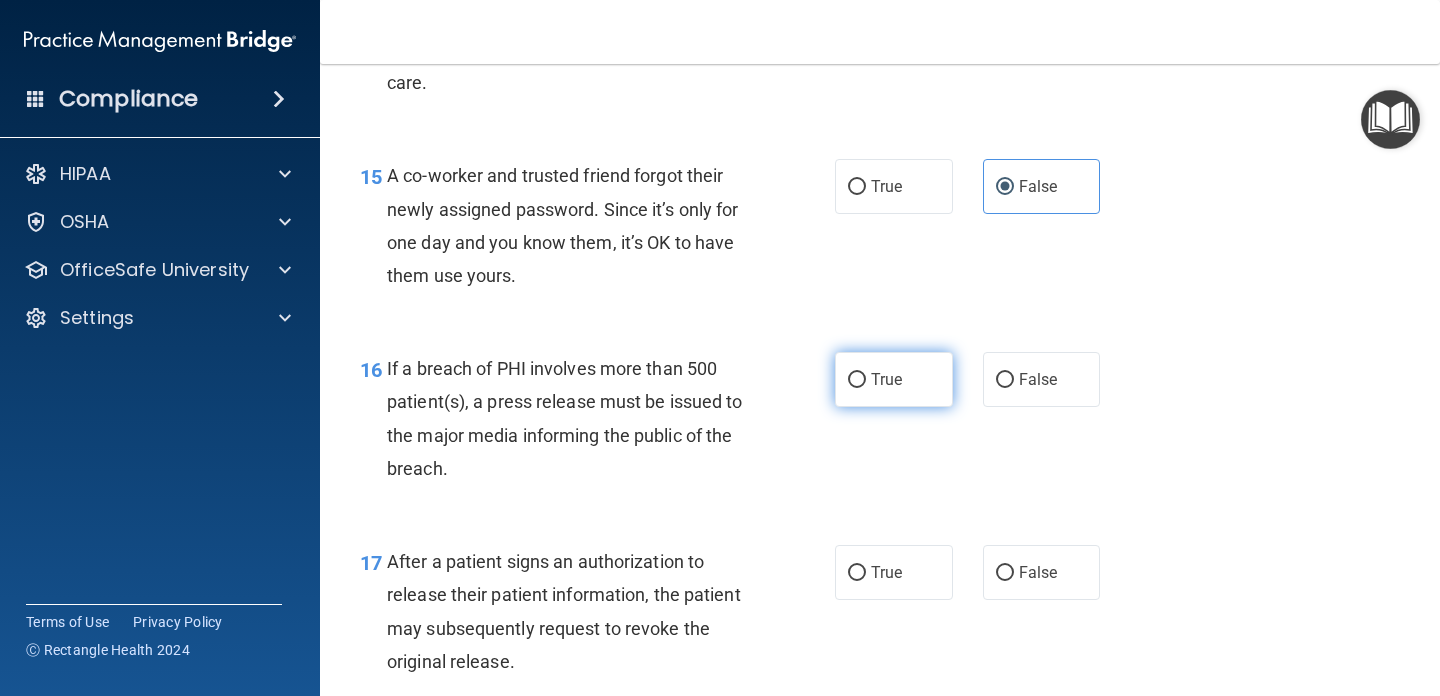 click on "True" at bounding box center [894, 379] 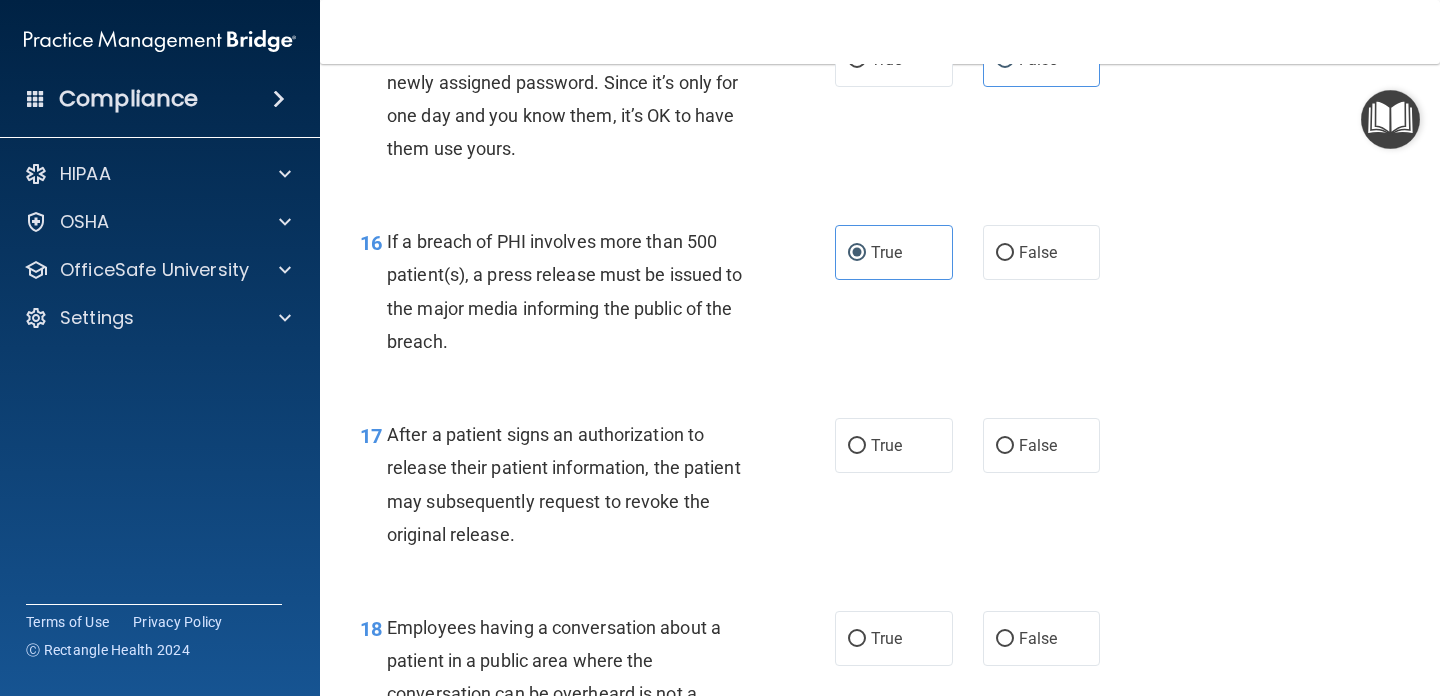 scroll, scrollTop: 2640, scrollLeft: 0, axis: vertical 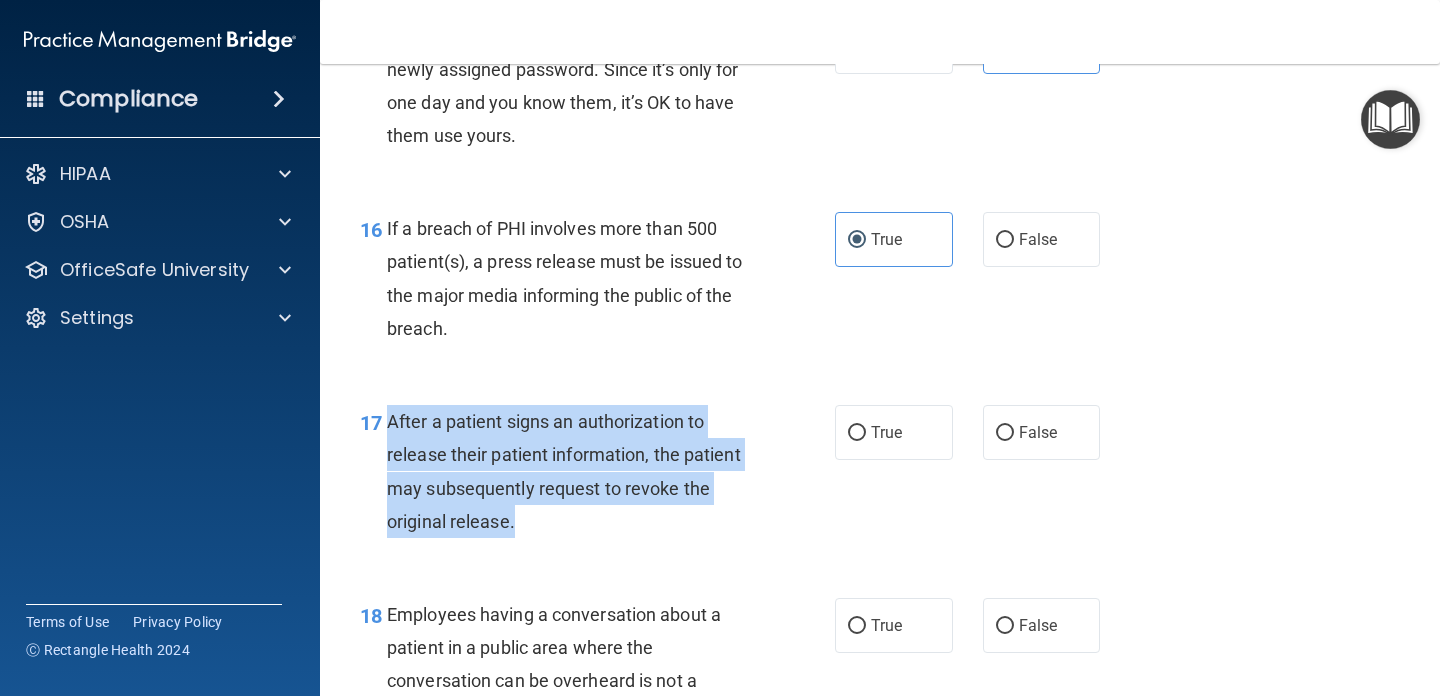 drag, startPoint x: 389, startPoint y: 421, endPoint x: 526, endPoint y: 547, distance: 186.13167 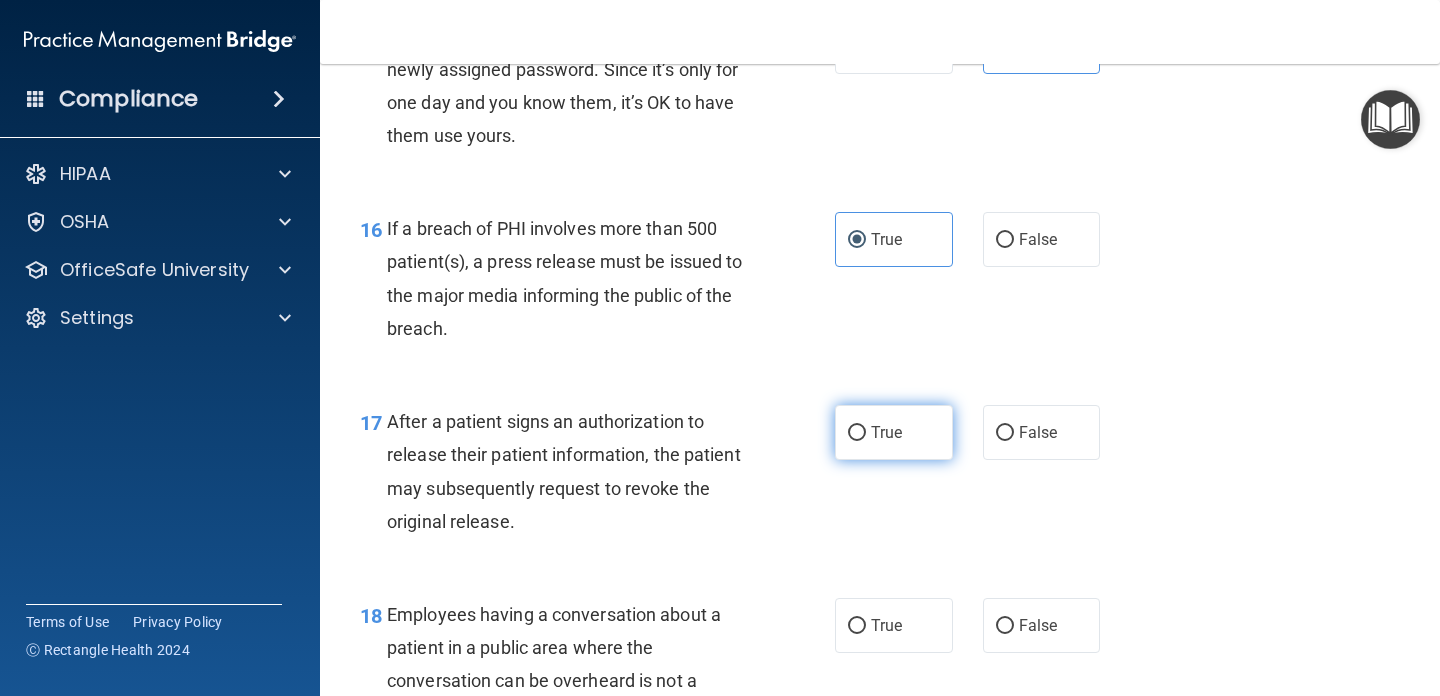 click on "True" at bounding box center [894, 432] 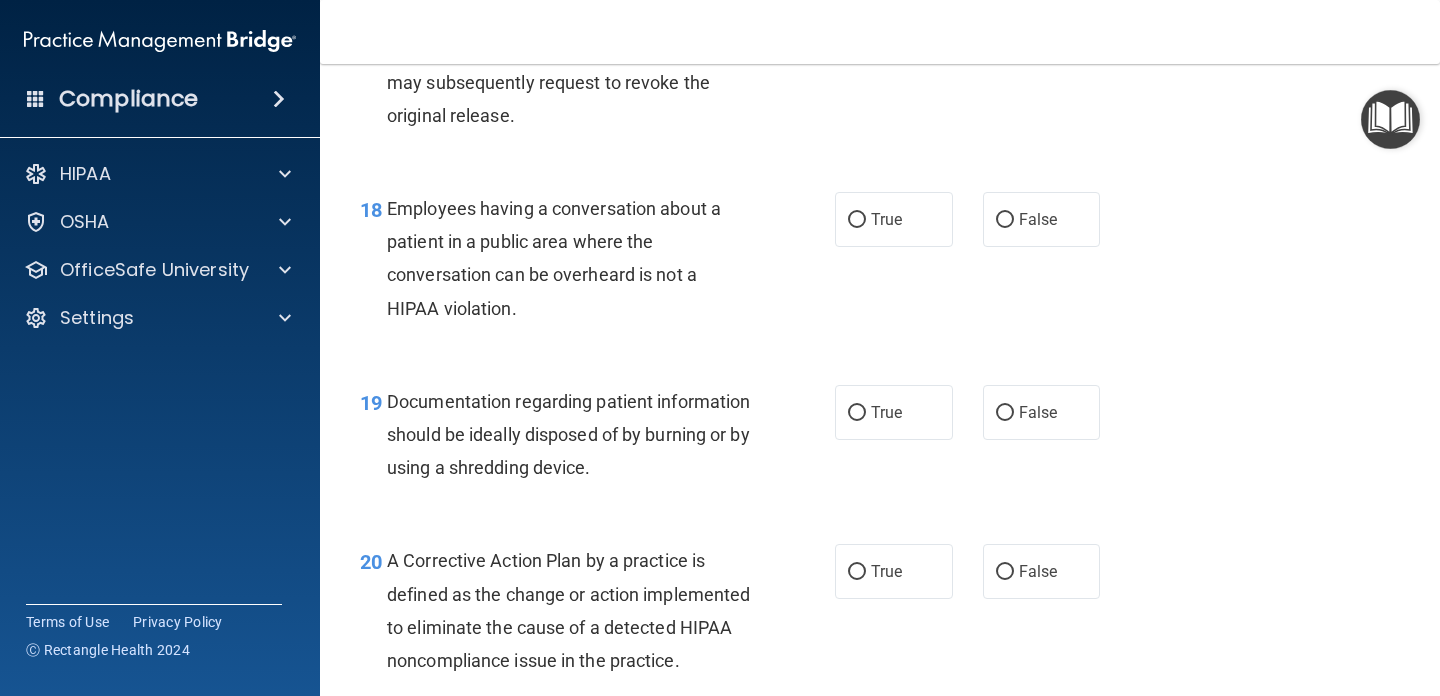 scroll, scrollTop: 3045, scrollLeft: 0, axis: vertical 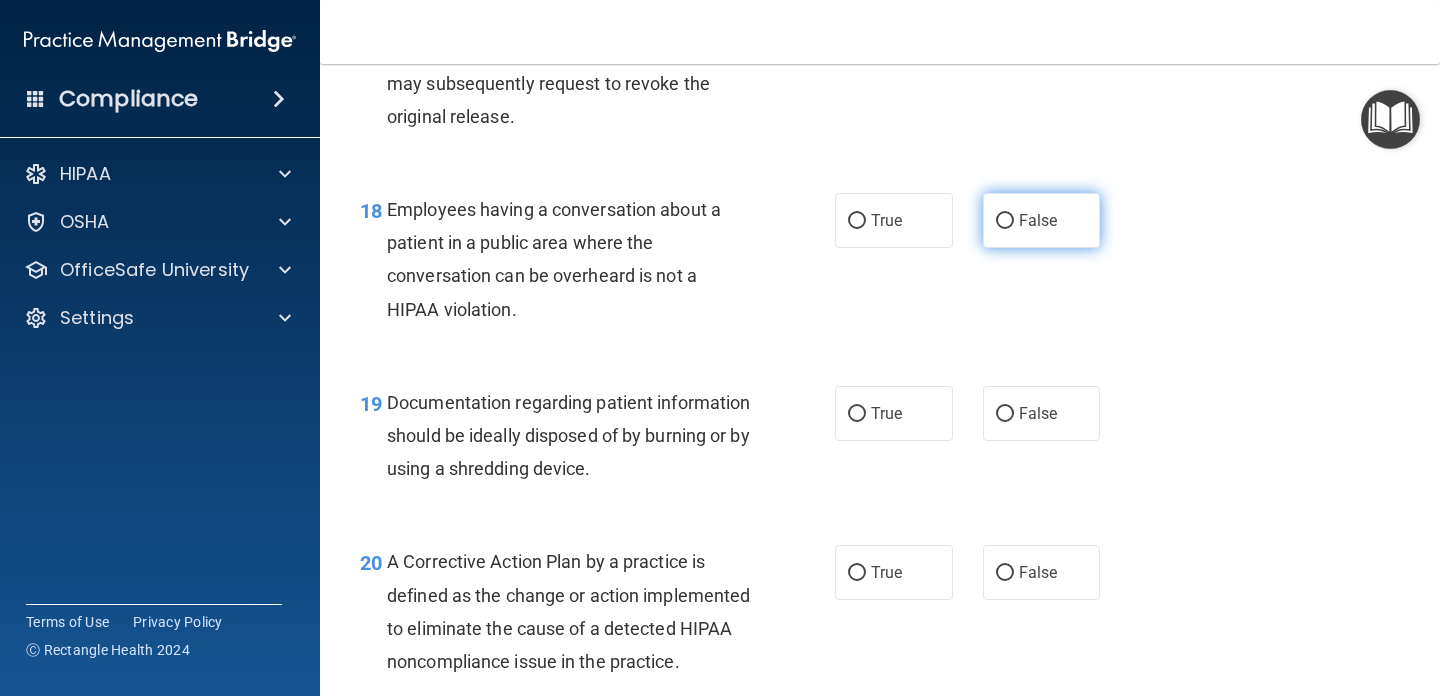 click on "False" at bounding box center [1038, 220] 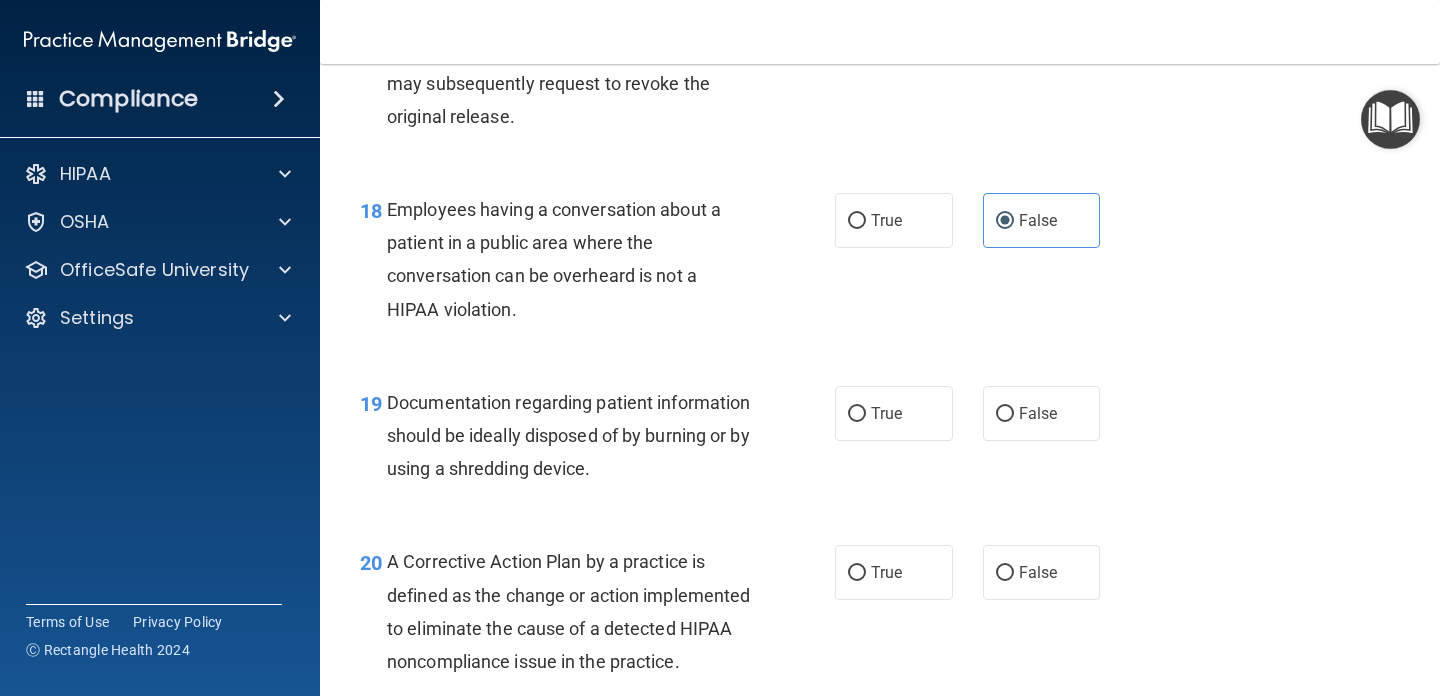 scroll, scrollTop: 3128, scrollLeft: 0, axis: vertical 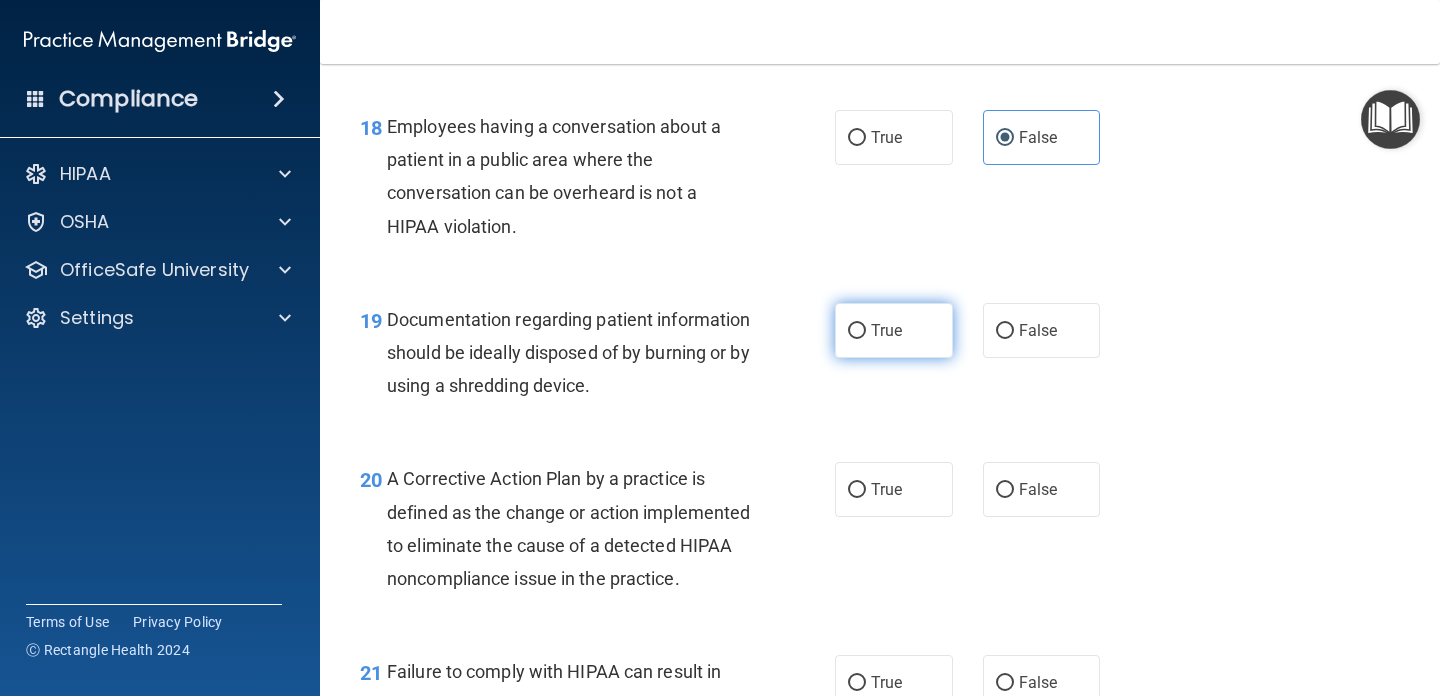 click on "True" at bounding box center (894, 330) 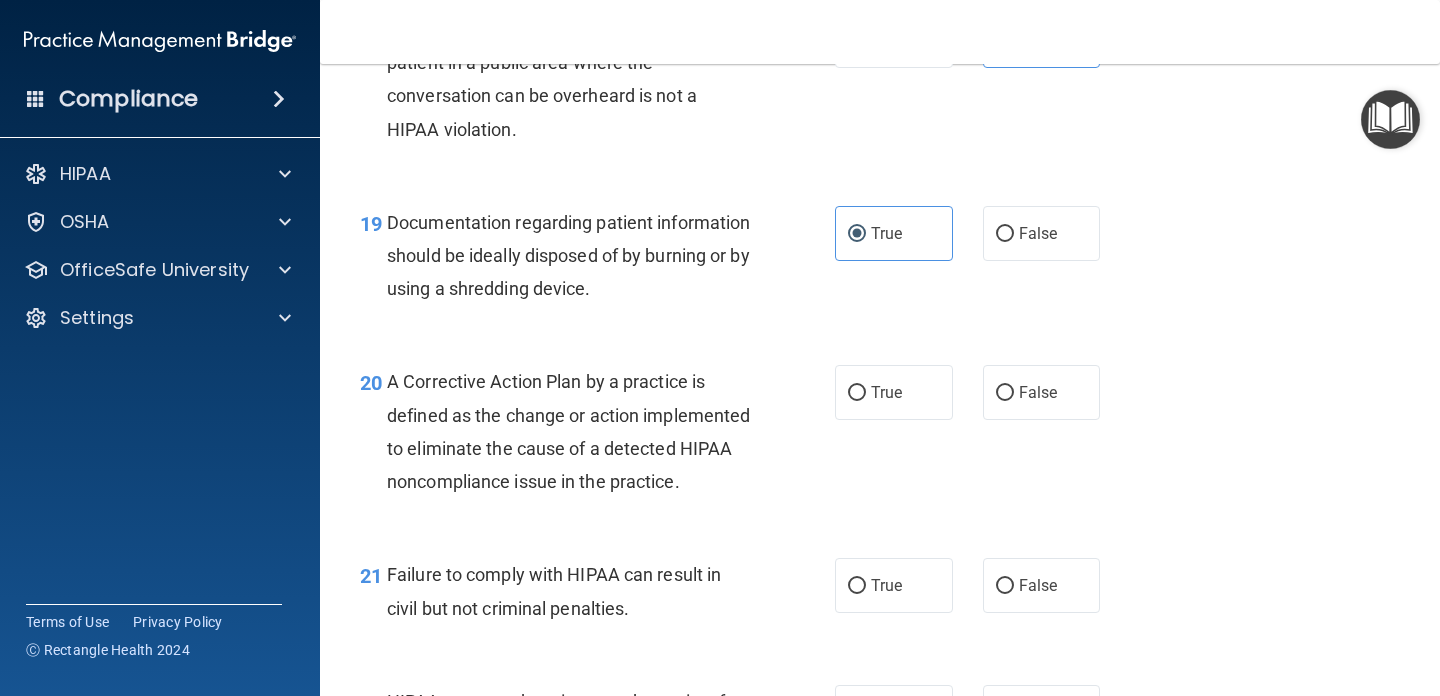scroll, scrollTop: 3226, scrollLeft: 0, axis: vertical 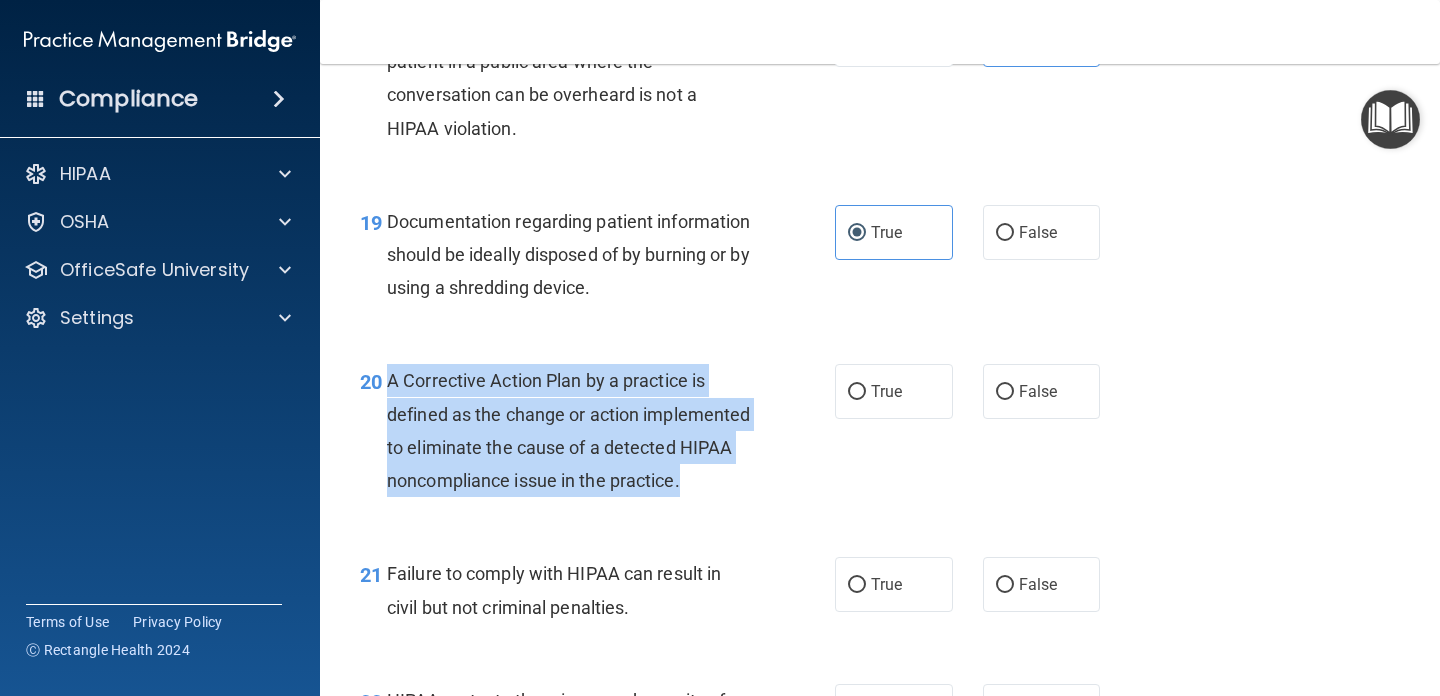 drag, startPoint x: 390, startPoint y: 380, endPoint x: 510, endPoint y: 532, distance: 193.6595 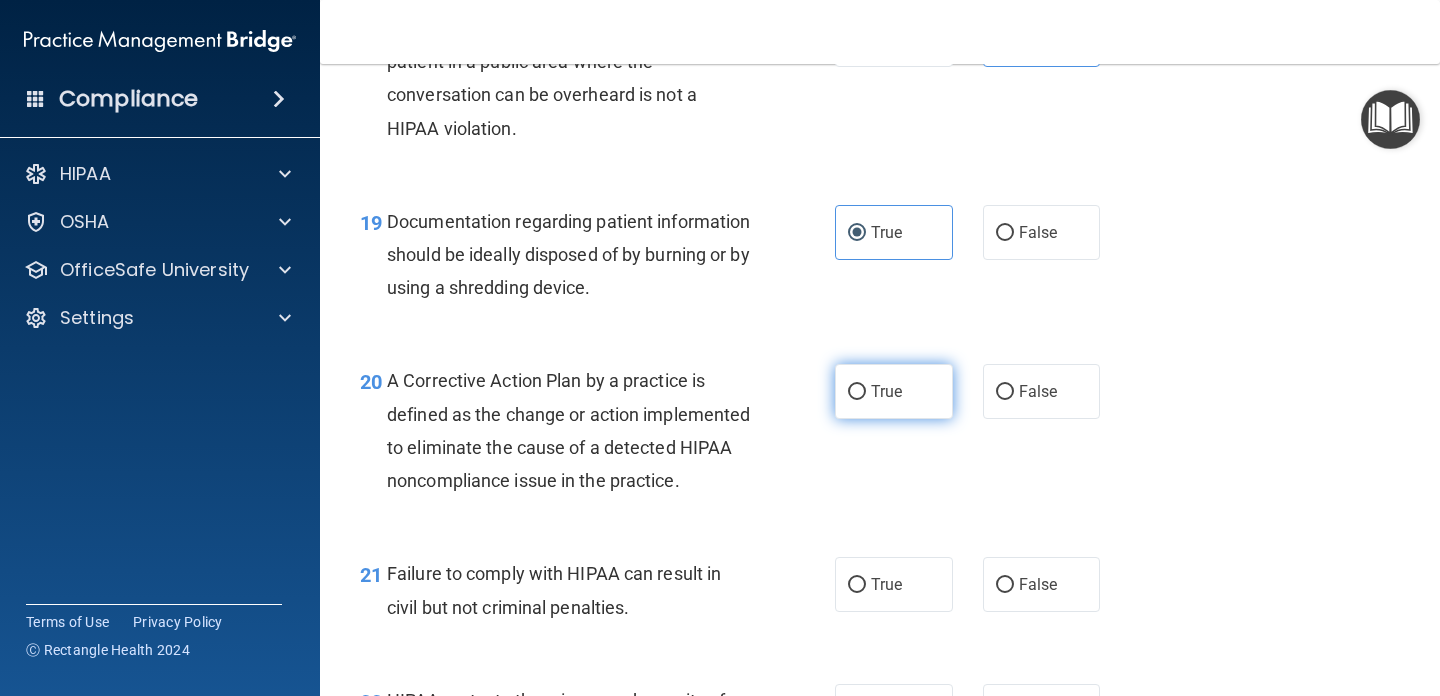 click on "True" at bounding box center [894, 391] 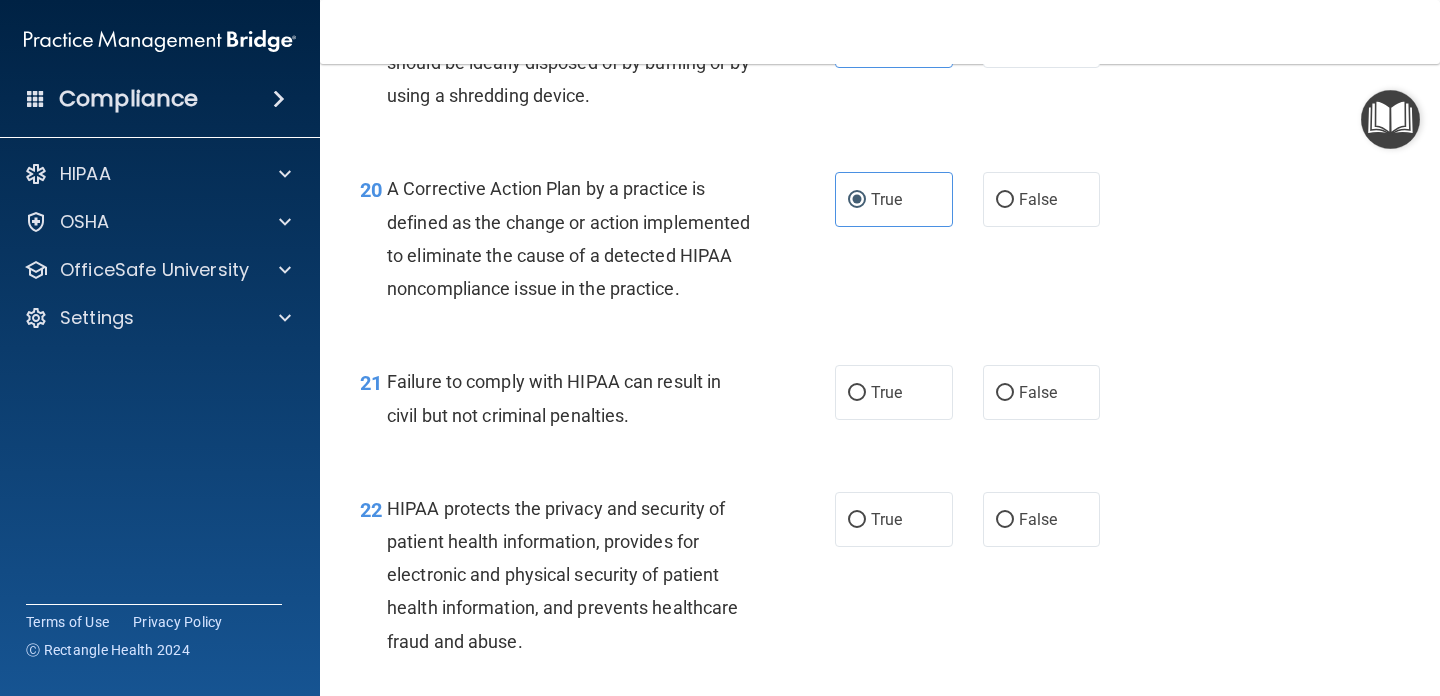 scroll, scrollTop: 3419, scrollLeft: 0, axis: vertical 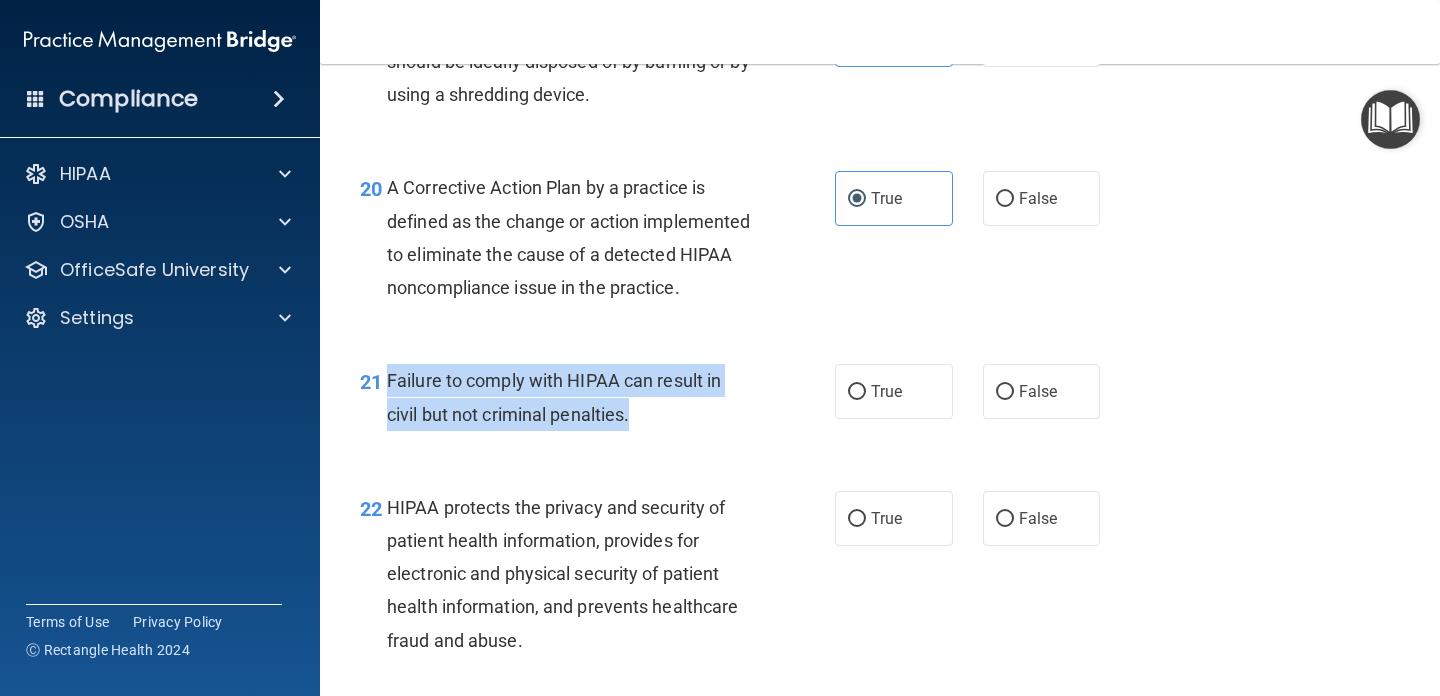 drag, startPoint x: 388, startPoint y: 412, endPoint x: 643, endPoint y: 466, distance: 260.65494 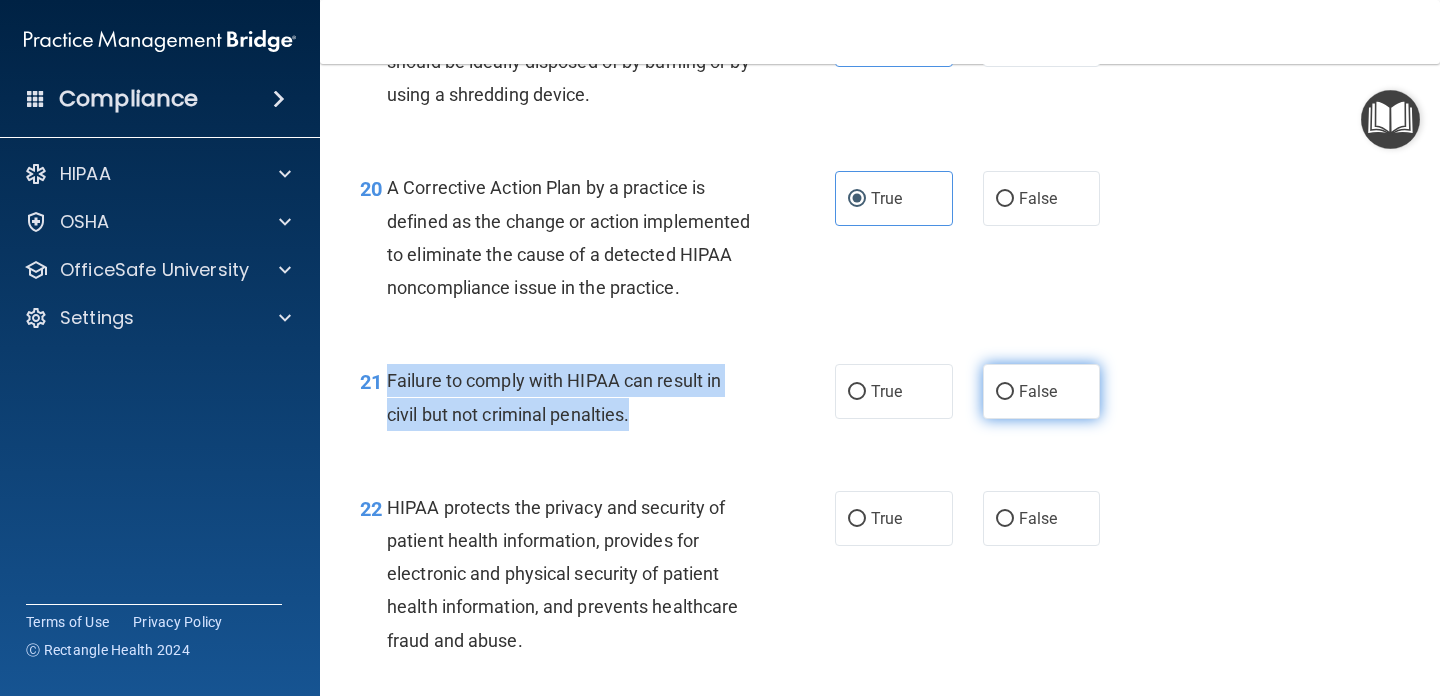 click on "False" at bounding box center (1005, 392) 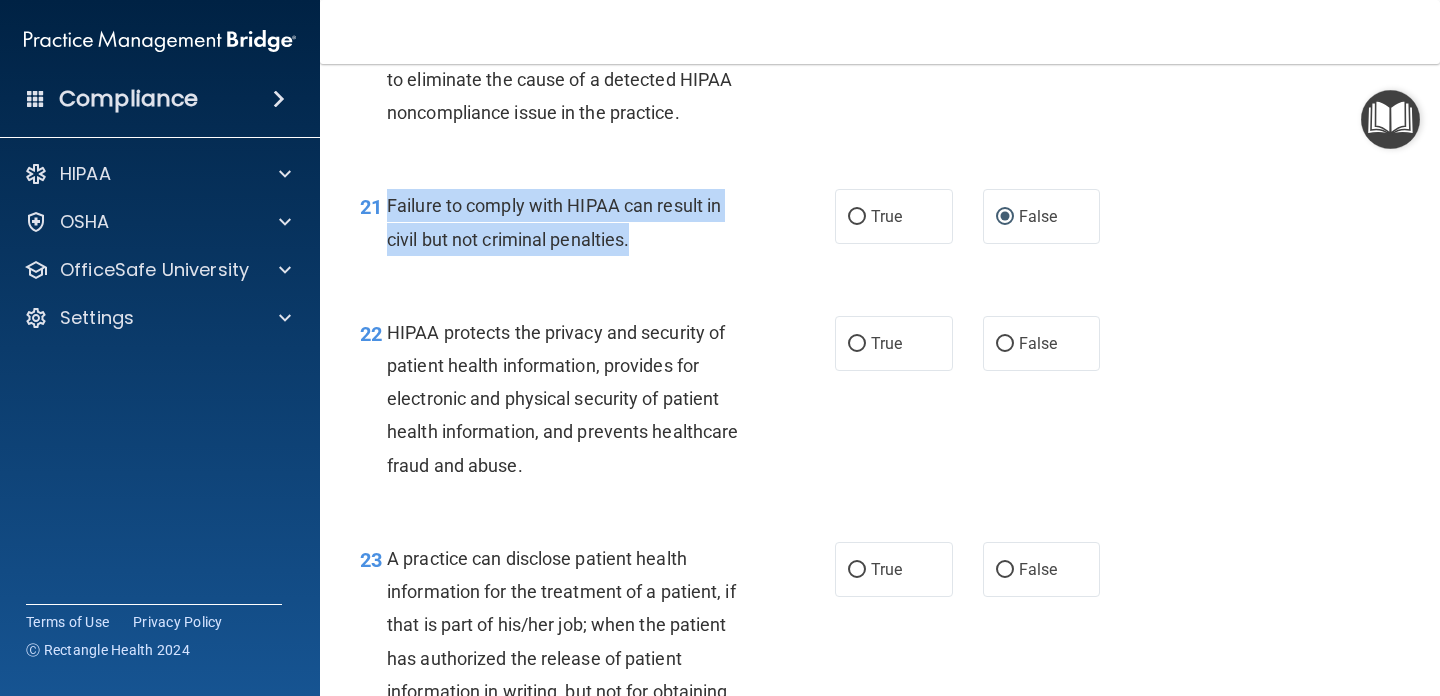 scroll, scrollTop: 3597, scrollLeft: 0, axis: vertical 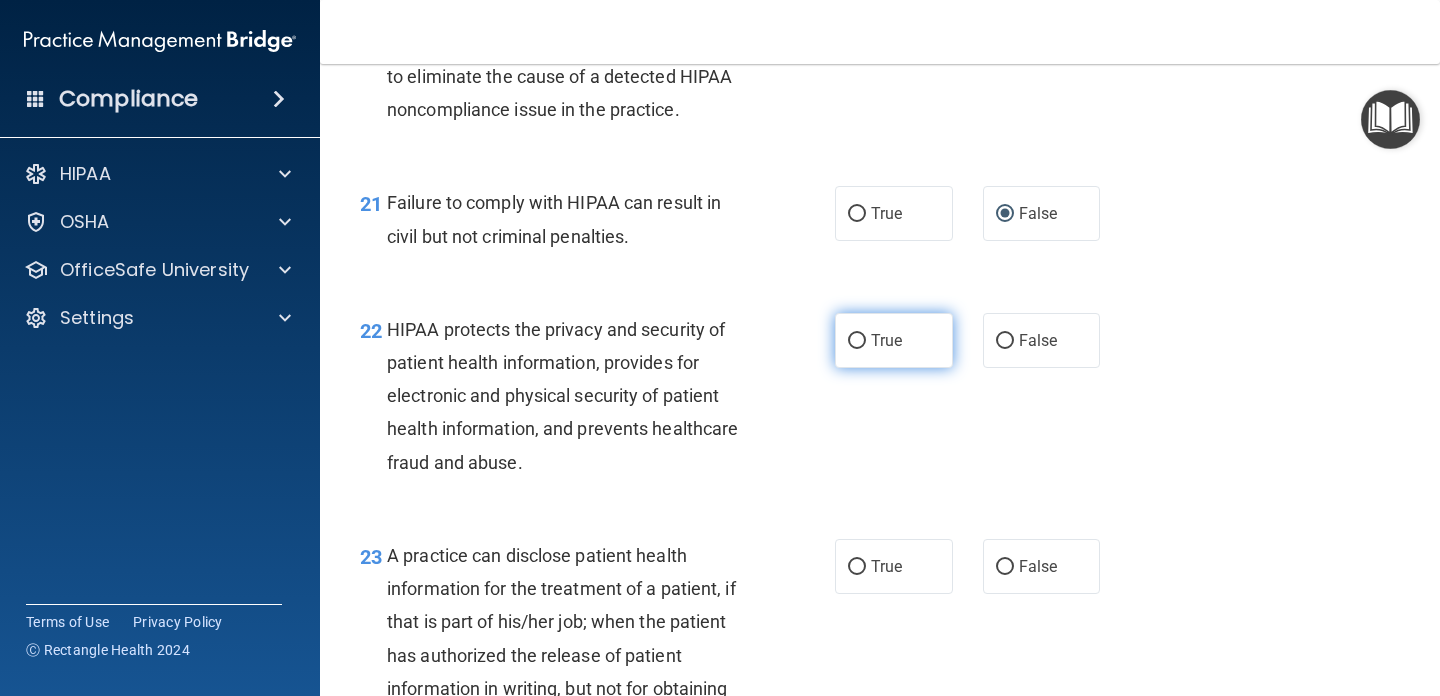 click on "True" at bounding box center (894, 340) 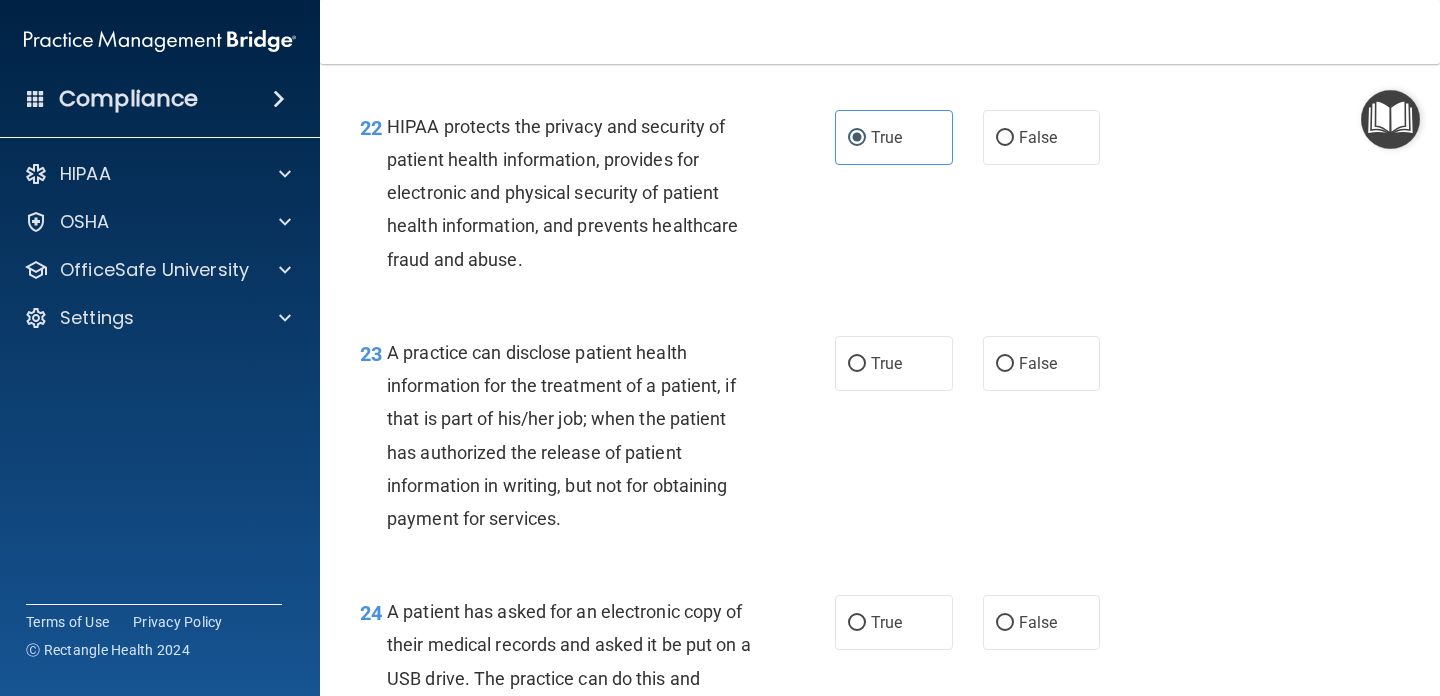 scroll, scrollTop: 3803, scrollLeft: 0, axis: vertical 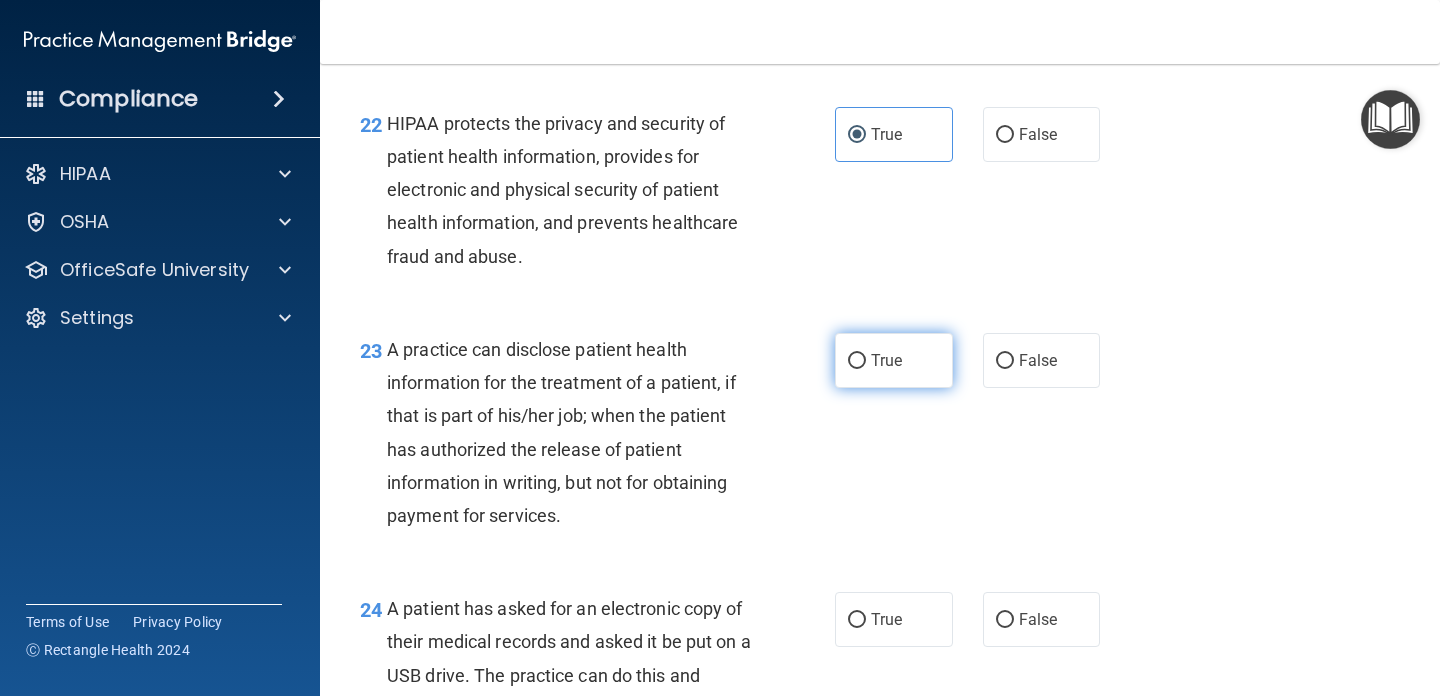 click on "True" at bounding box center [894, 360] 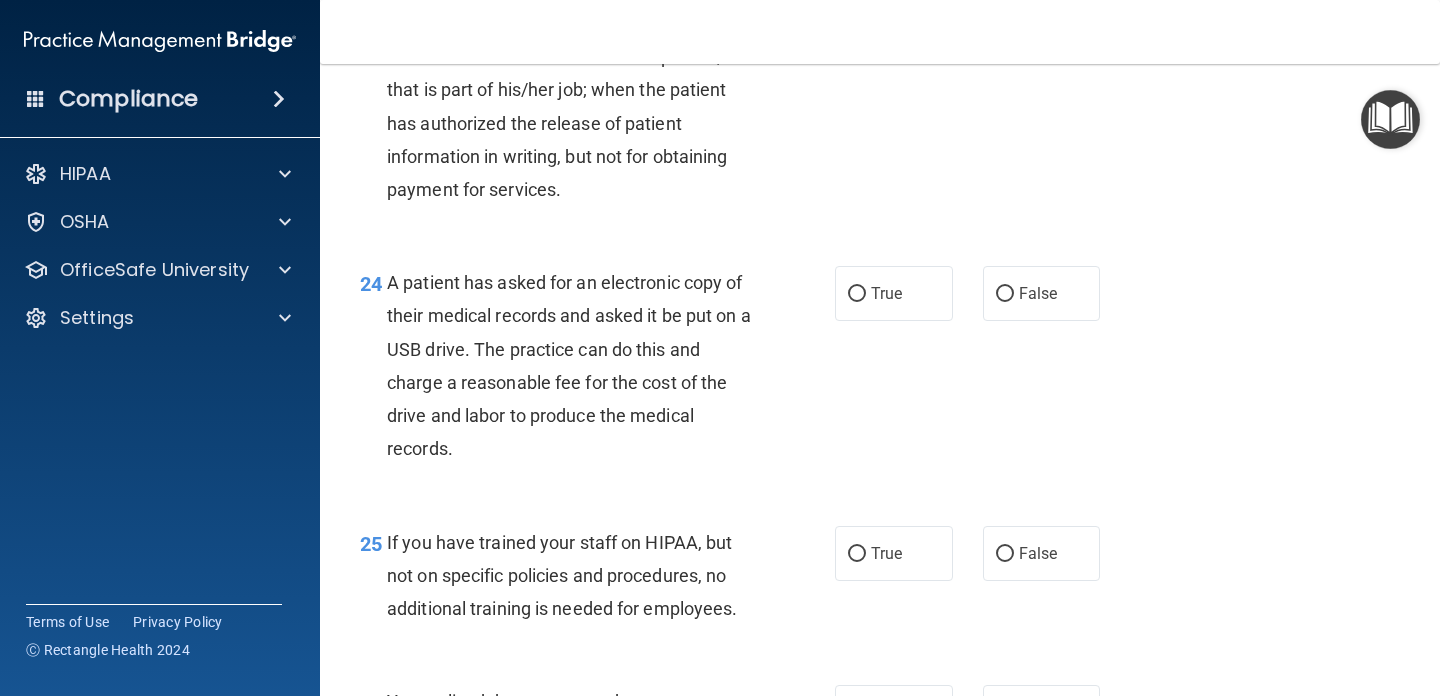 scroll, scrollTop: 4131, scrollLeft: 0, axis: vertical 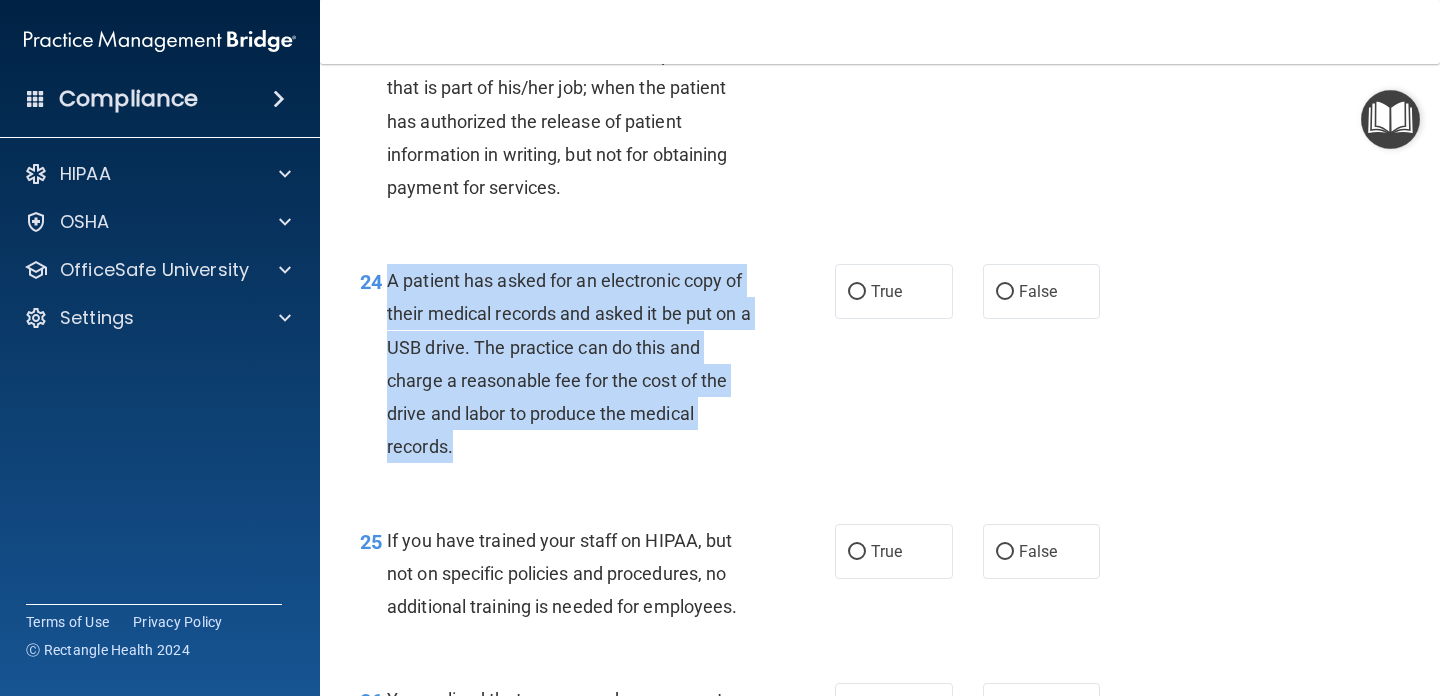 drag, startPoint x: 389, startPoint y: 316, endPoint x: 464, endPoint y: 487, distance: 186.7244 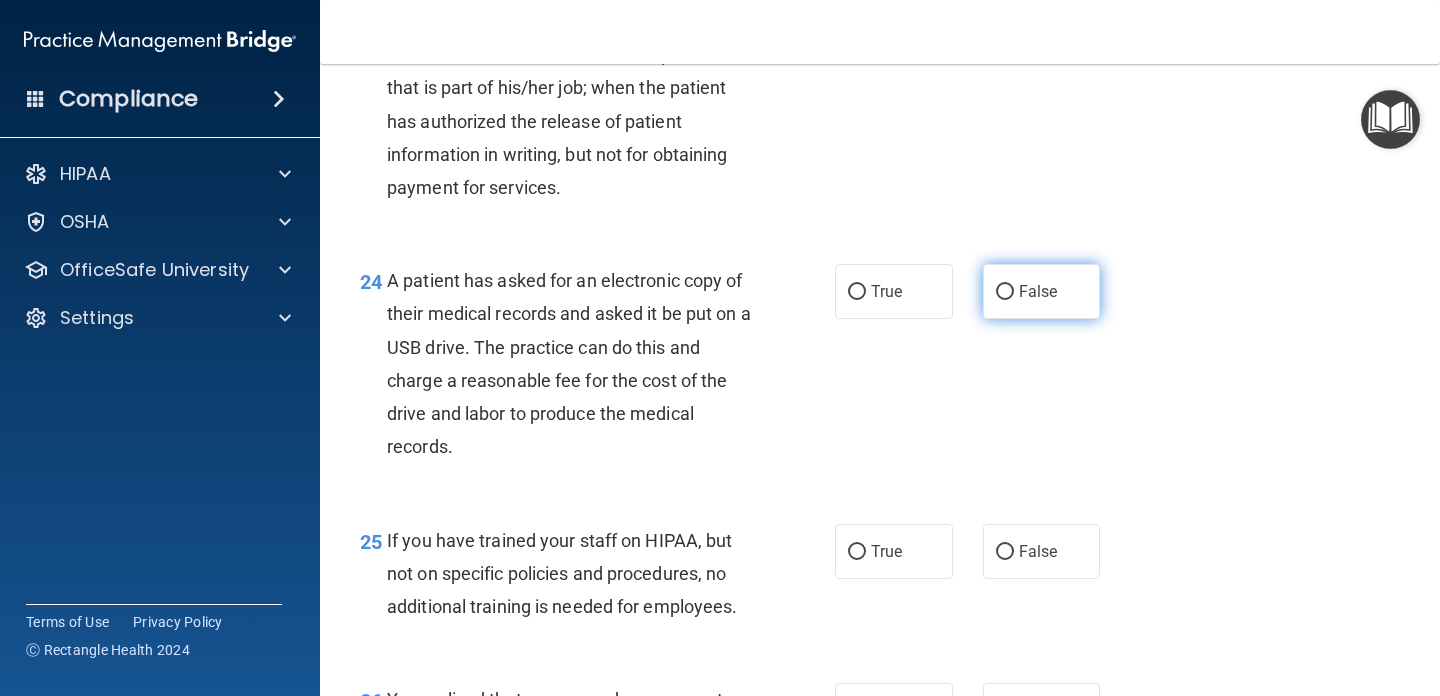 click on "False" at bounding box center [1042, 291] 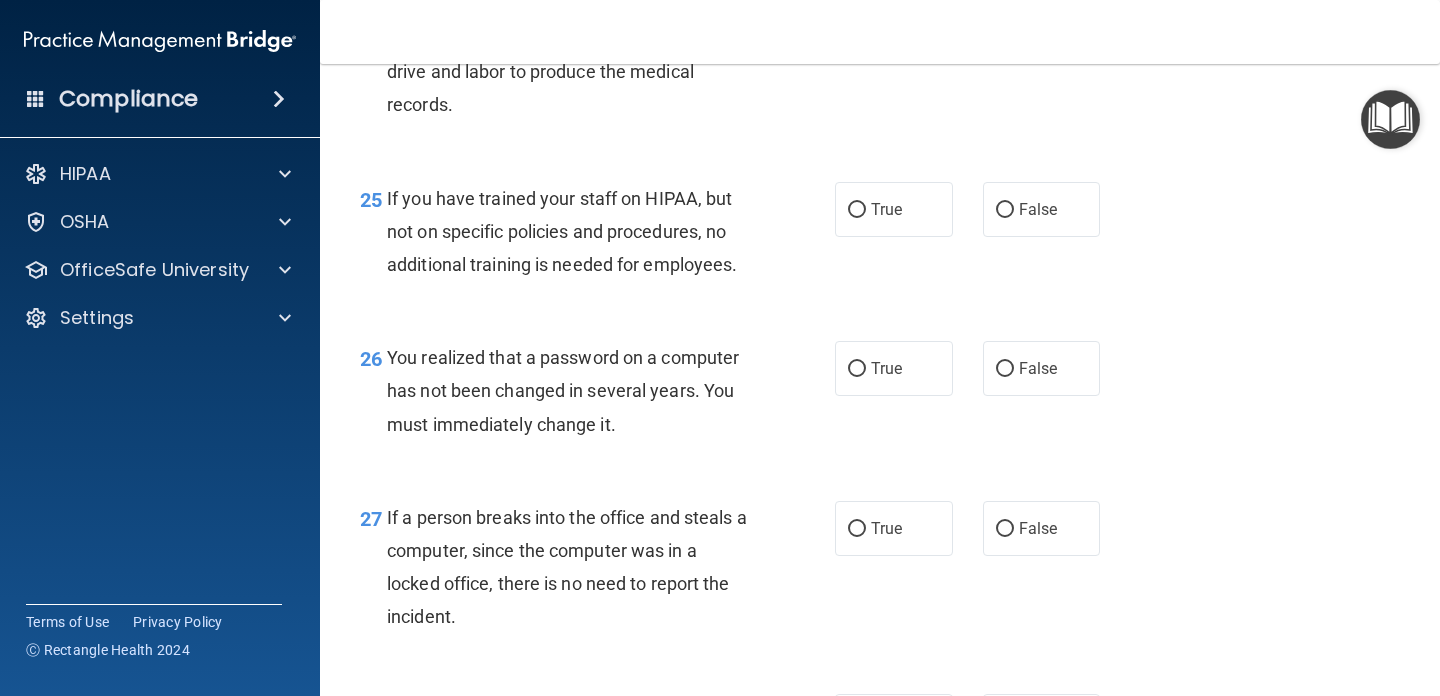 scroll, scrollTop: 4478, scrollLeft: 0, axis: vertical 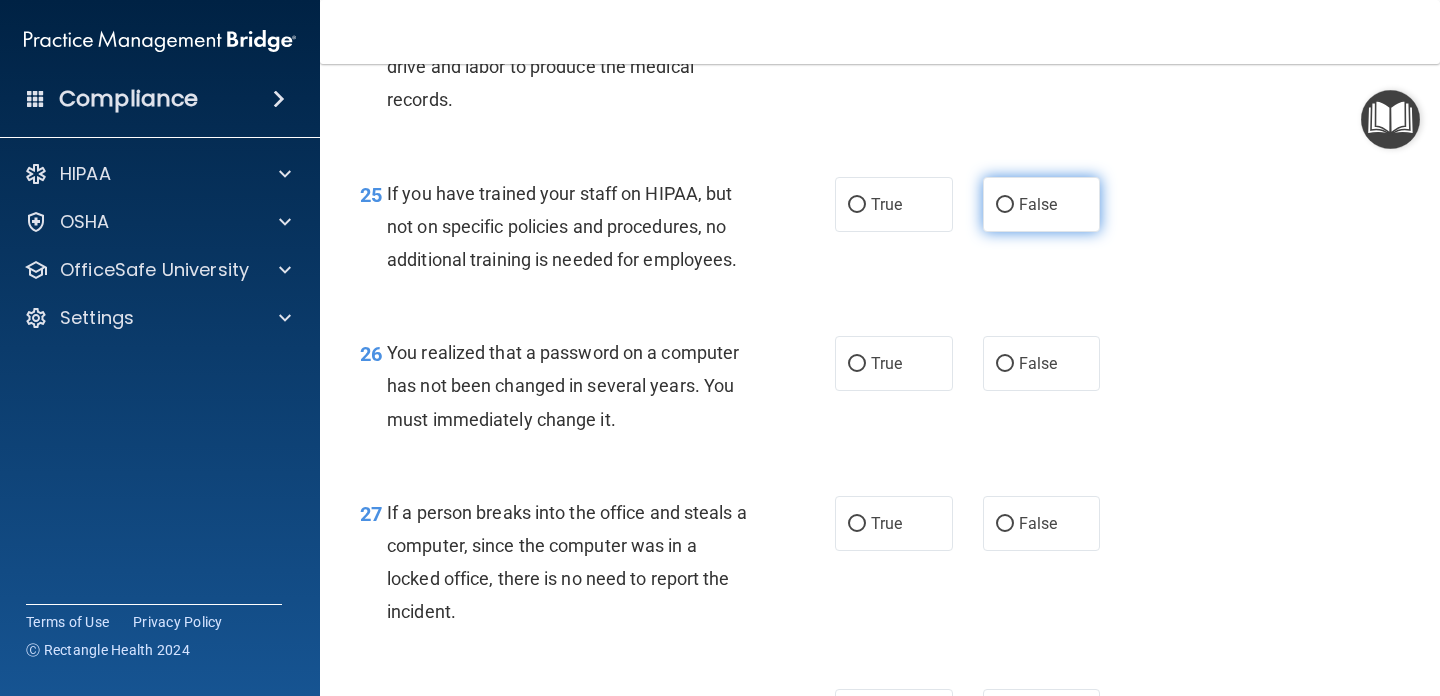 click on "False" at bounding box center (1038, 204) 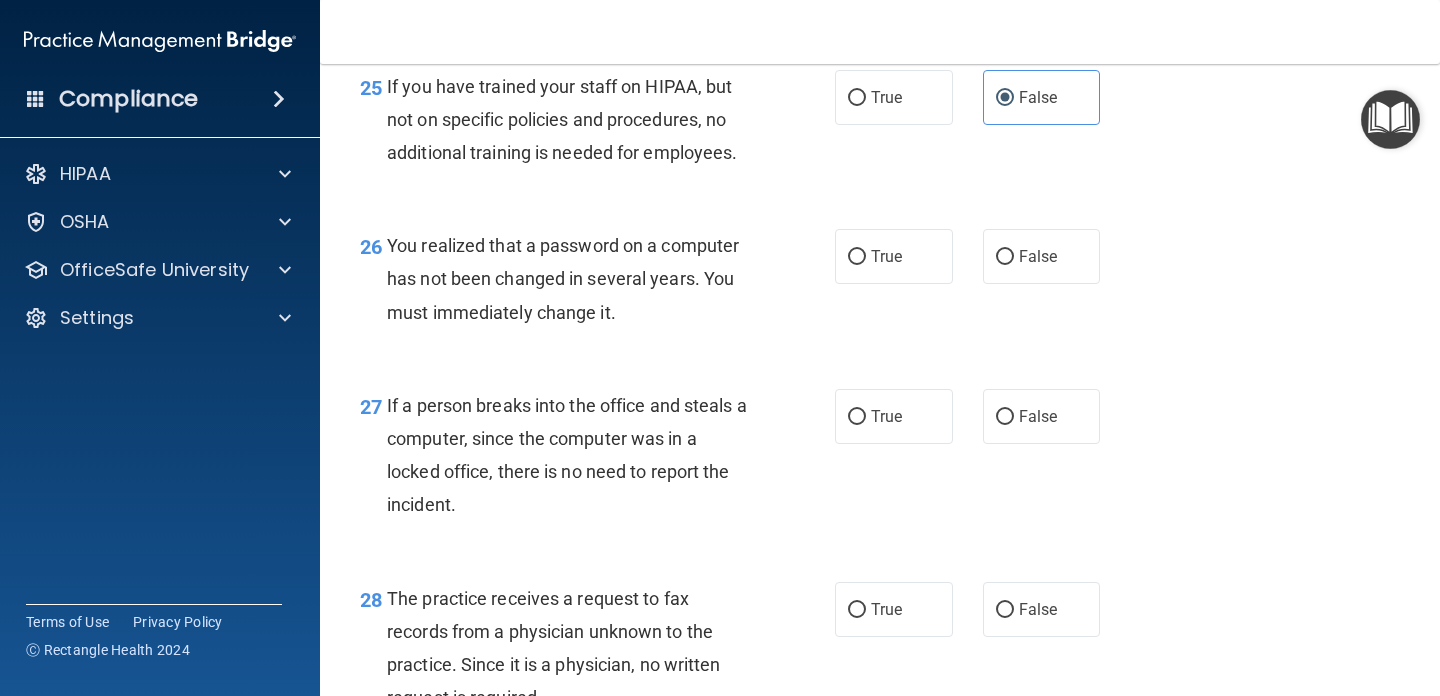scroll, scrollTop: 4590, scrollLeft: 0, axis: vertical 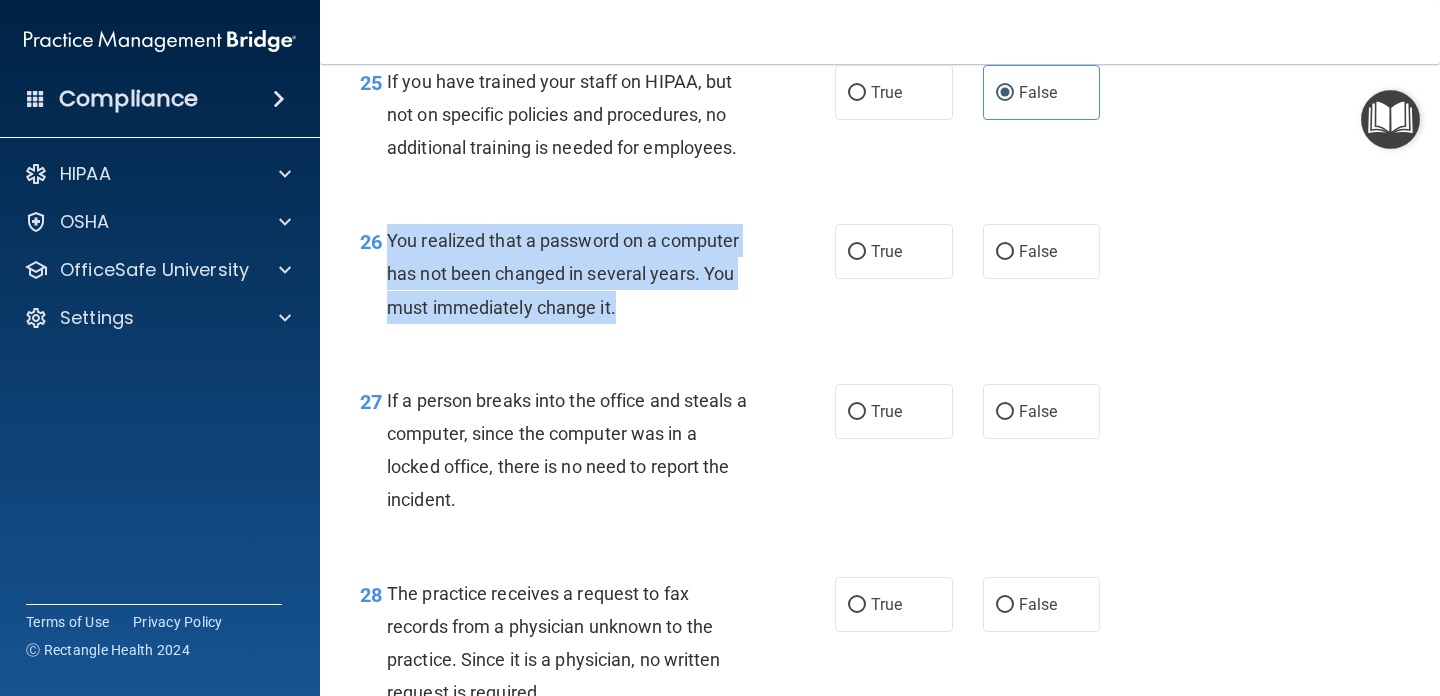 drag, startPoint x: 388, startPoint y: 272, endPoint x: 620, endPoint y: 350, distance: 244.76111 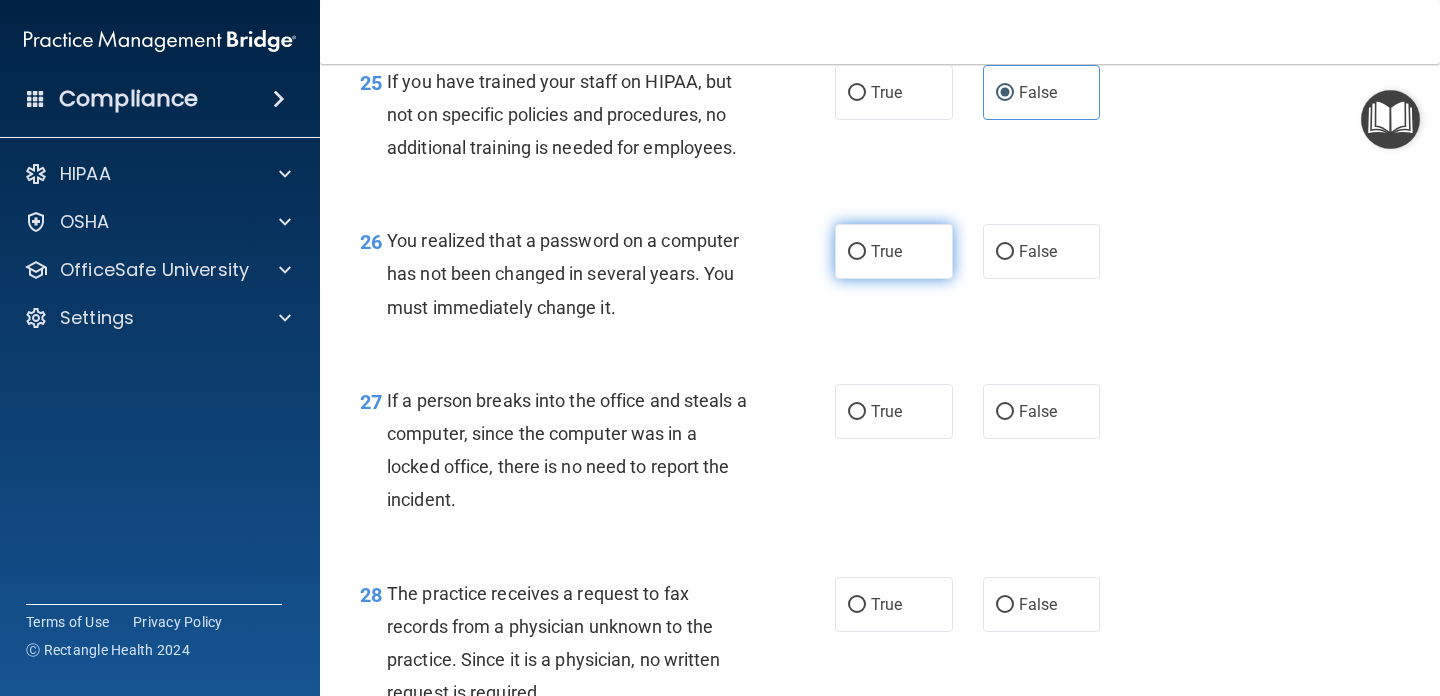 click on "True" at bounding box center (894, 251) 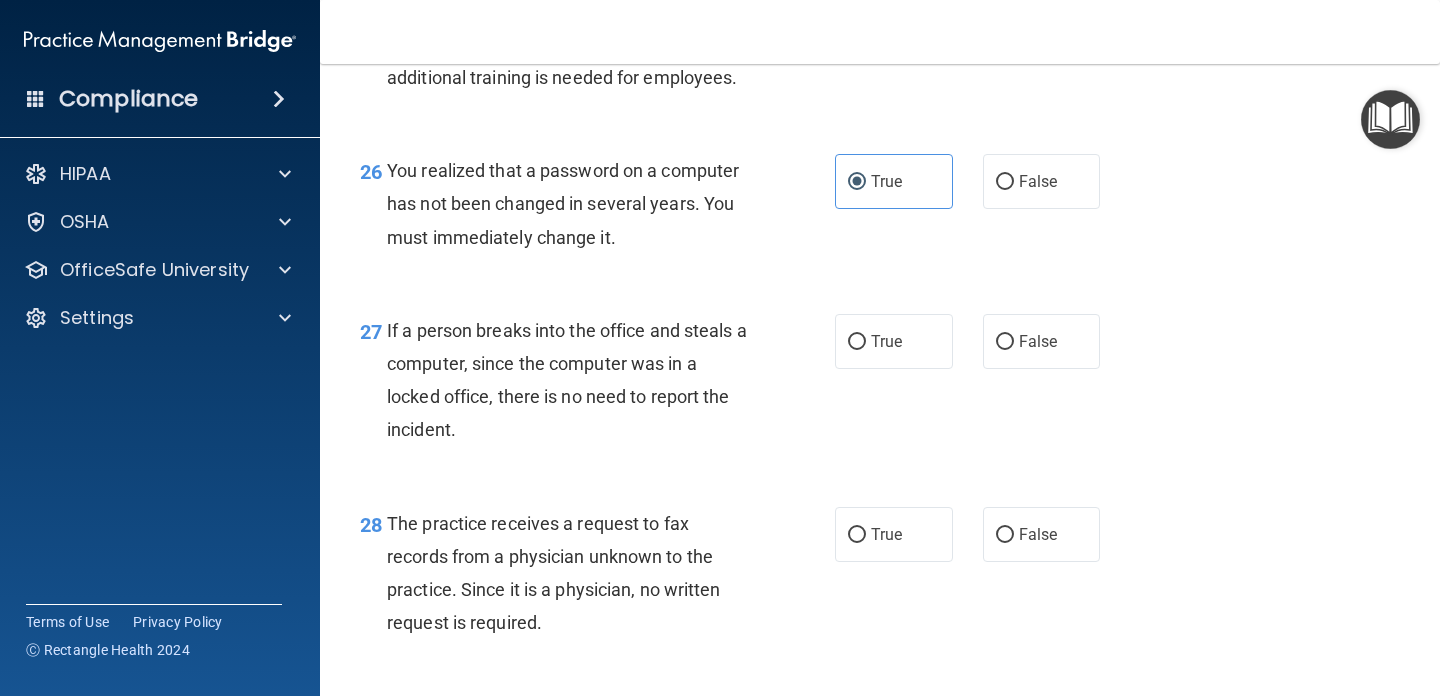 scroll, scrollTop: 4664, scrollLeft: 0, axis: vertical 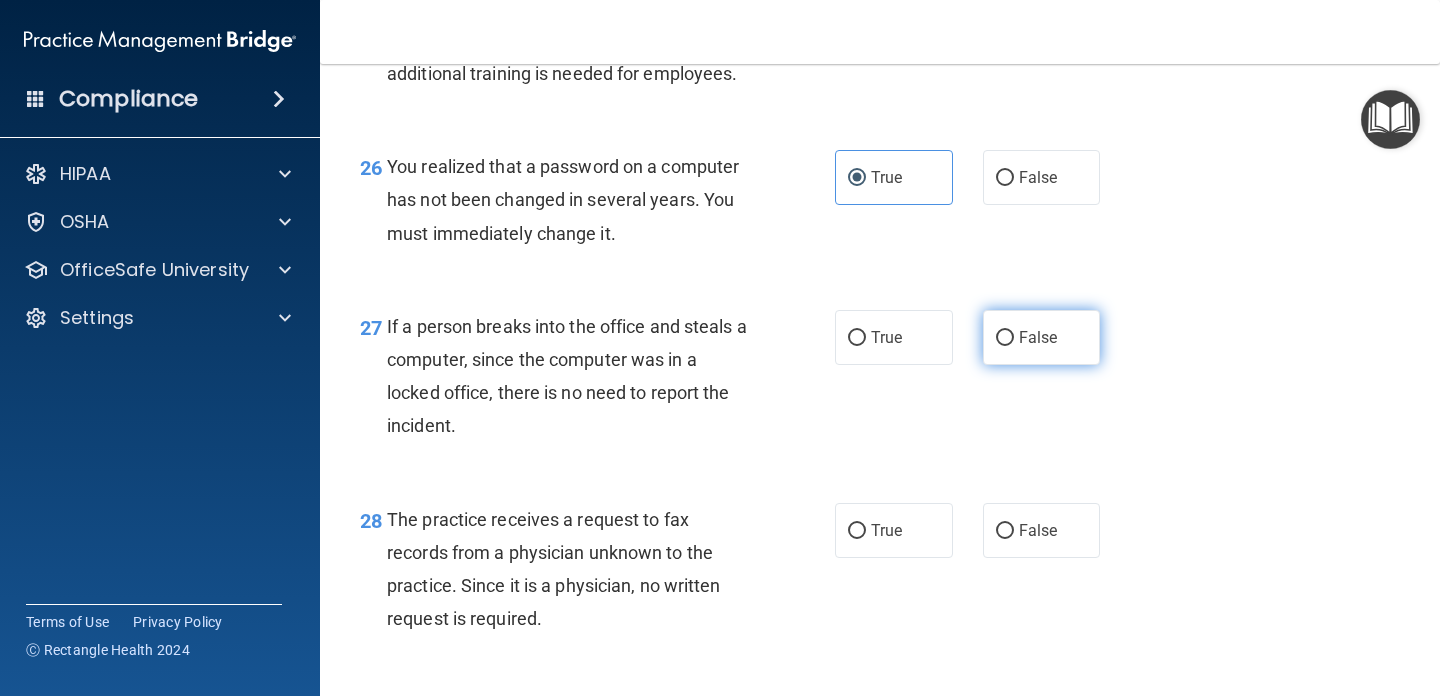 click on "False" at bounding box center [1038, 337] 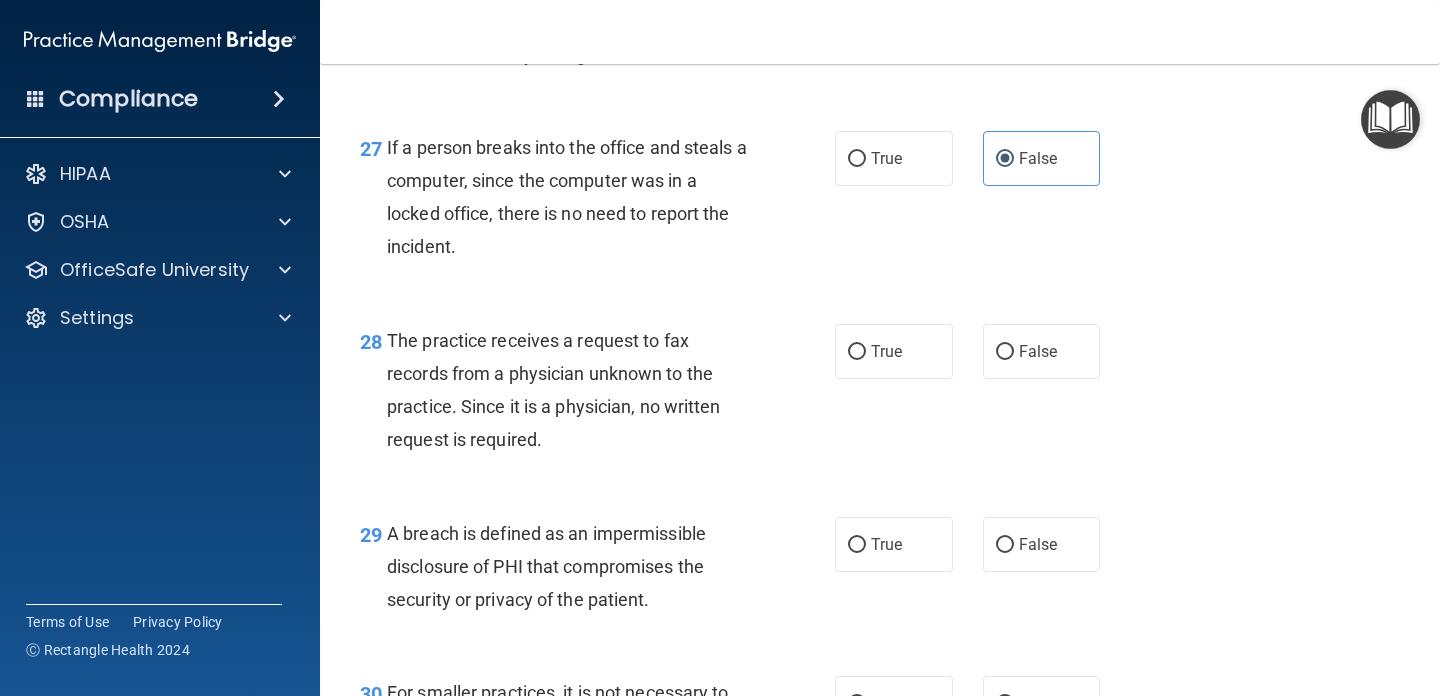 scroll, scrollTop: 4851, scrollLeft: 0, axis: vertical 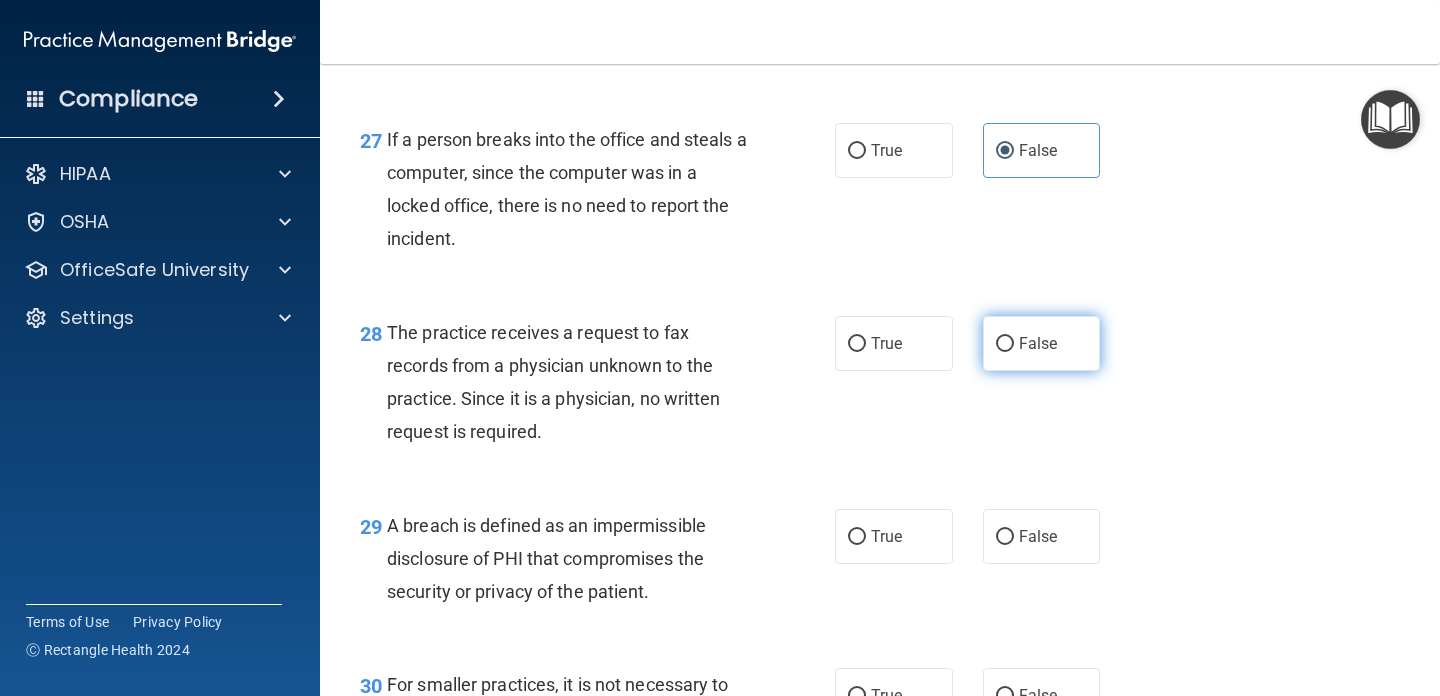 click on "False" at bounding box center (1038, 343) 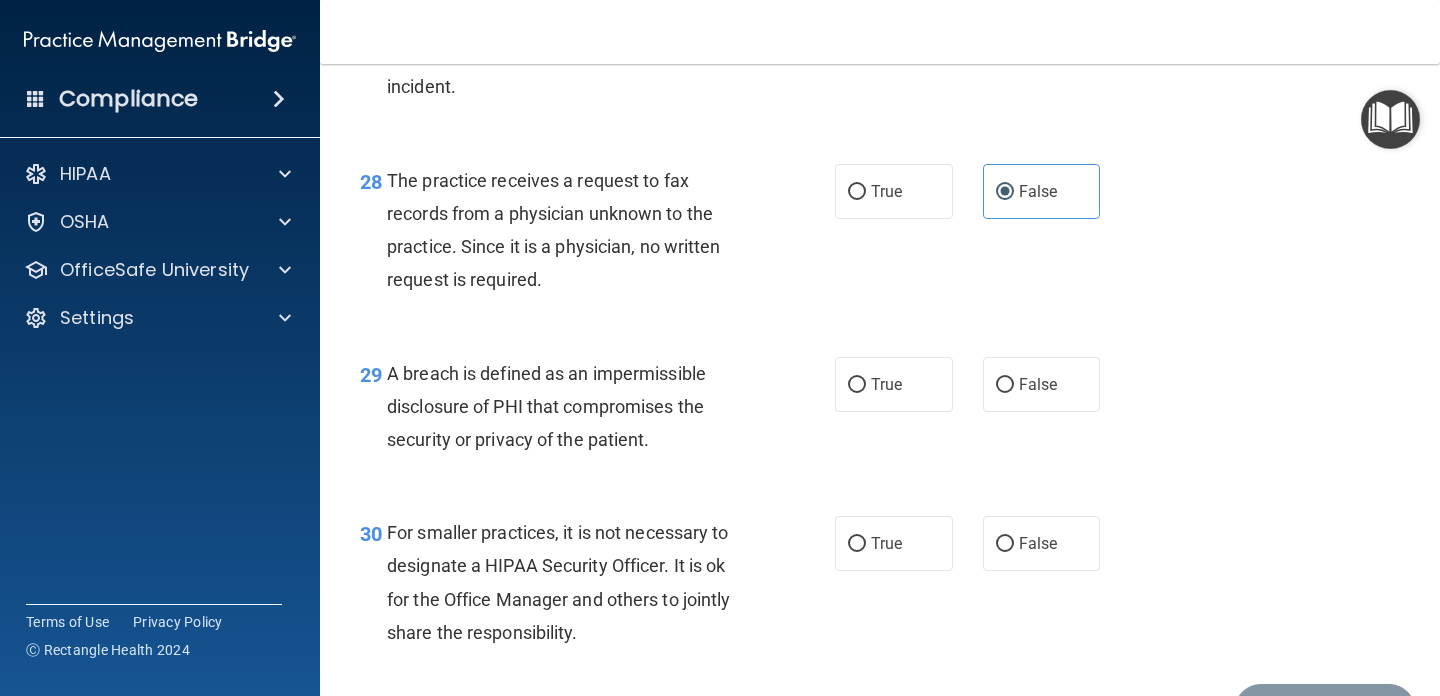 scroll, scrollTop: 5002, scrollLeft: 0, axis: vertical 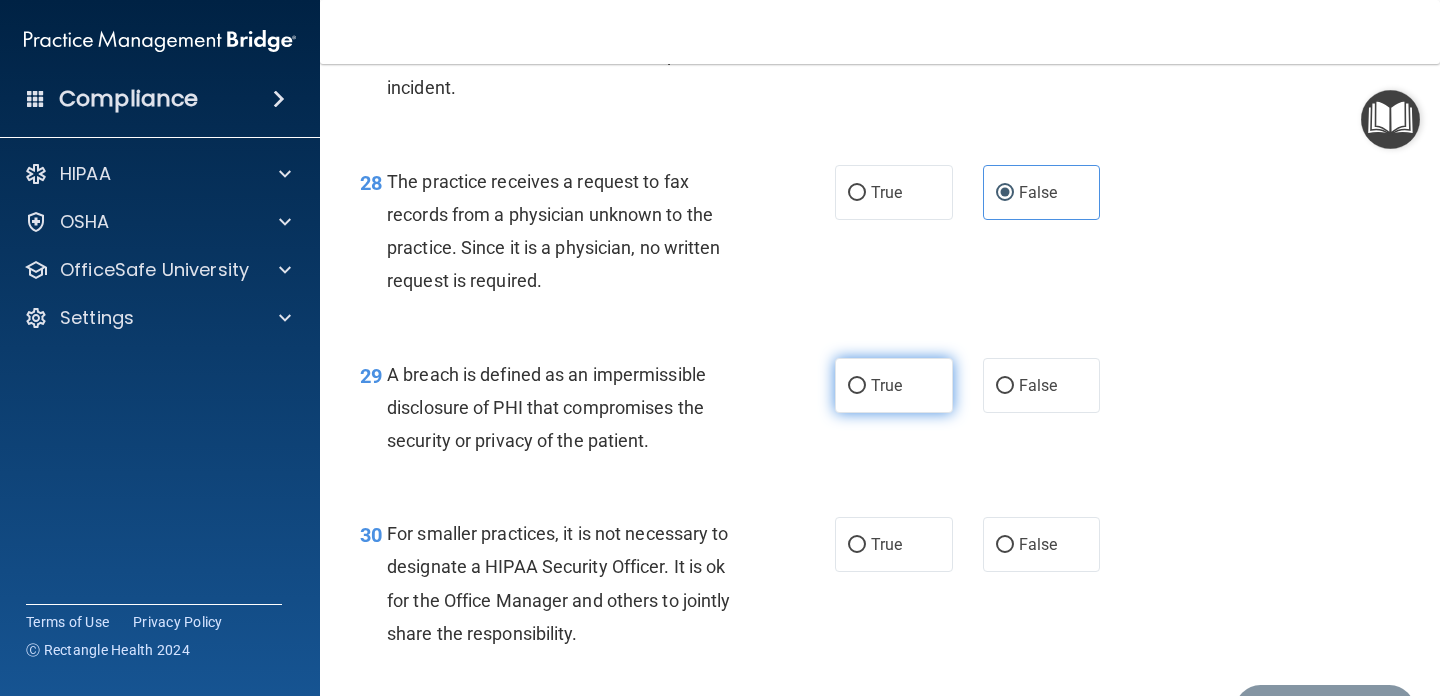 click on "True" at bounding box center (894, 385) 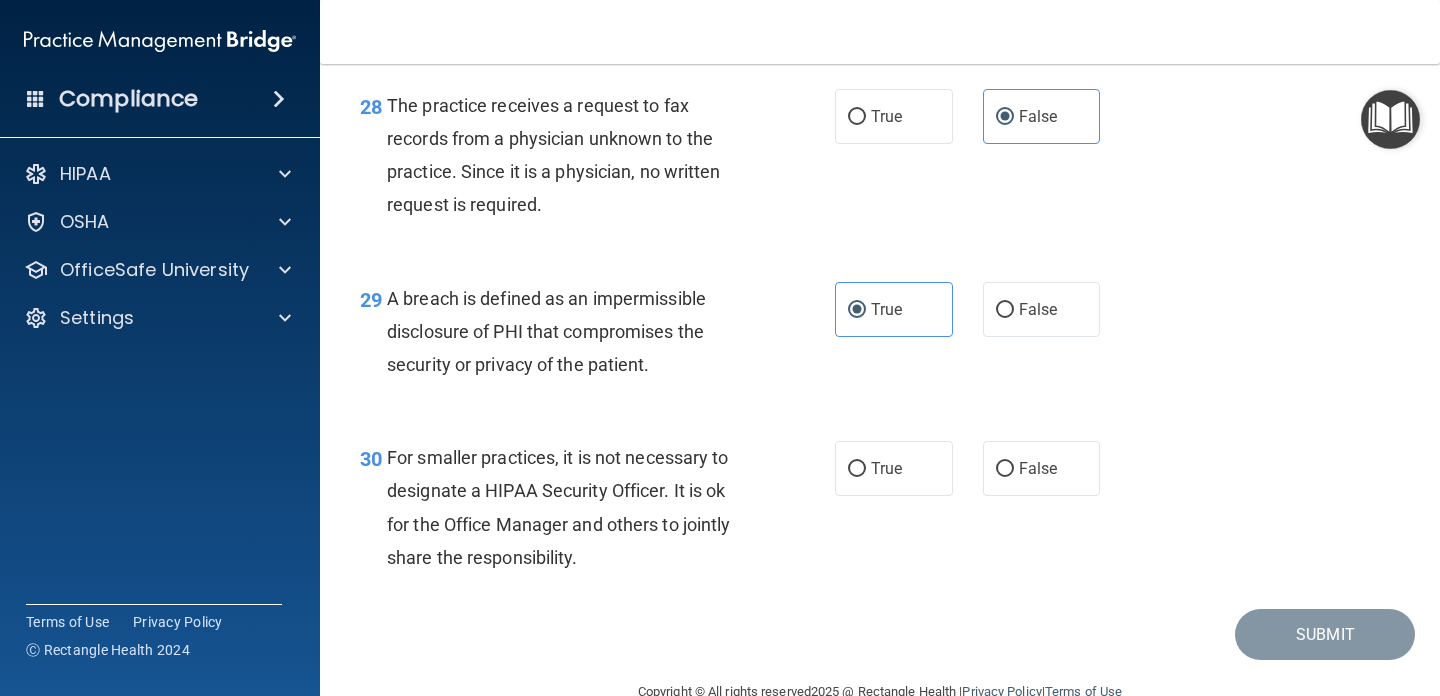 scroll, scrollTop: 5155, scrollLeft: 0, axis: vertical 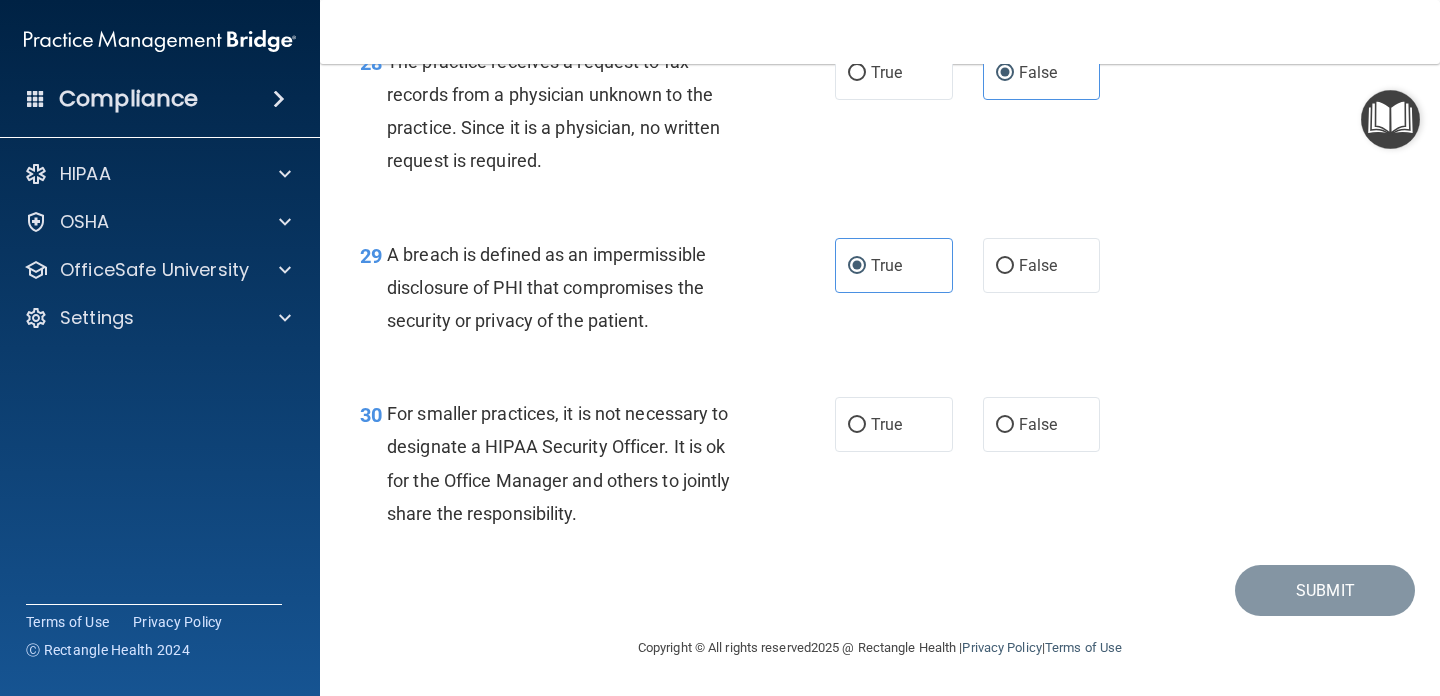 drag, startPoint x: 392, startPoint y: 409, endPoint x: 469, endPoint y: 477, distance: 102.7278 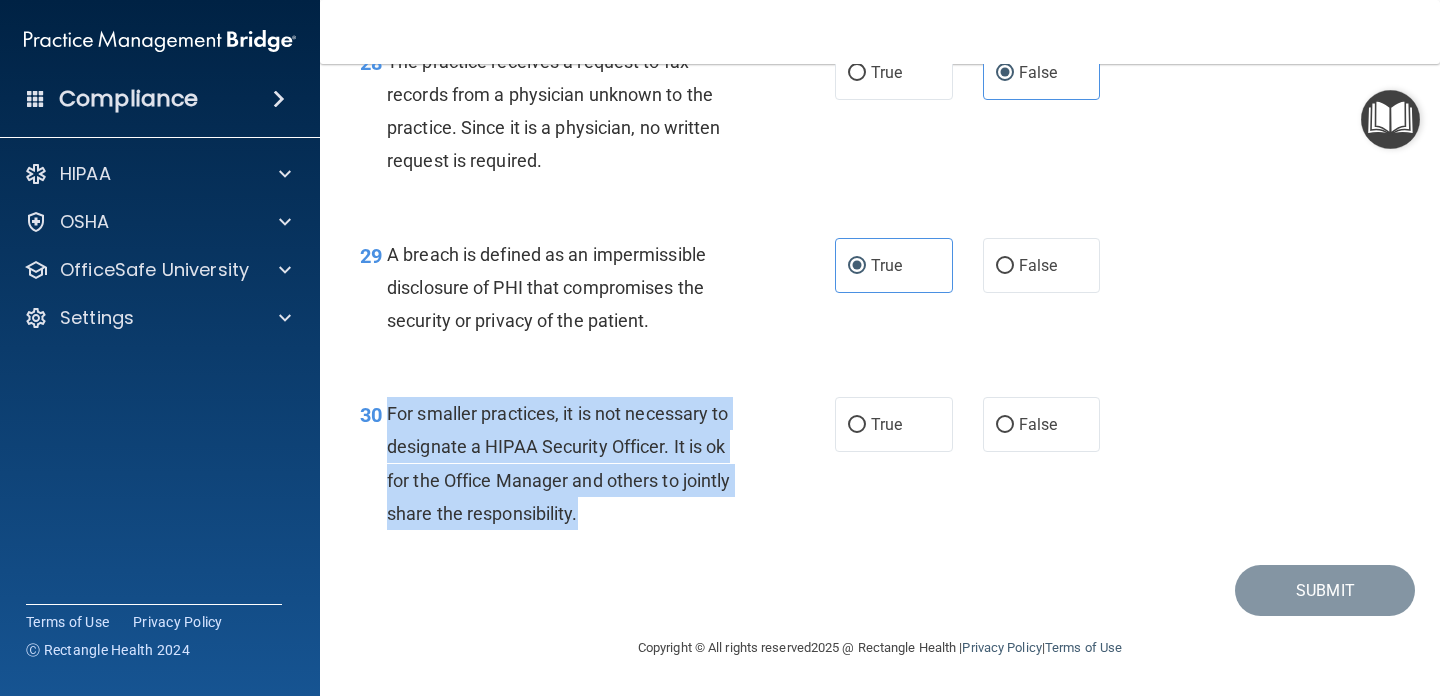 drag, startPoint x: 388, startPoint y: 411, endPoint x: 610, endPoint y: 510, distance: 243.07407 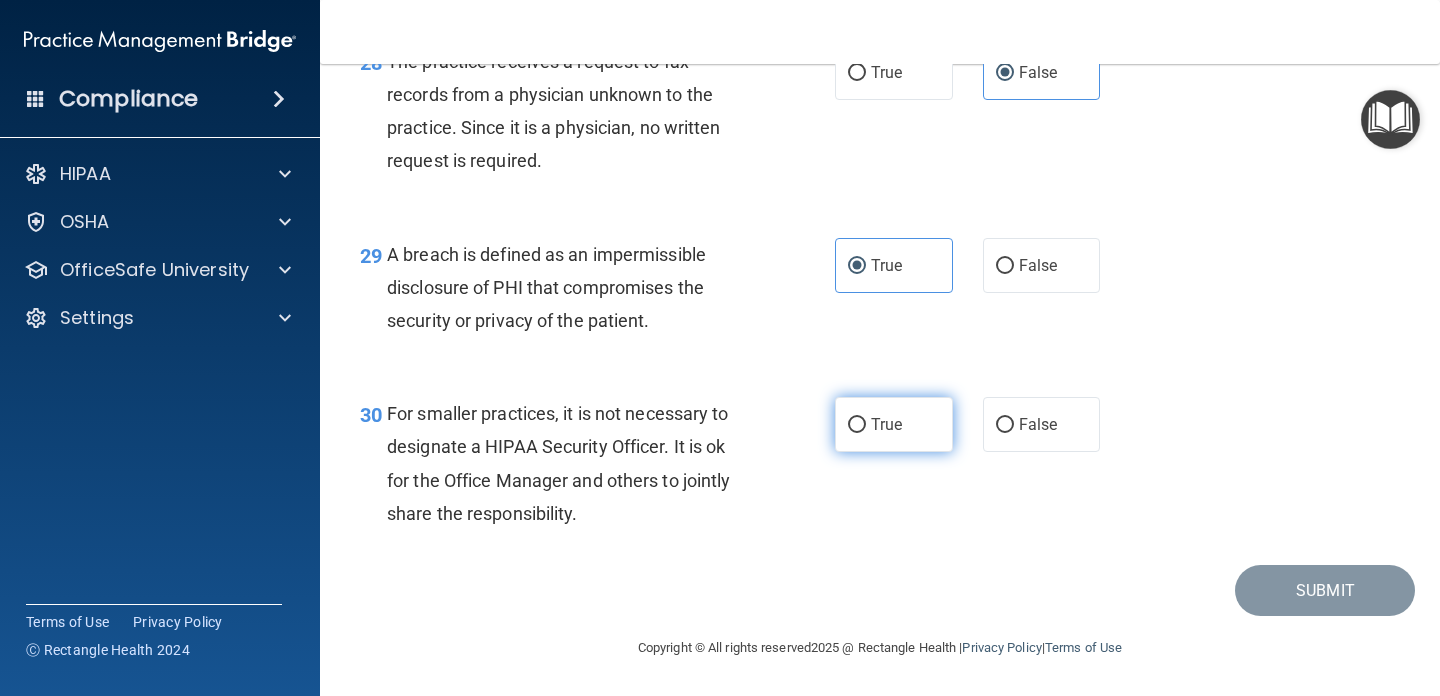 click on "True" at bounding box center [886, 424] 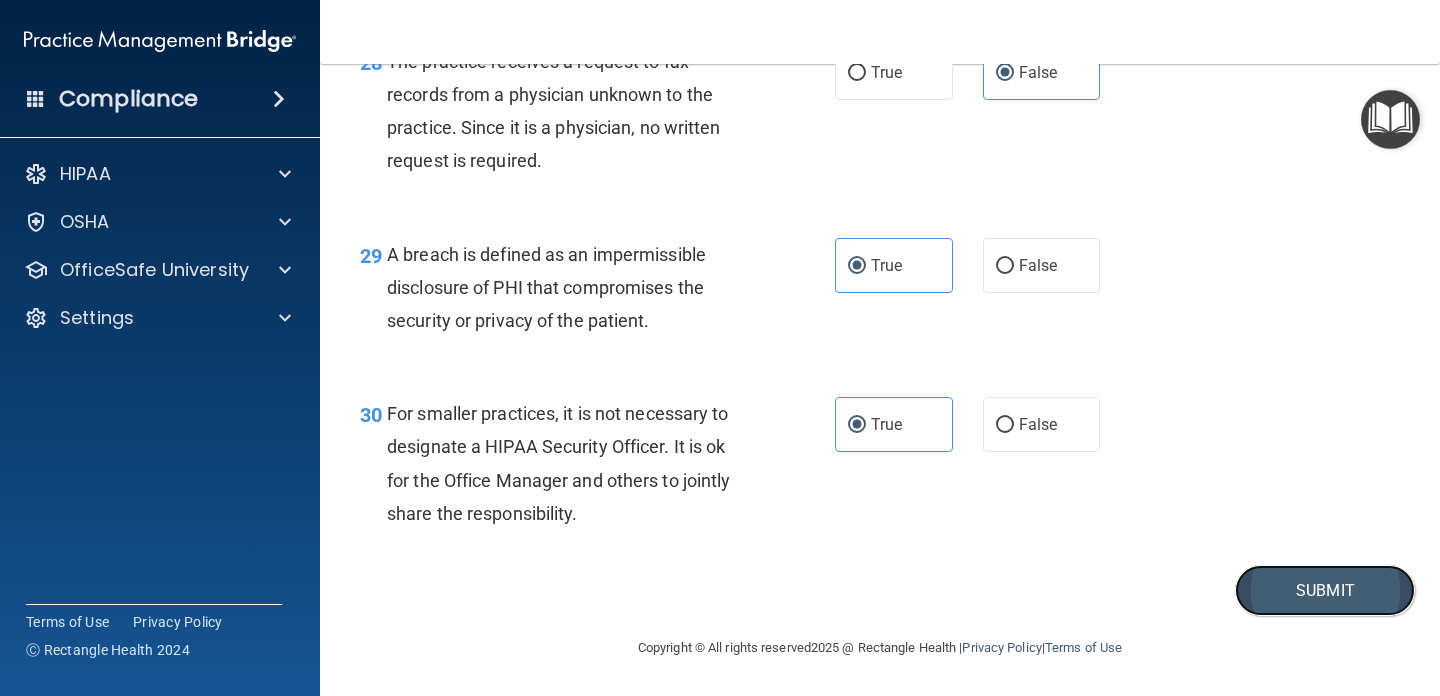 click on "Submit" at bounding box center [1325, 590] 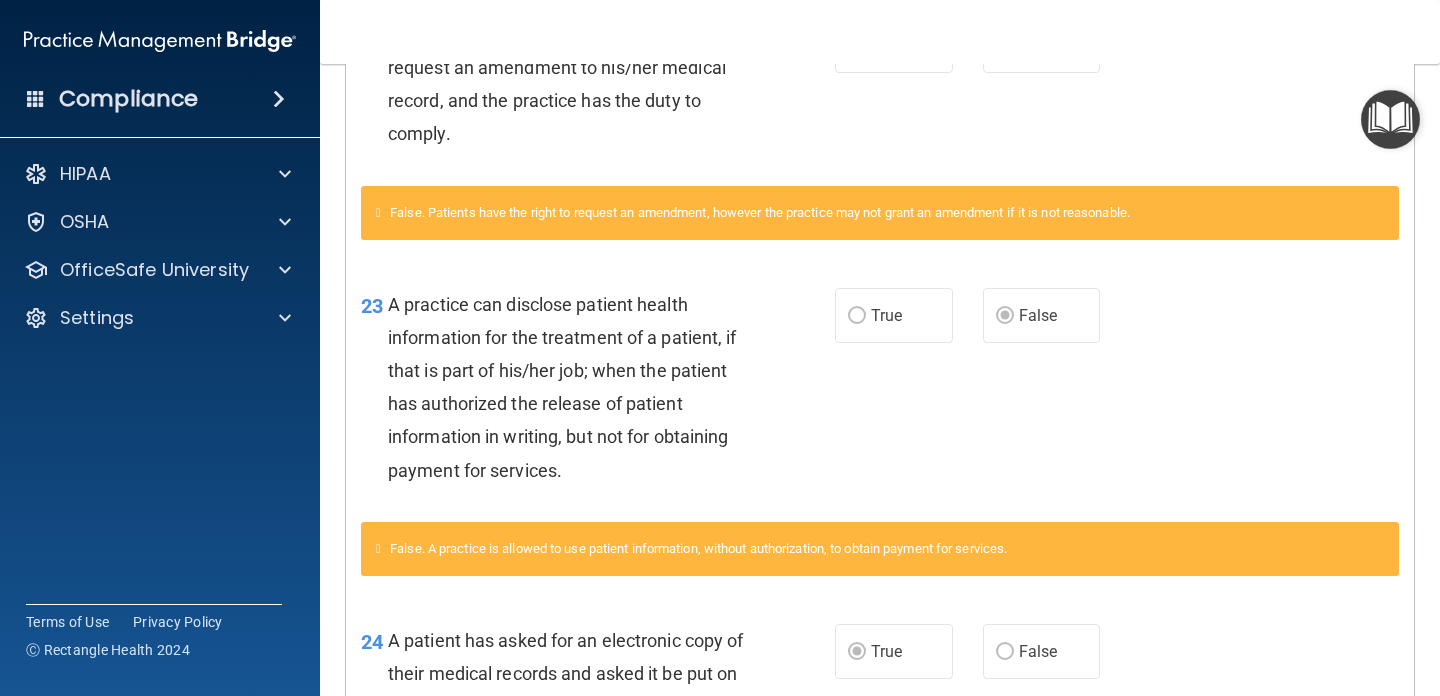 scroll, scrollTop: 0, scrollLeft: 0, axis: both 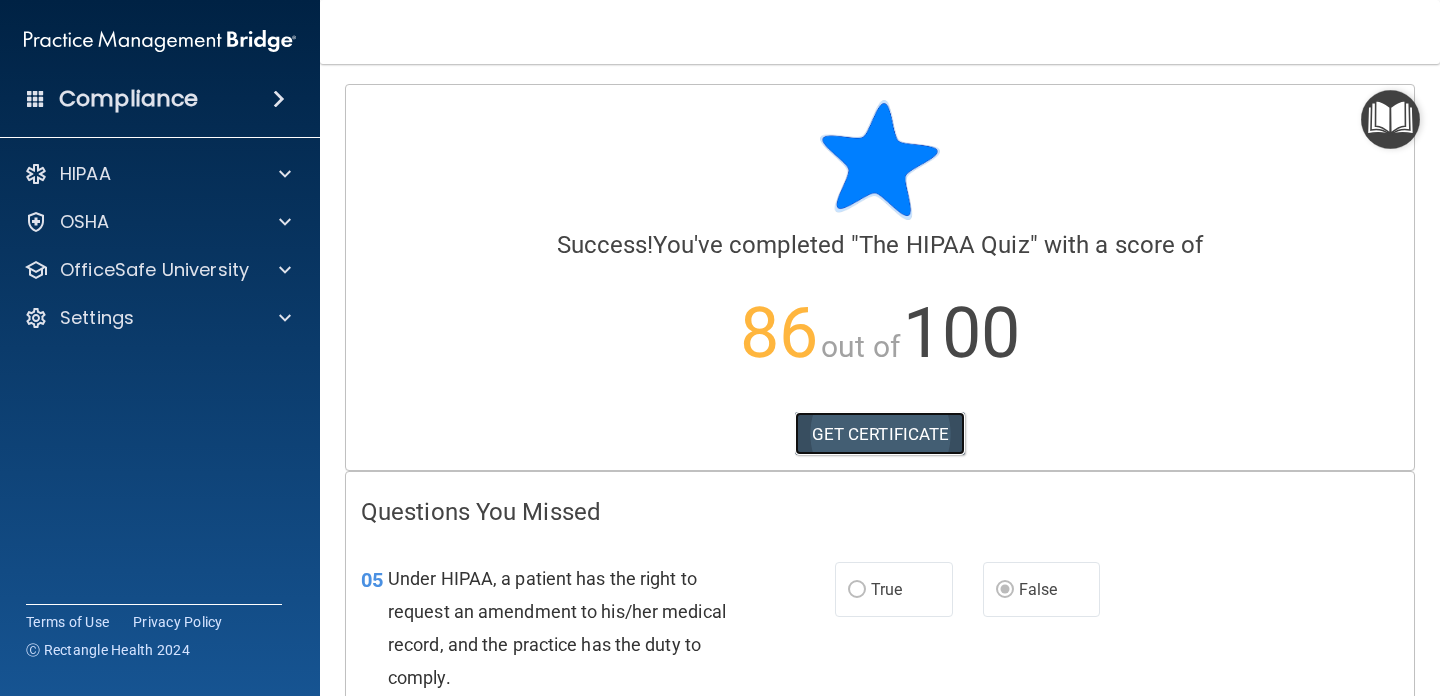 click on "GET CERTIFICATE" at bounding box center [880, 434] 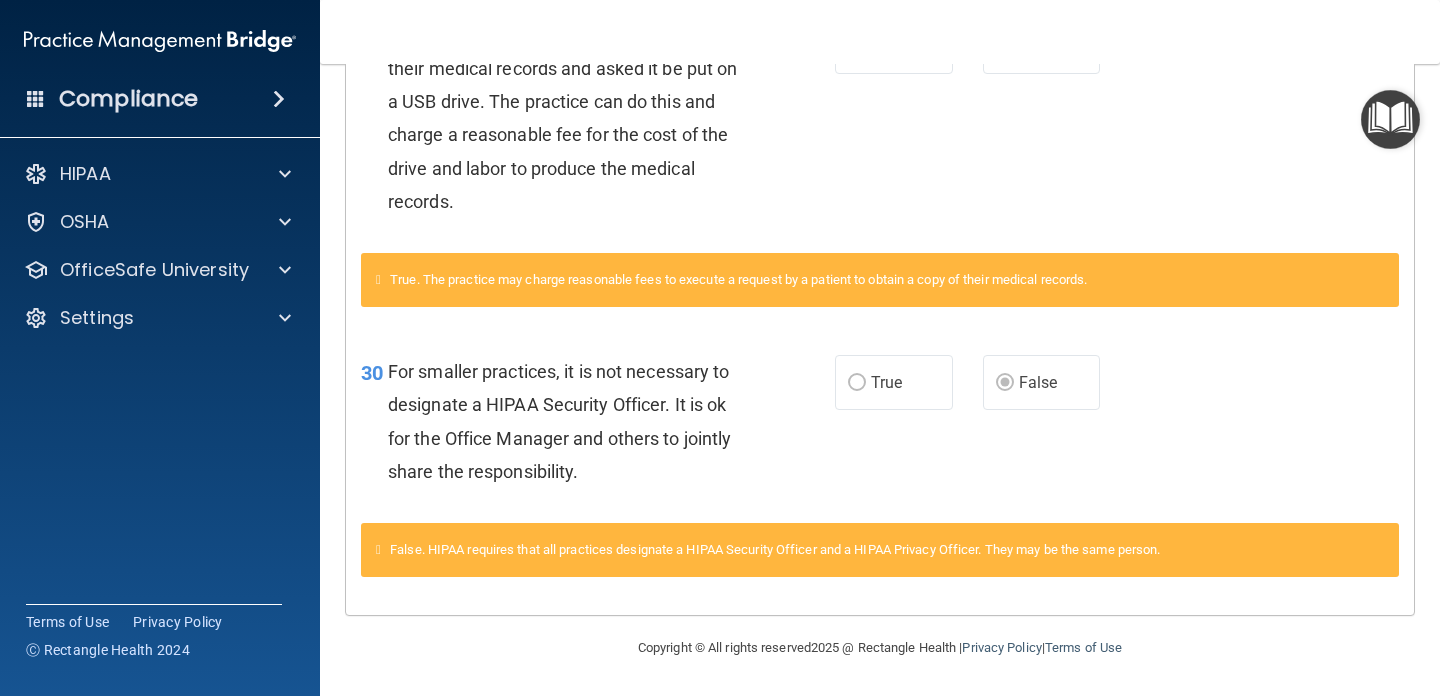 scroll, scrollTop: 0, scrollLeft: 0, axis: both 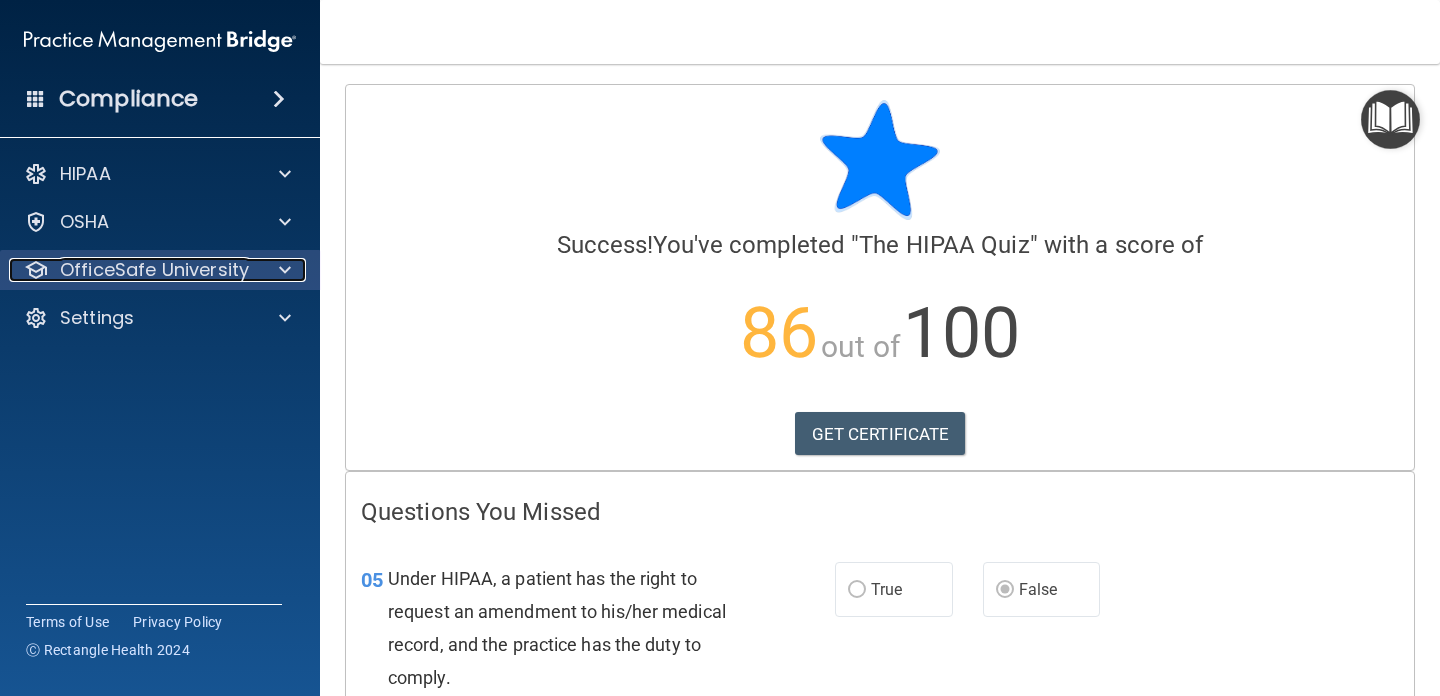 click on "OfficeSafe University" at bounding box center (154, 270) 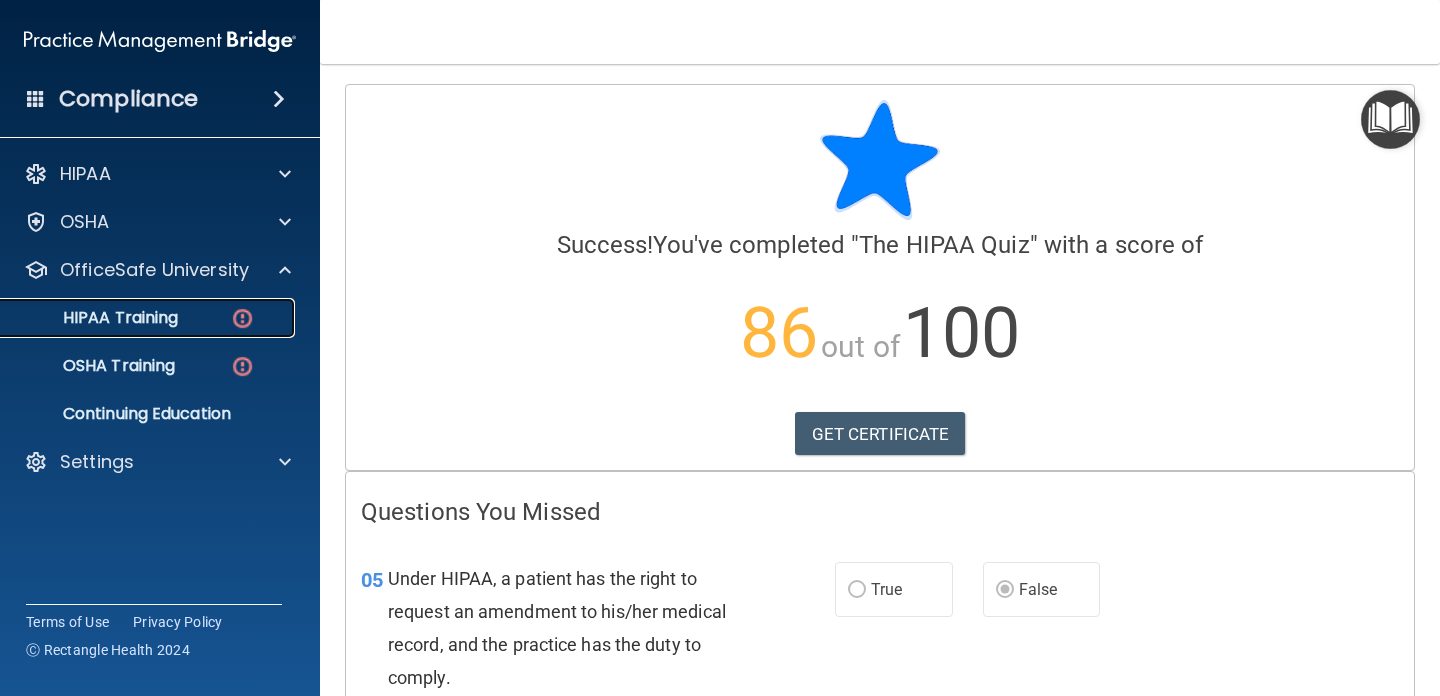 click on "HIPAA Training" at bounding box center (95, 318) 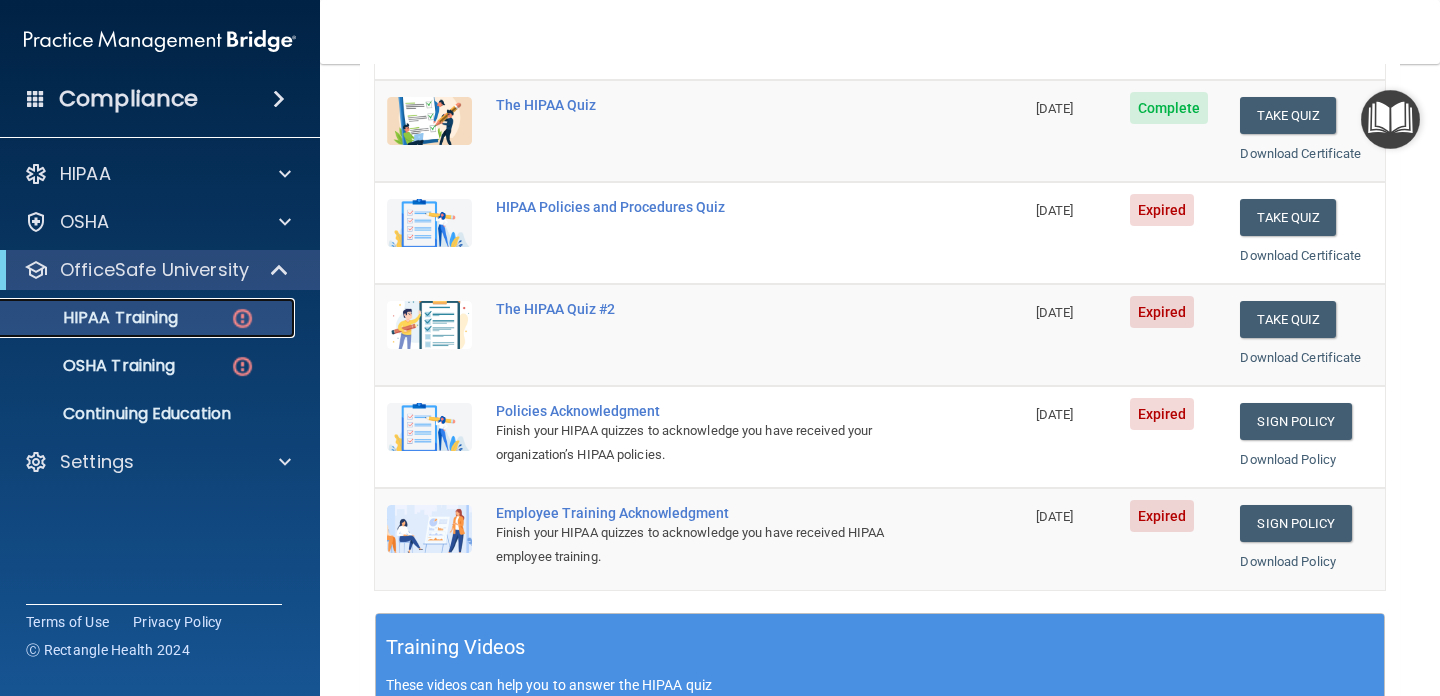 scroll, scrollTop: 243, scrollLeft: 0, axis: vertical 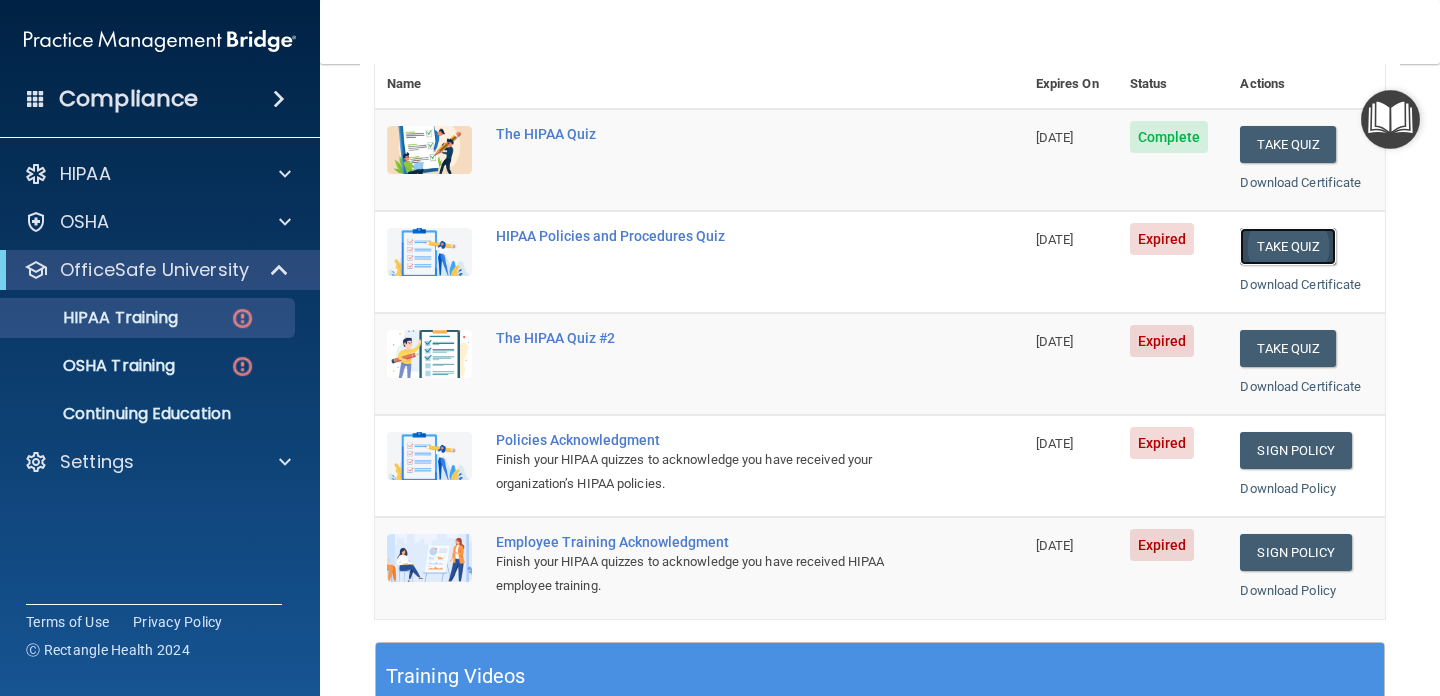 click on "Take Quiz" at bounding box center (1288, 246) 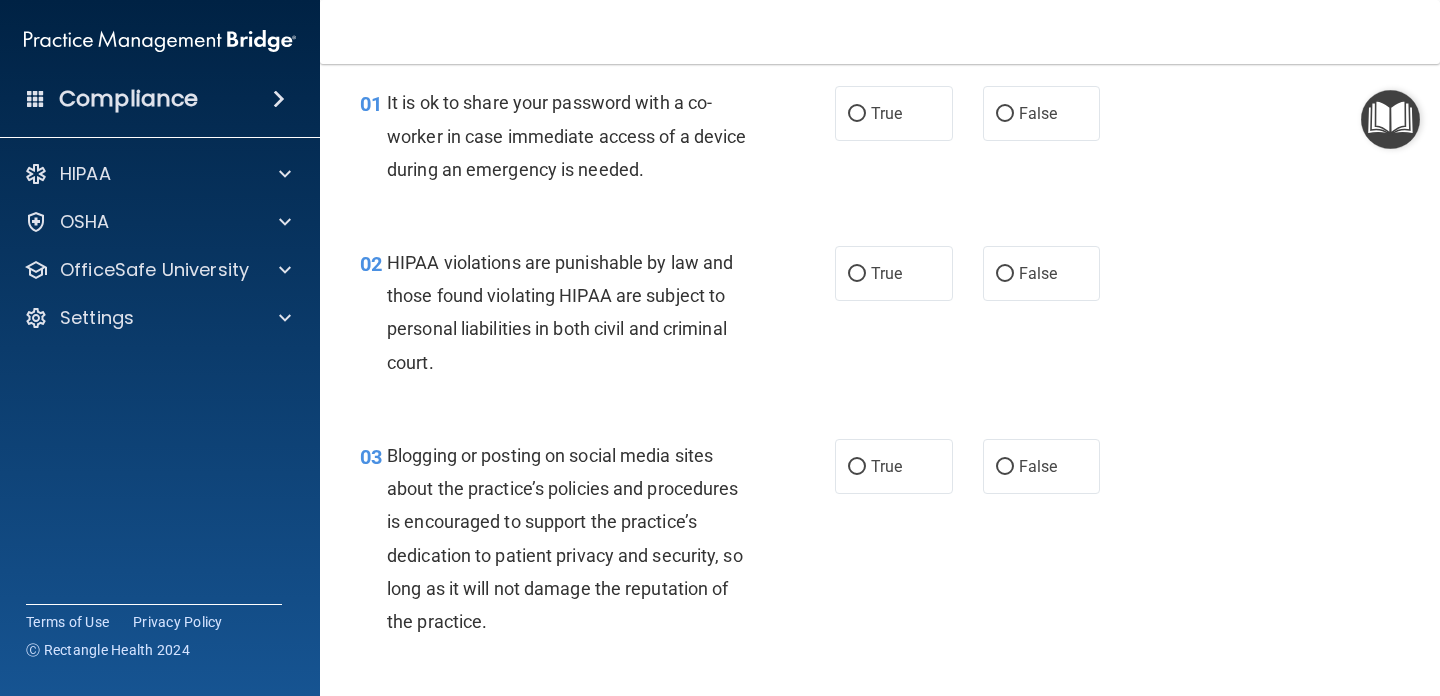 scroll, scrollTop: 0, scrollLeft: 0, axis: both 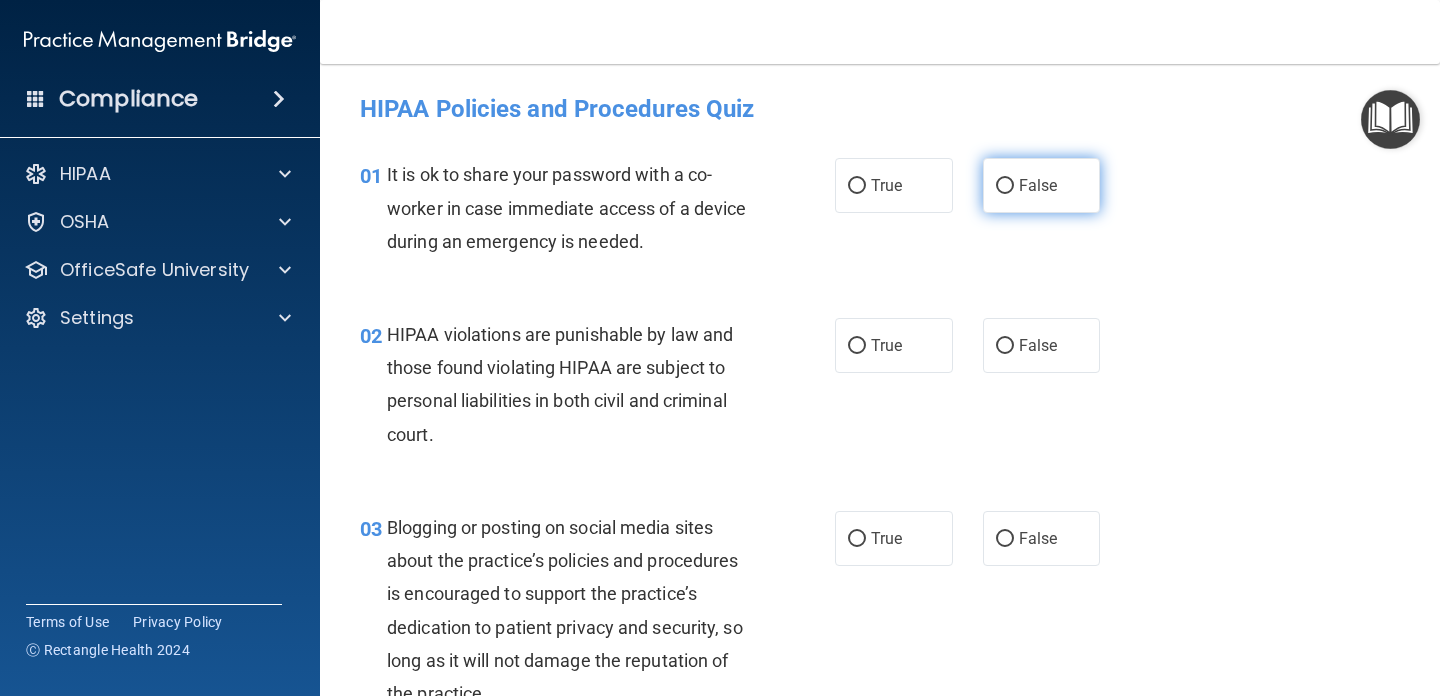 click on "False" at bounding box center (1042, 185) 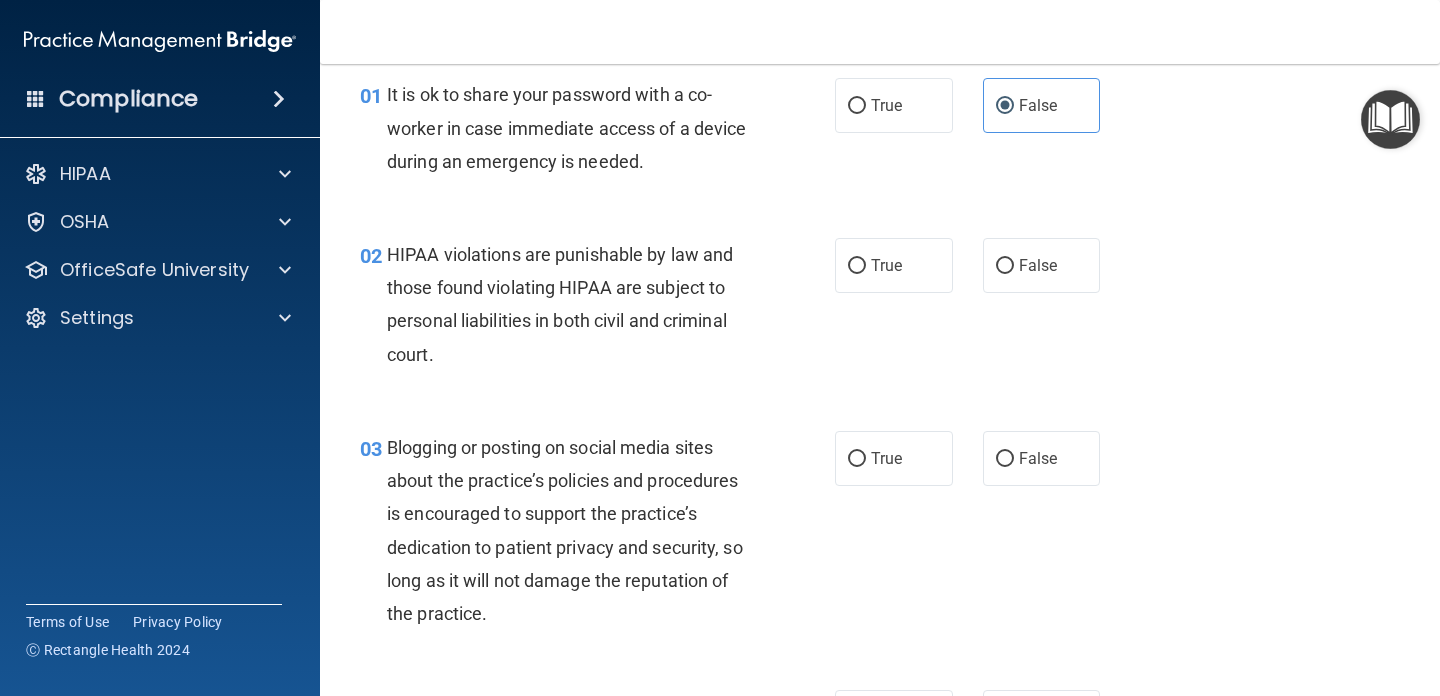 scroll, scrollTop: 81, scrollLeft: 0, axis: vertical 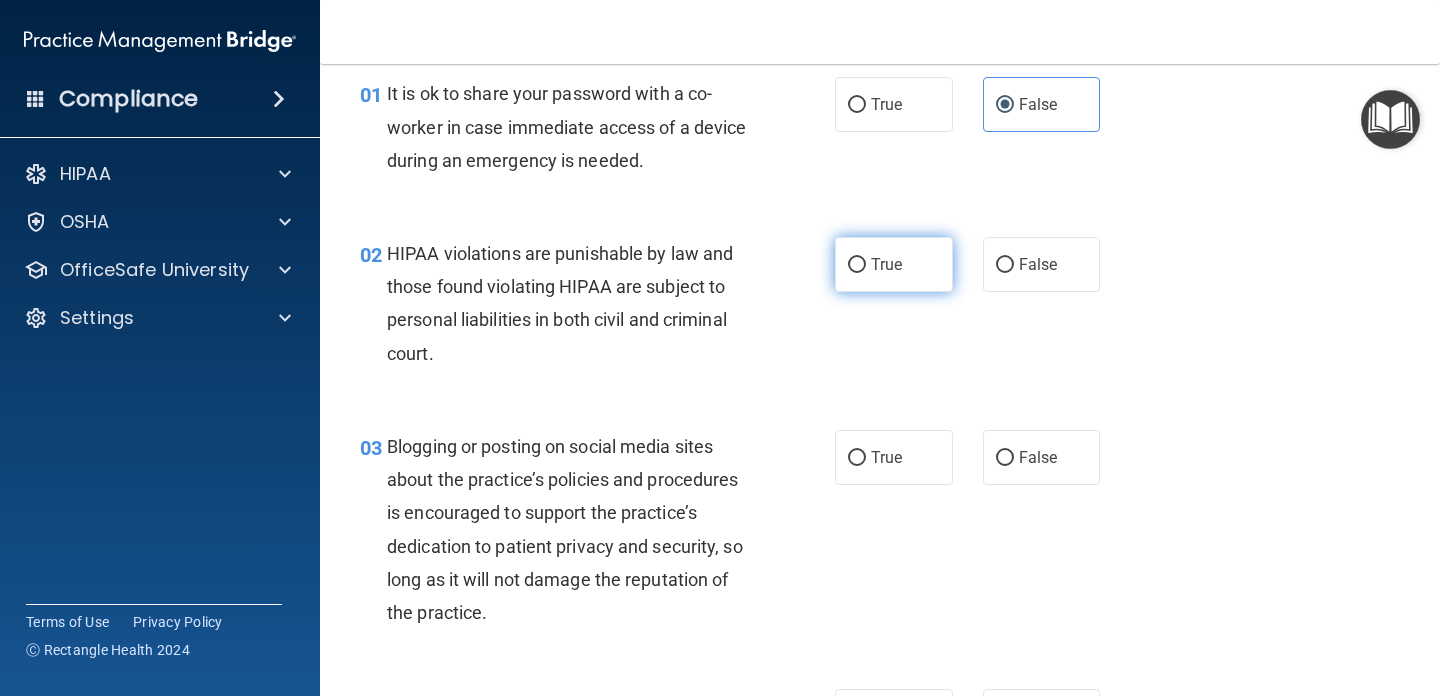 click on "True" at bounding box center (886, 264) 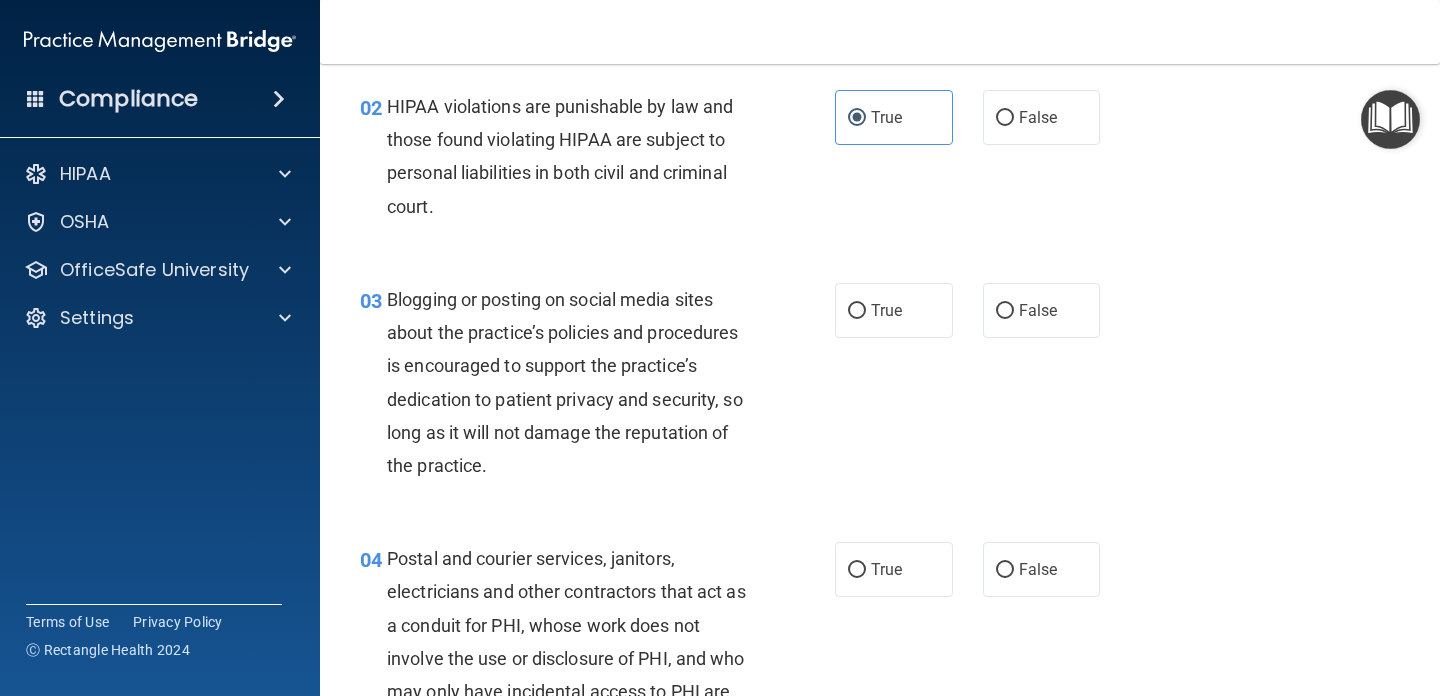 scroll, scrollTop: 233, scrollLeft: 0, axis: vertical 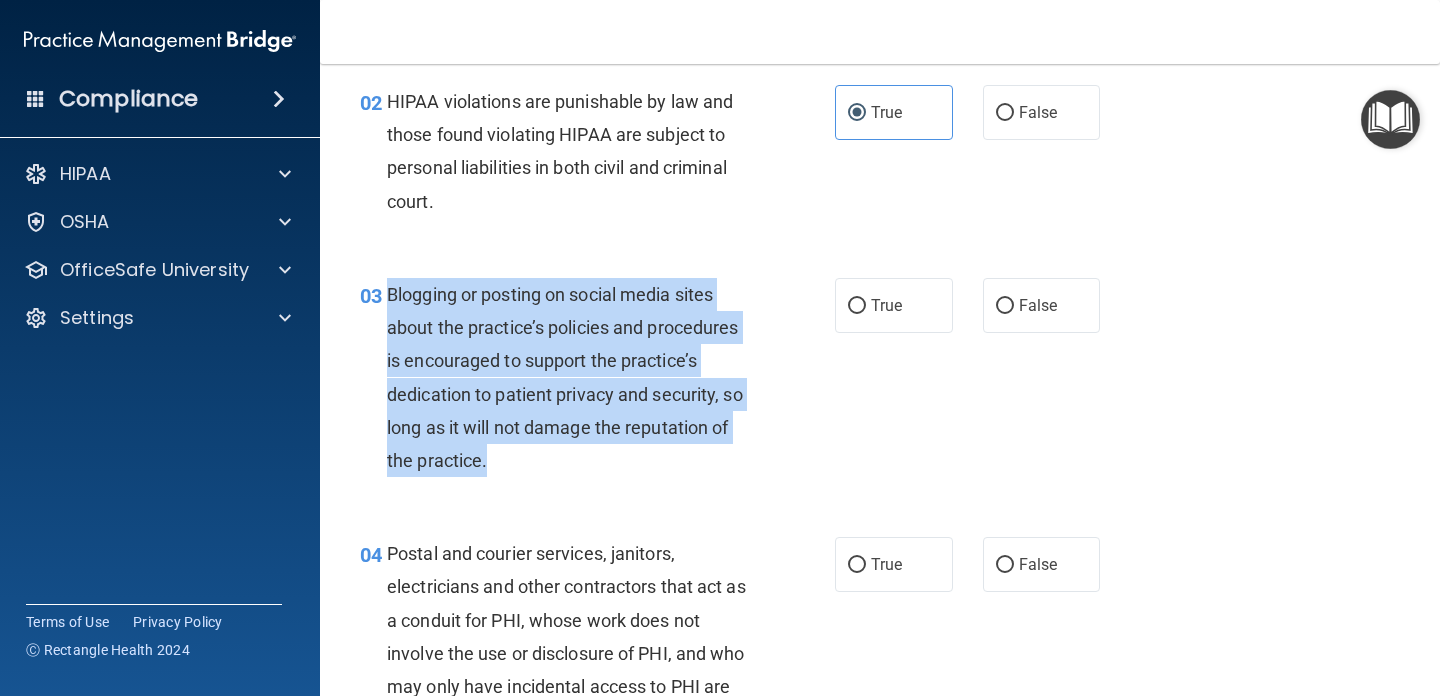drag, startPoint x: 388, startPoint y: 295, endPoint x: 509, endPoint y: 454, distance: 199.8049 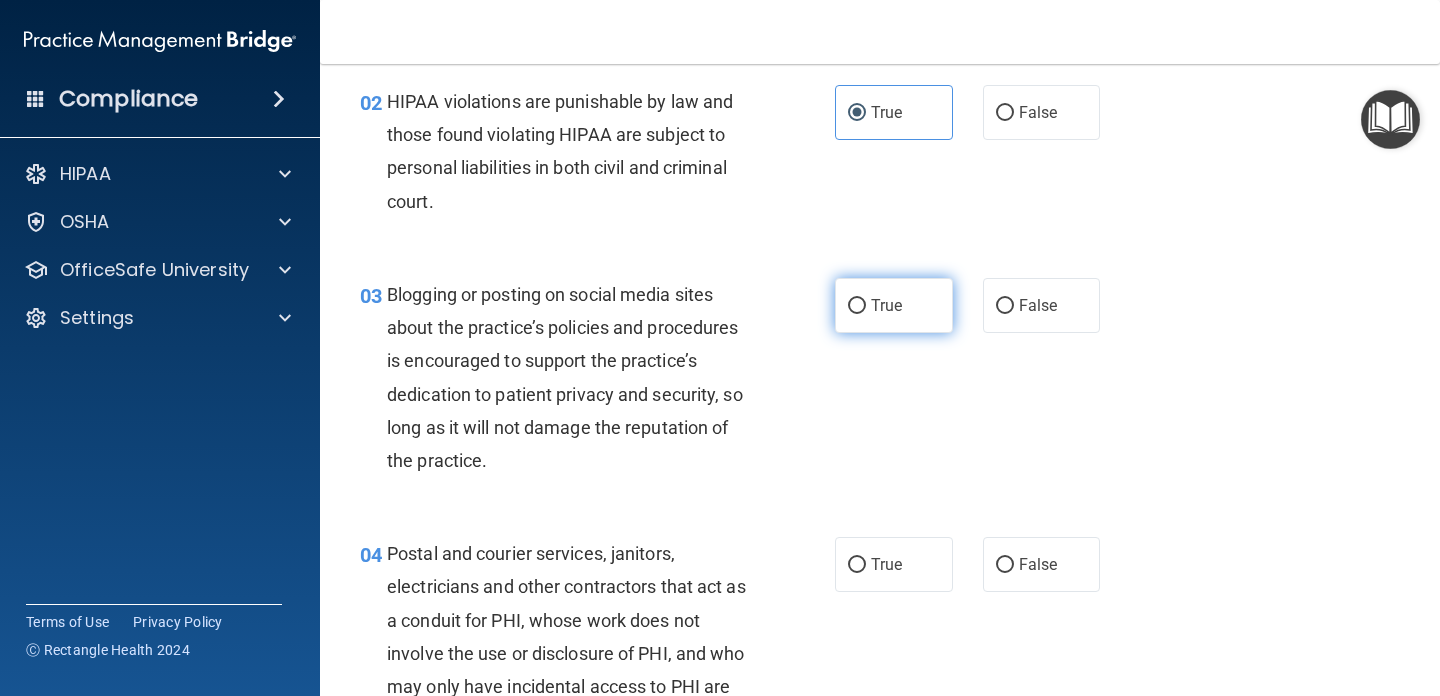click on "True" at bounding box center [886, 305] 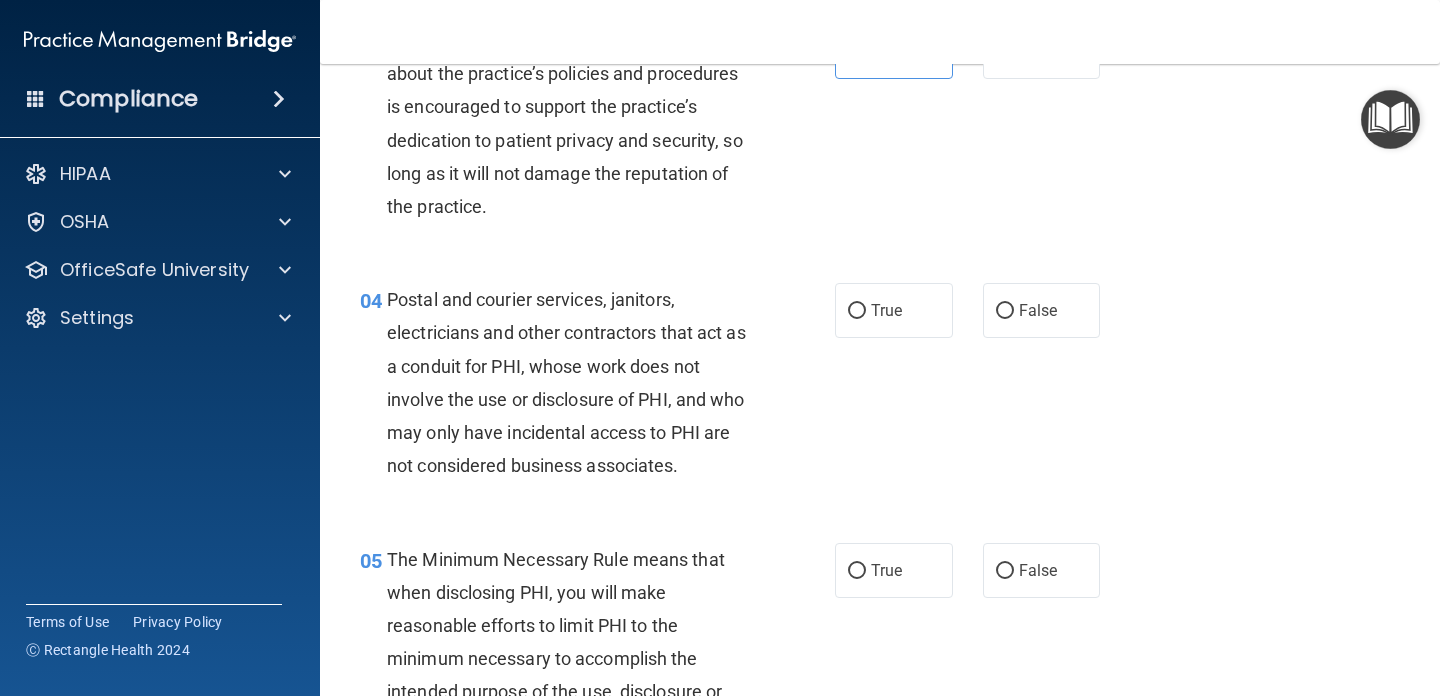 scroll, scrollTop: 490, scrollLeft: 0, axis: vertical 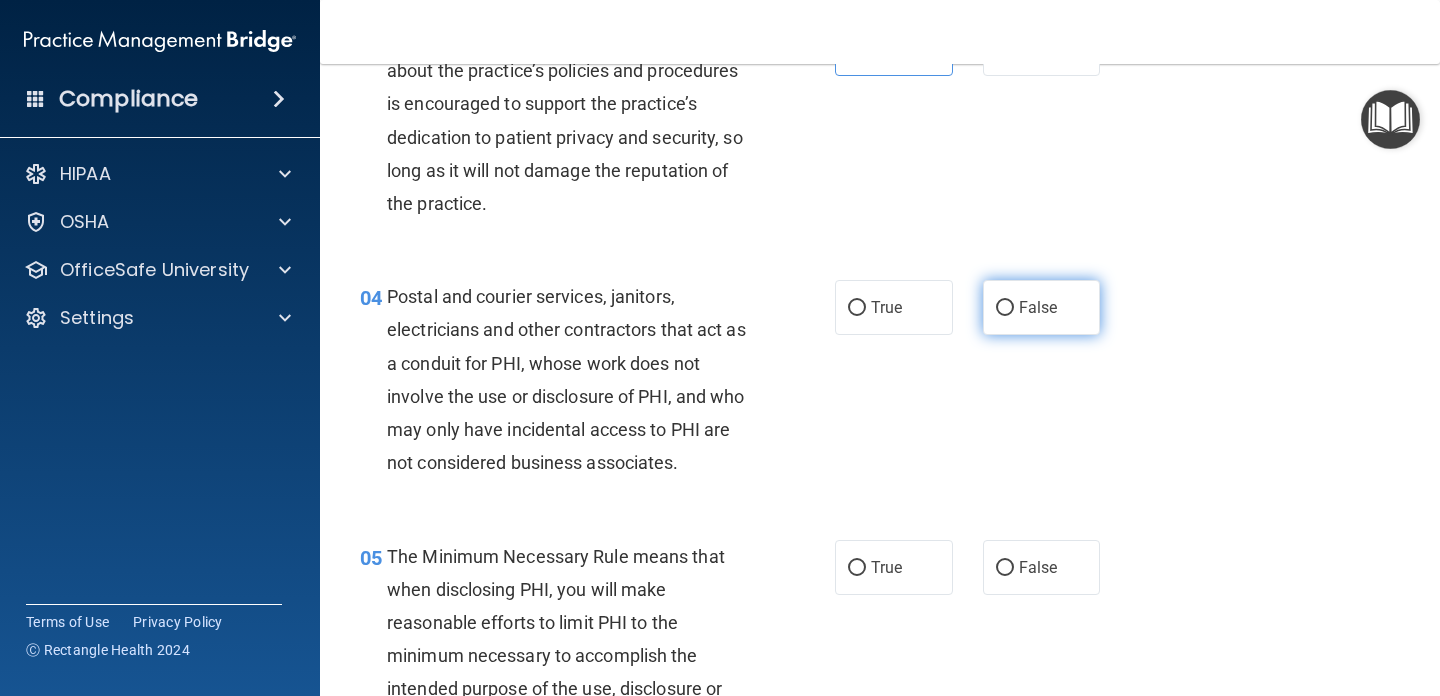 click on "False" at bounding box center (1042, 307) 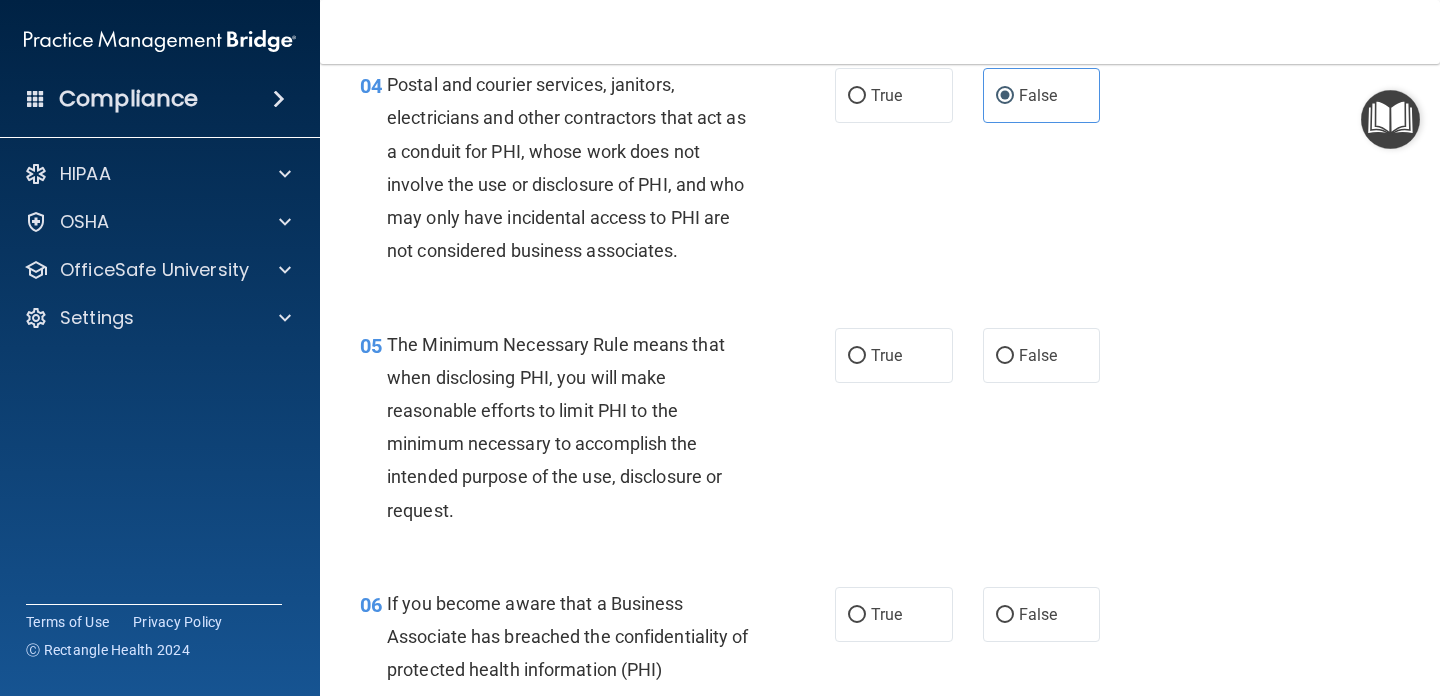 scroll, scrollTop: 710, scrollLeft: 0, axis: vertical 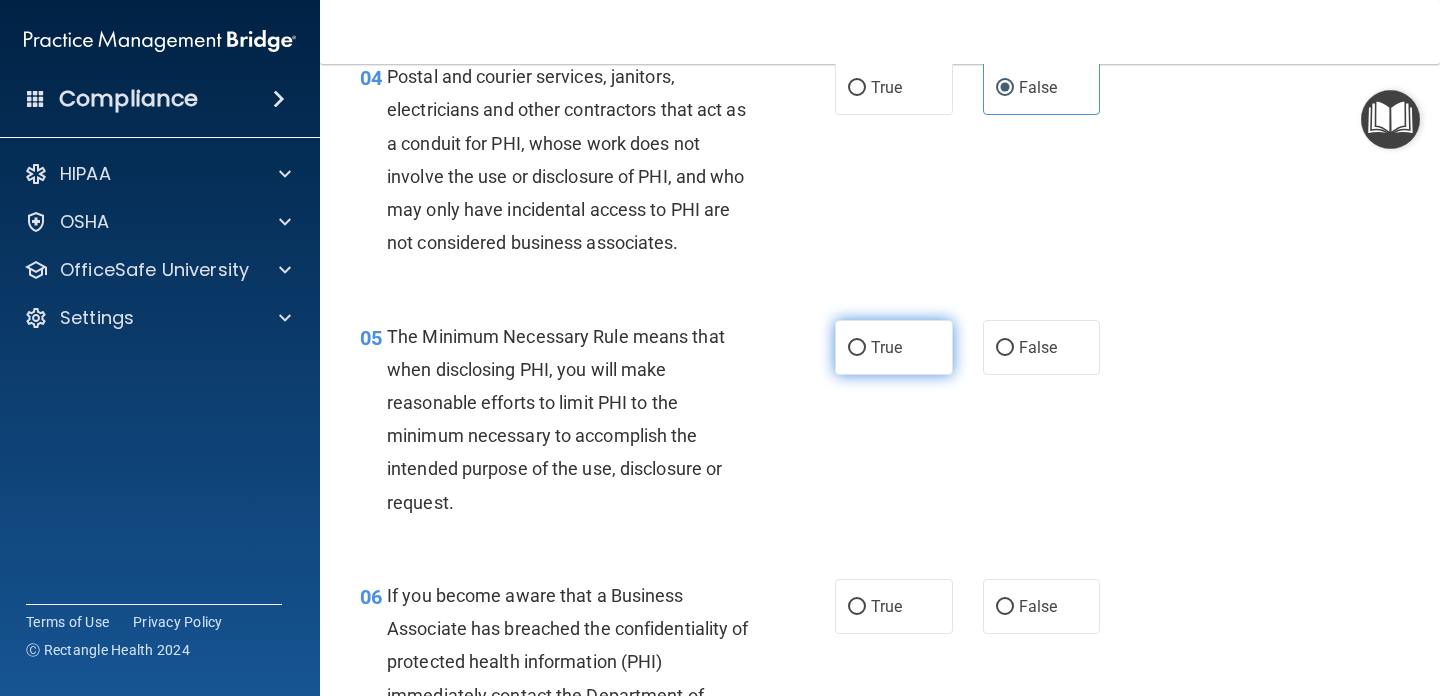 click on "True" at bounding box center [894, 347] 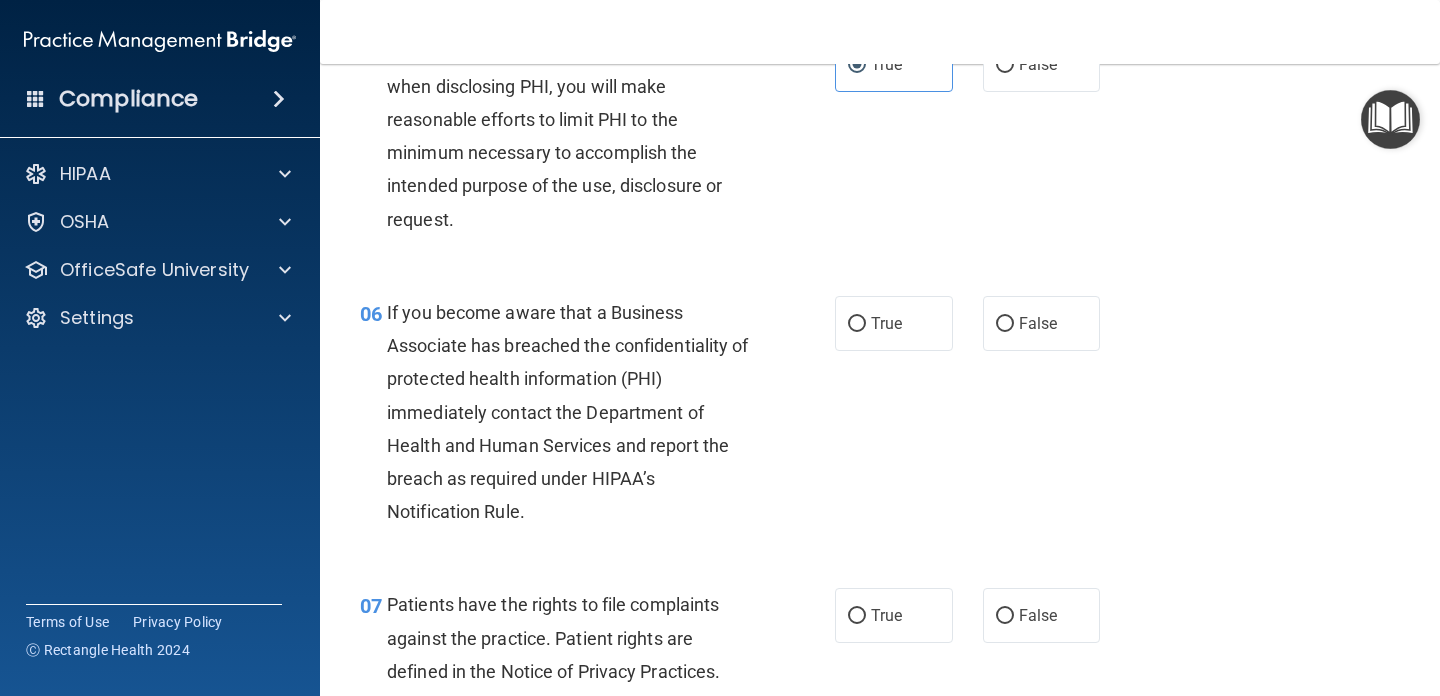 scroll, scrollTop: 995, scrollLeft: 0, axis: vertical 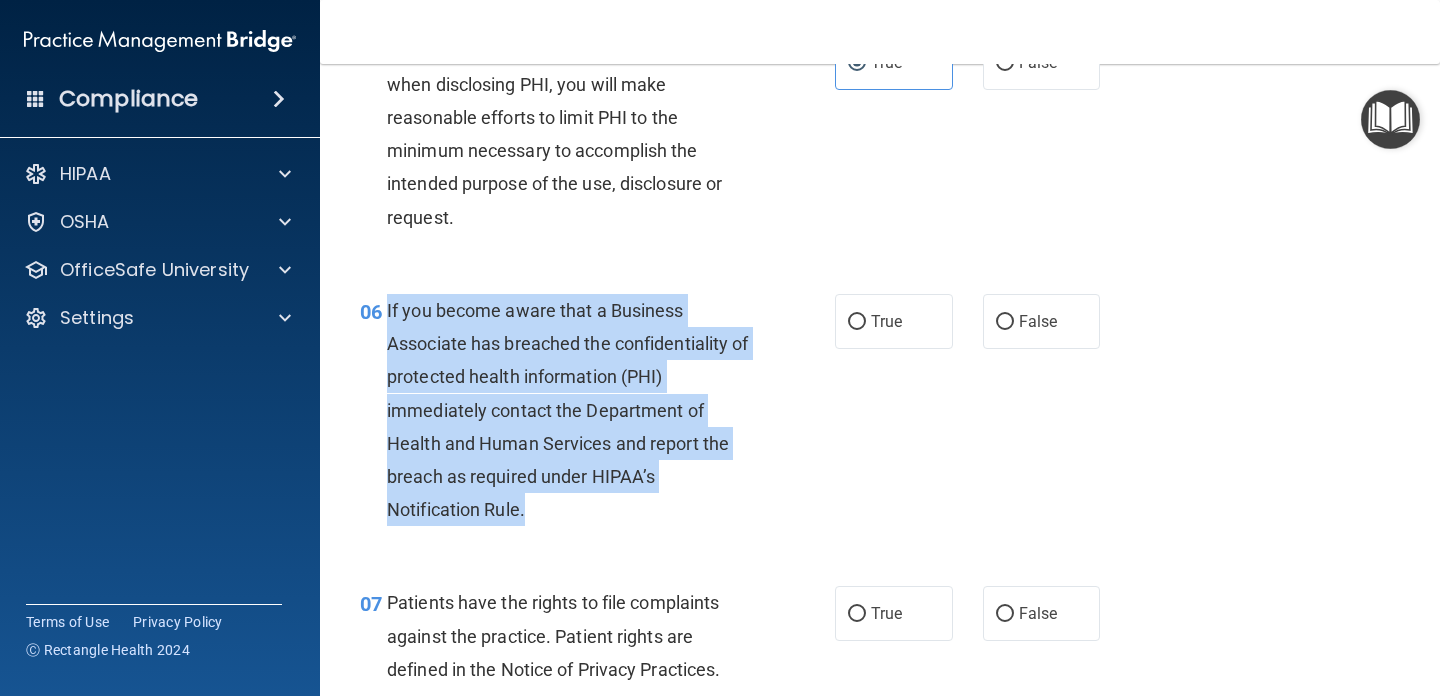 drag, startPoint x: 388, startPoint y: 308, endPoint x: 605, endPoint y: 521, distance: 304.06906 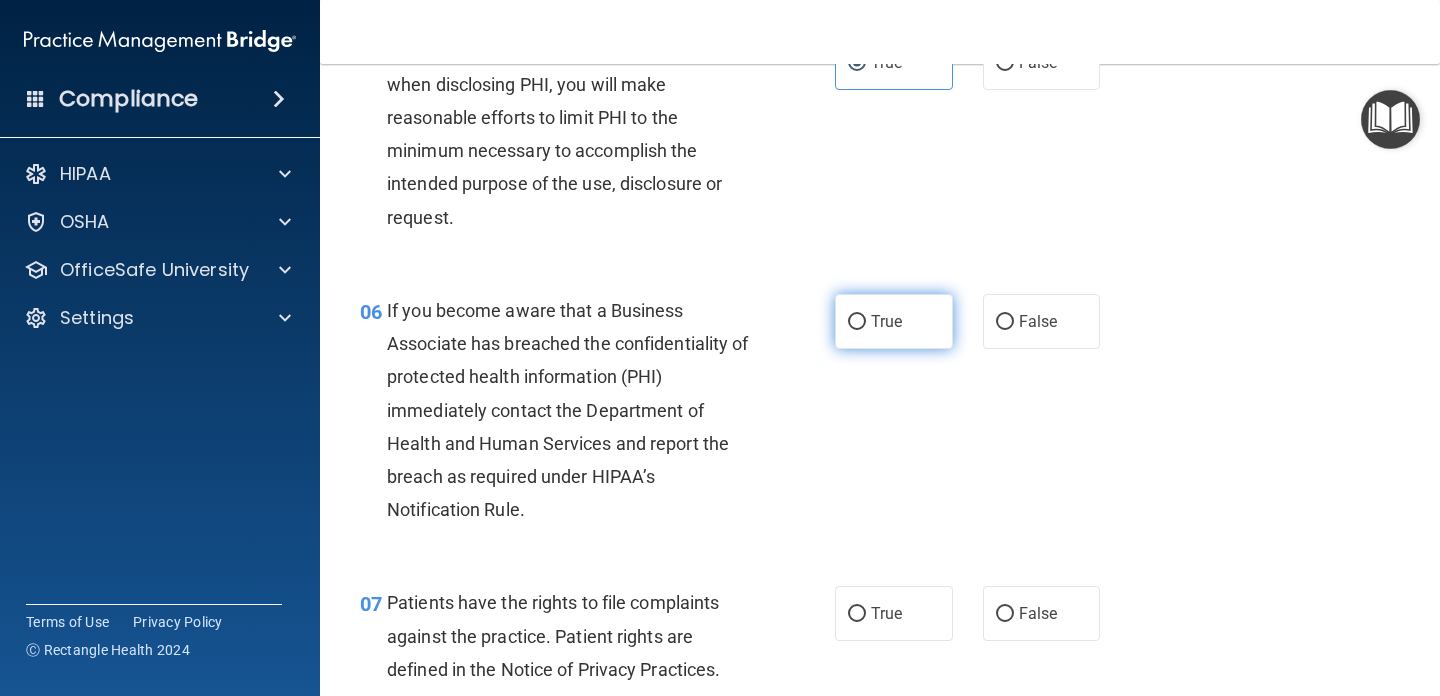click on "True" at bounding box center (886, 321) 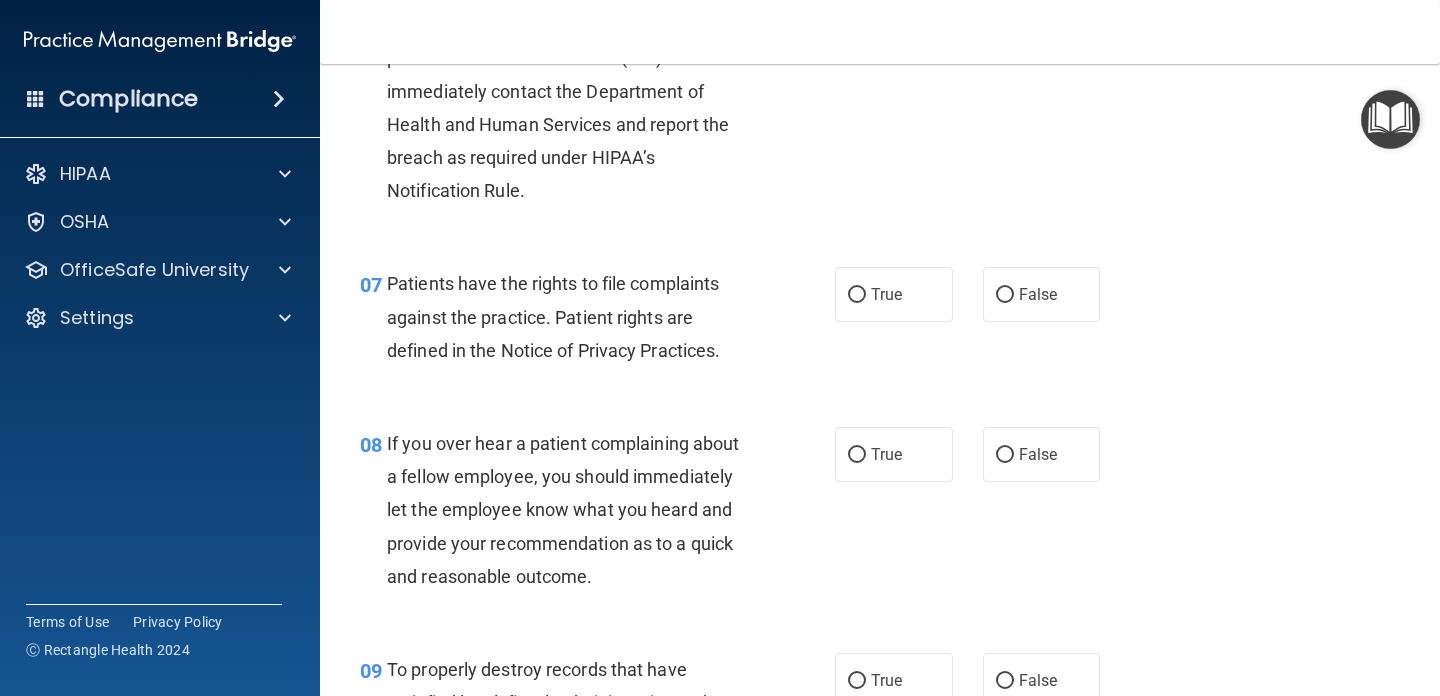 scroll, scrollTop: 1315, scrollLeft: 0, axis: vertical 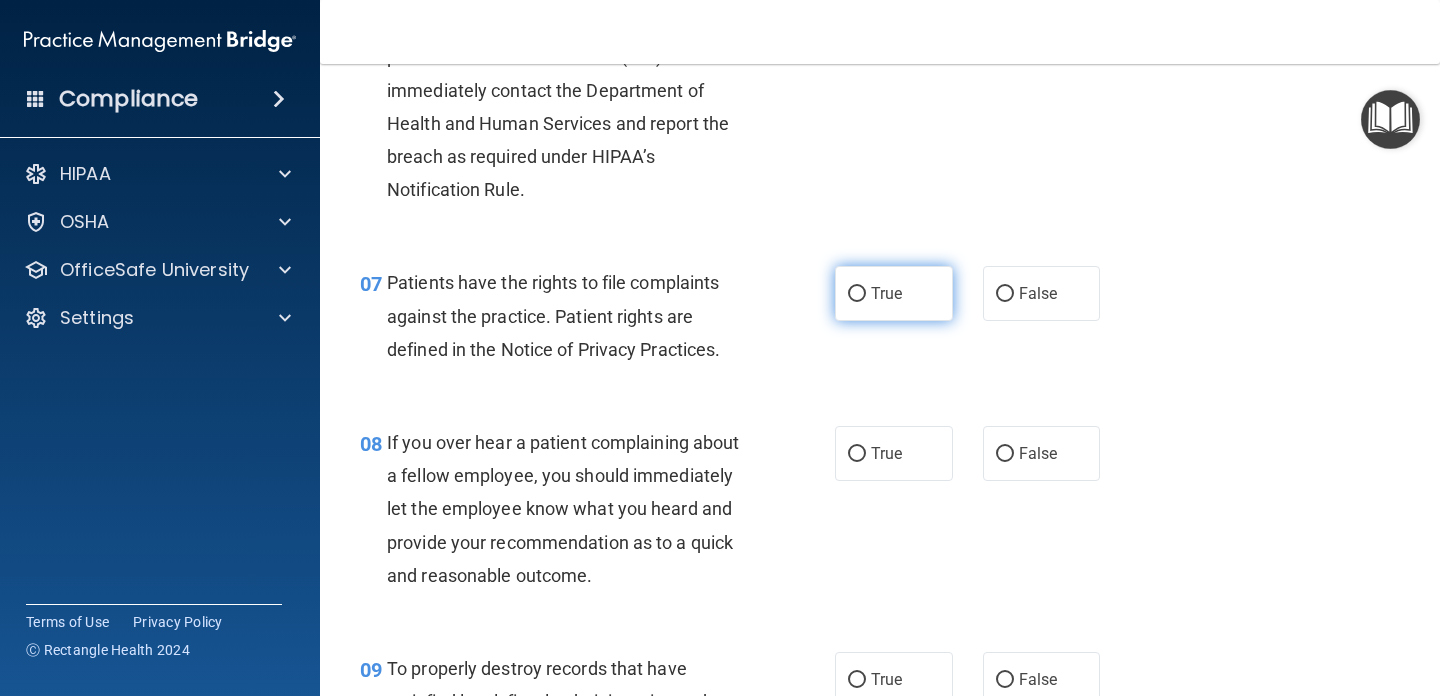 click on "True" at bounding box center [886, 293] 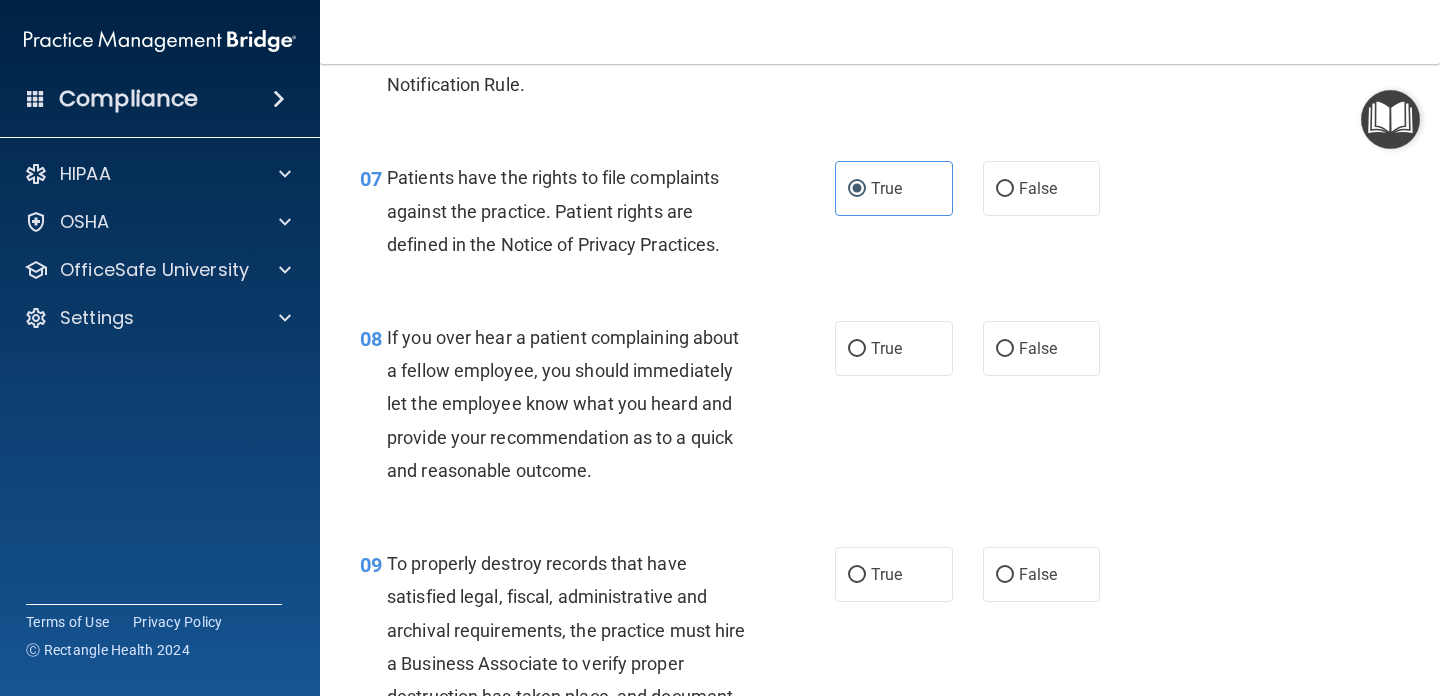 scroll, scrollTop: 1427, scrollLeft: 0, axis: vertical 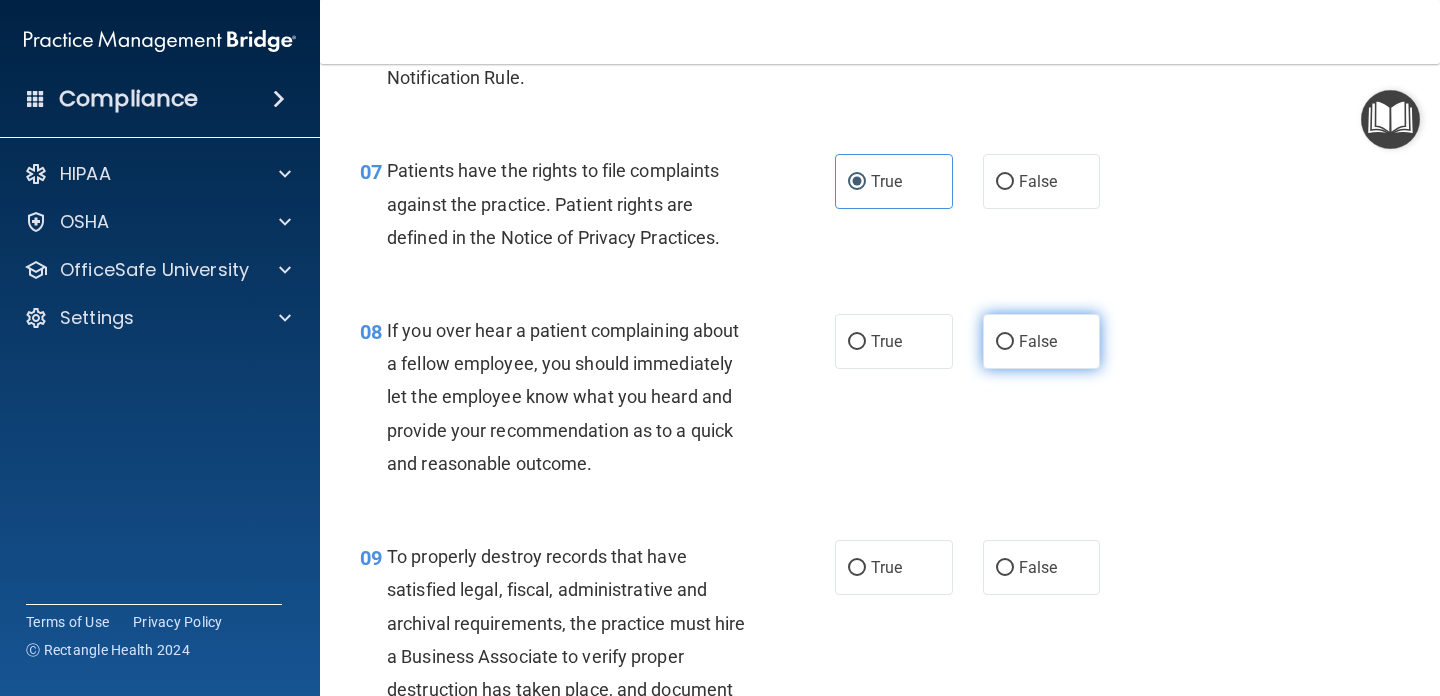 click on "False" at bounding box center [1038, 341] 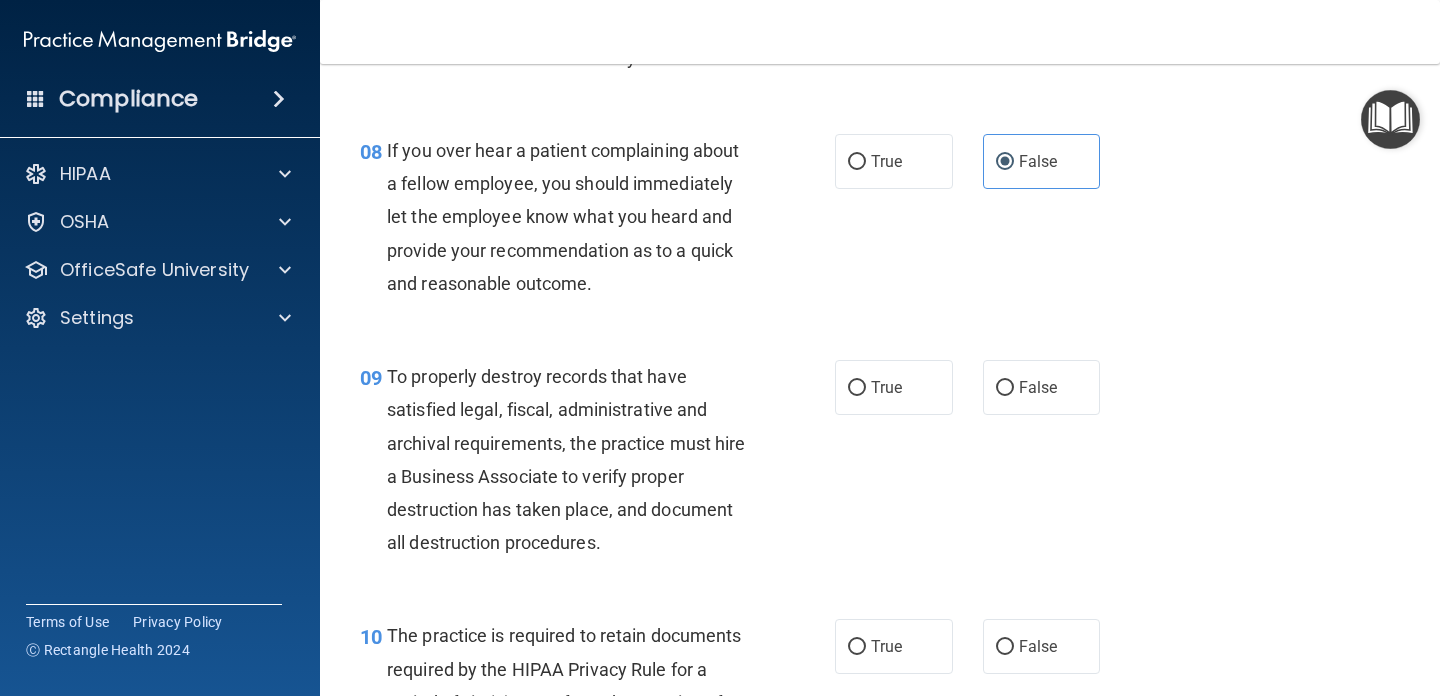 scroll, scrollTop: 1618, scrollLeft: 0, axis: vertical 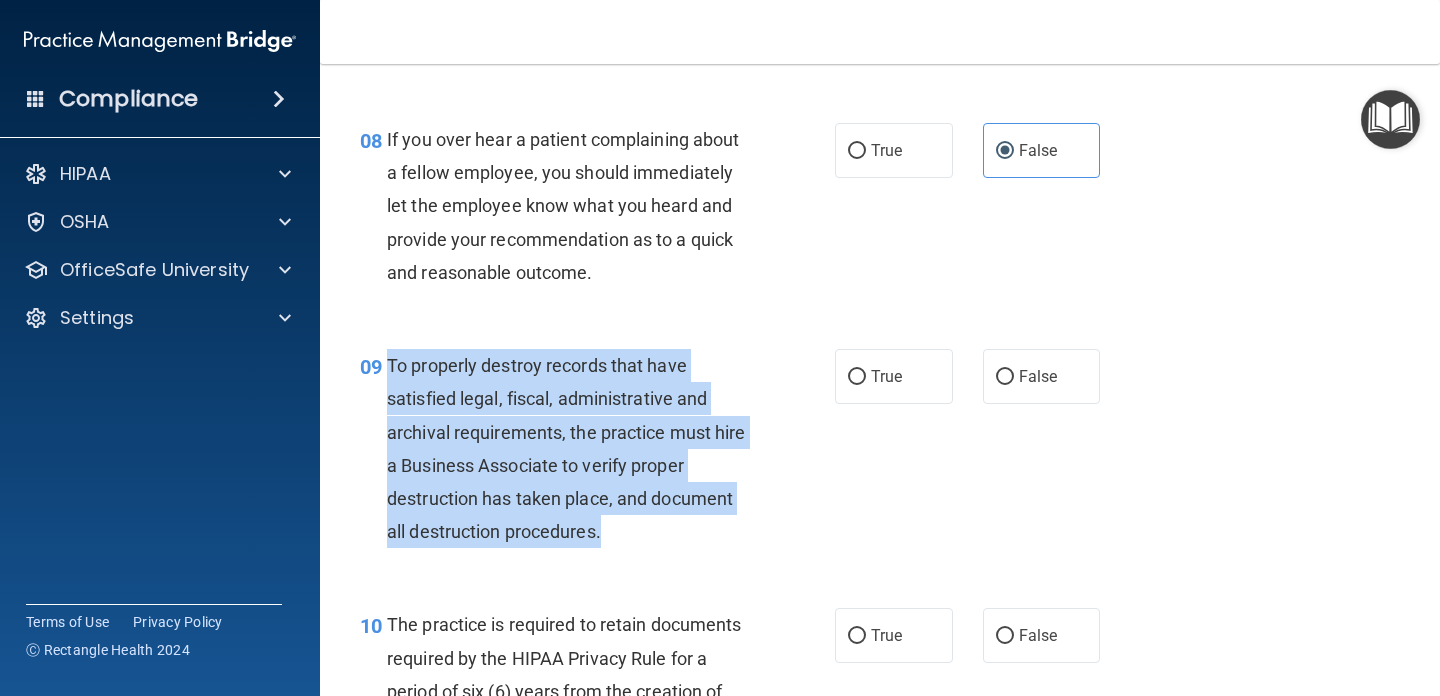 drag, startPoint x: 388, startPoint y: 362, endPoint x: 624, endPoint y: 540, distance: 295.60107 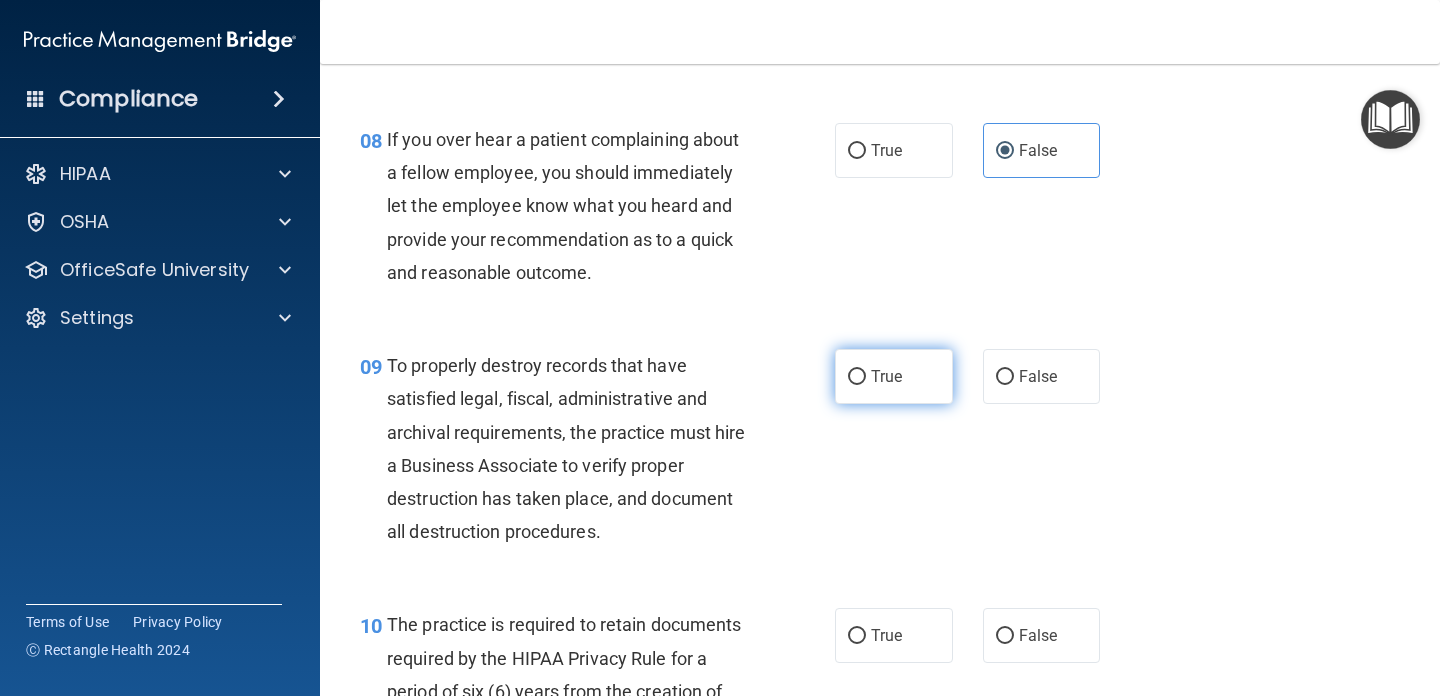 click on "True" at bounding box center (894, 376) 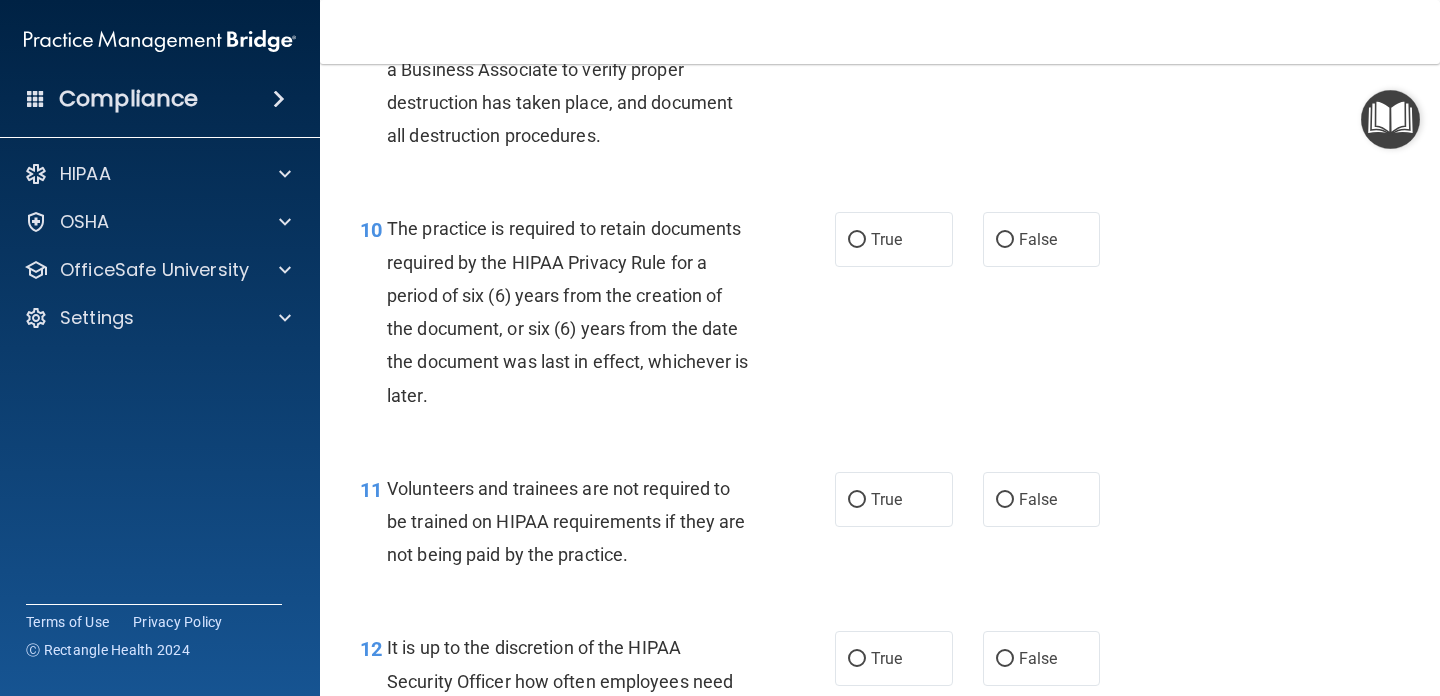scroll, scrollTop: 2018, scrollLeft: 0, axis: vertical 